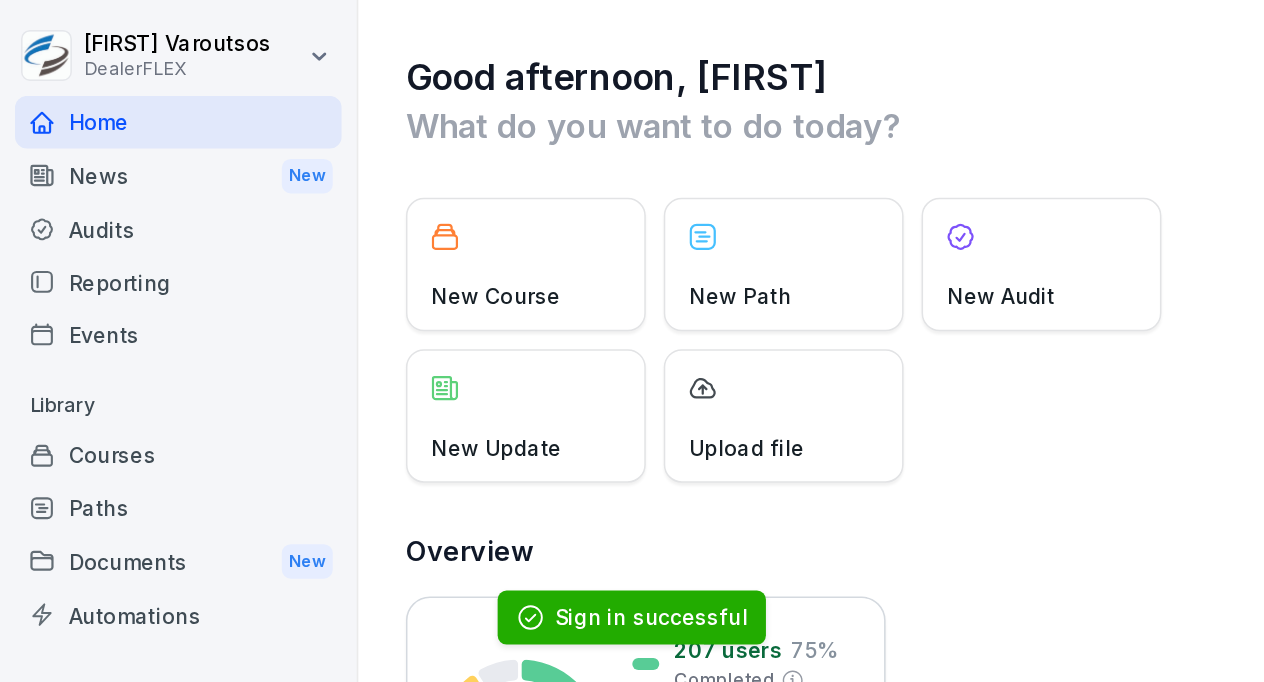 scroll, scrollTop: 0, scrollLeft: 0, axis: both 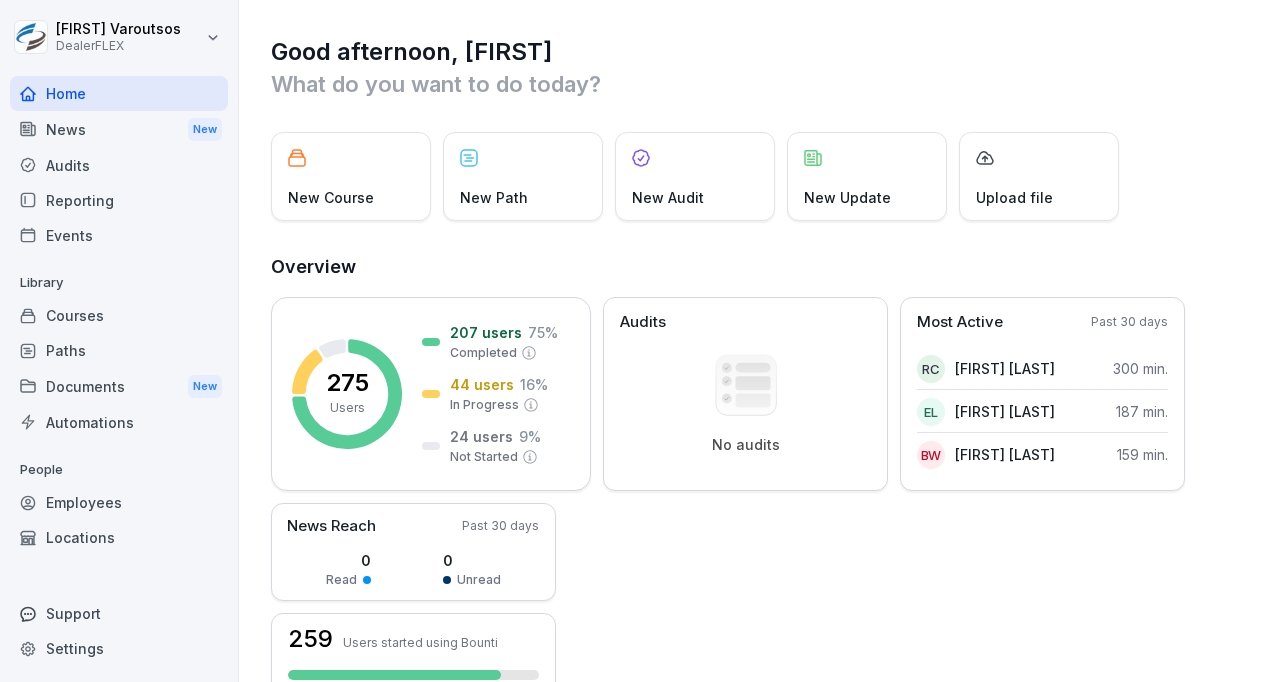 click on "Courses" at bounding box center [119, 315] 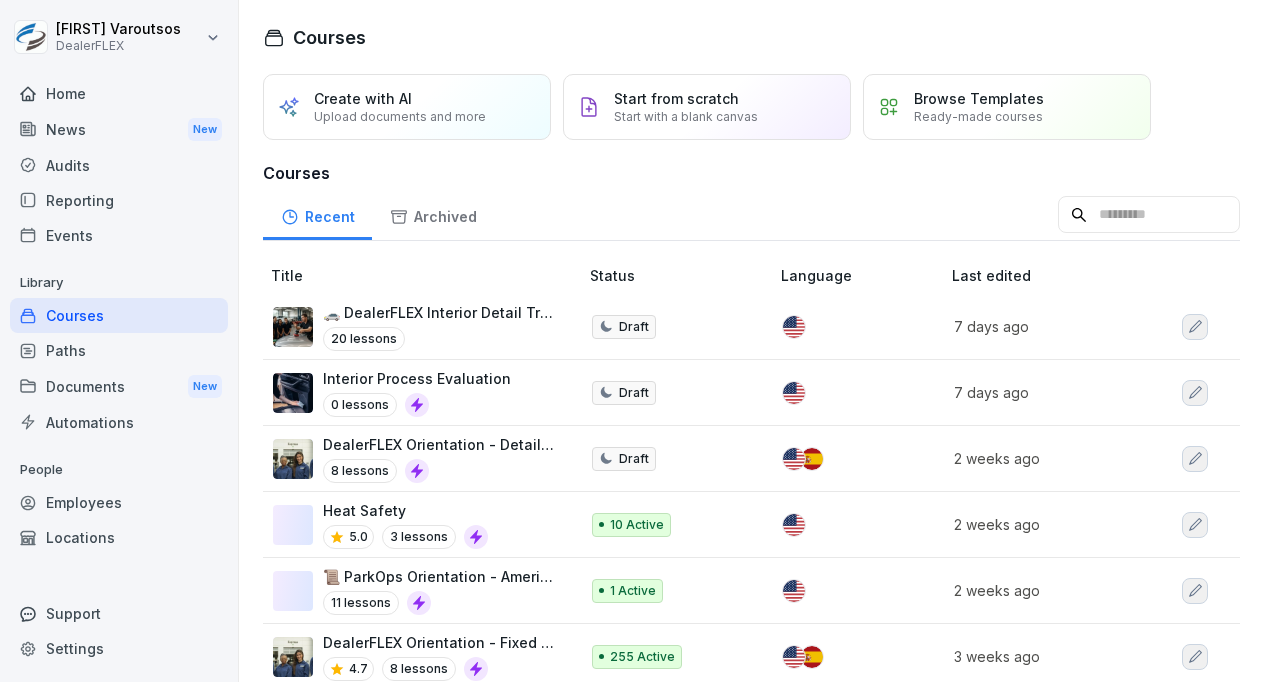 click on "DealerFLEX Orientation - Detail Division" at bounding box center [440, 444] 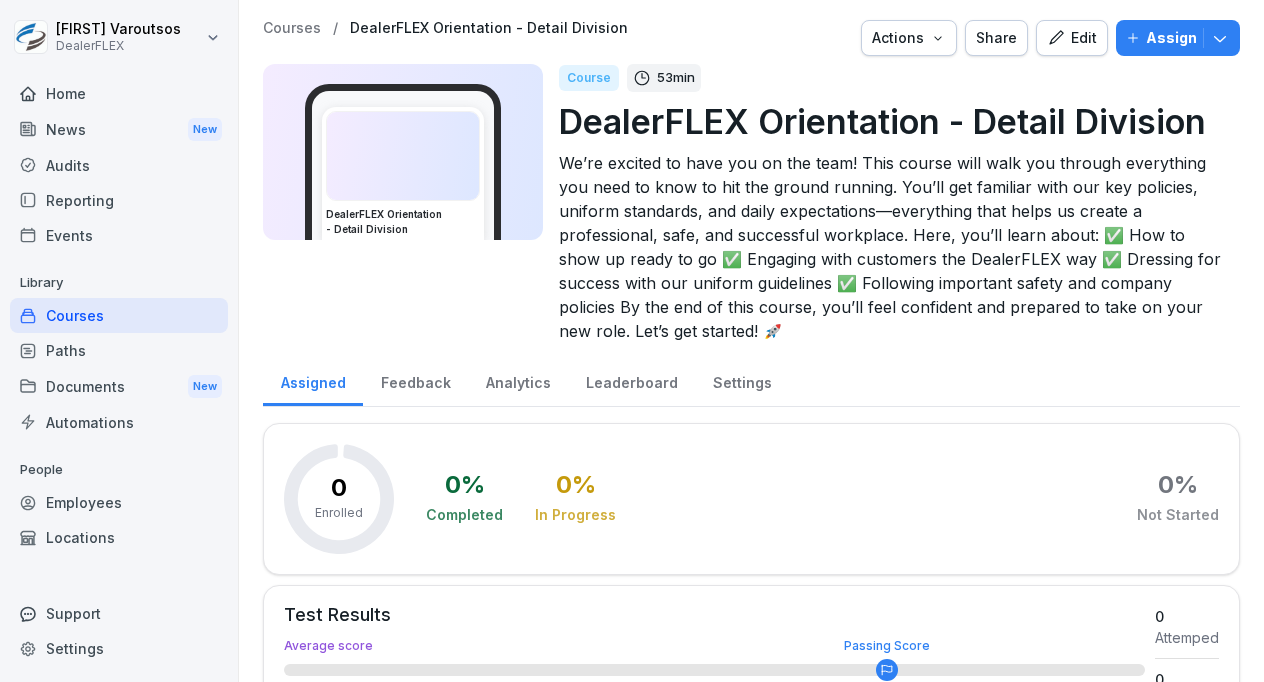 scroll, scrollTop: 0, scrollLeft: 0, axis: both 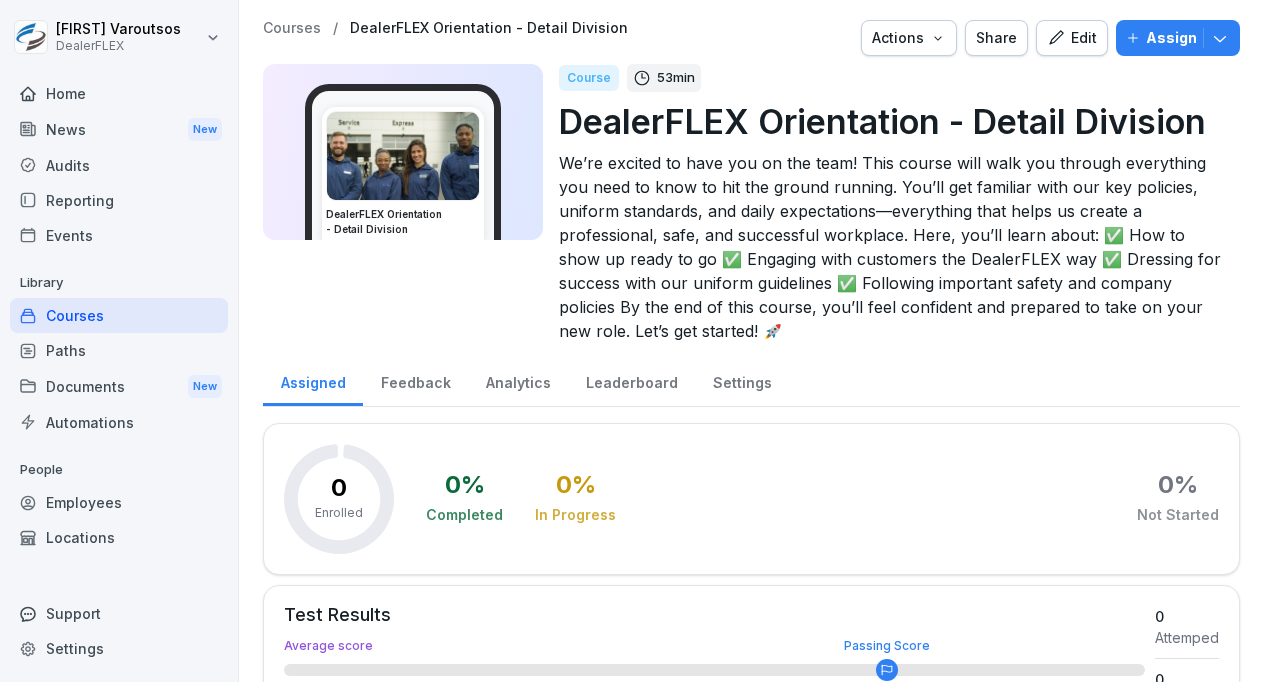 click on "Edit" at bounding box center [1072, 38] 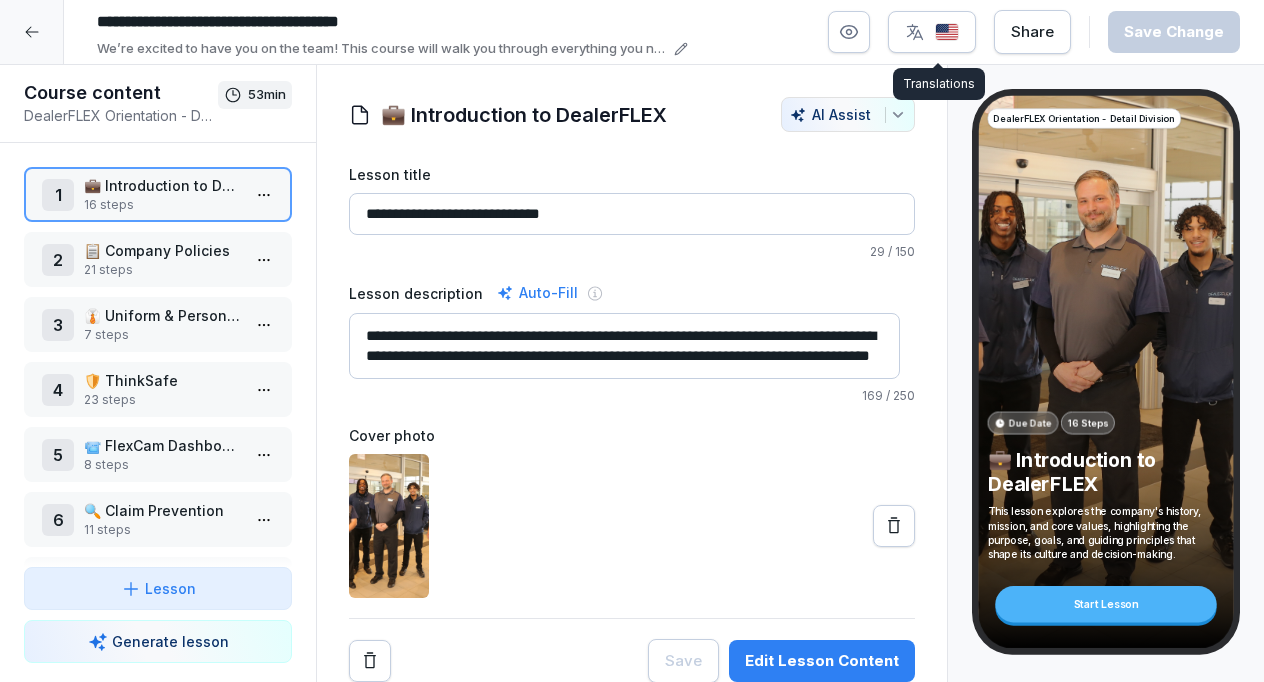 click 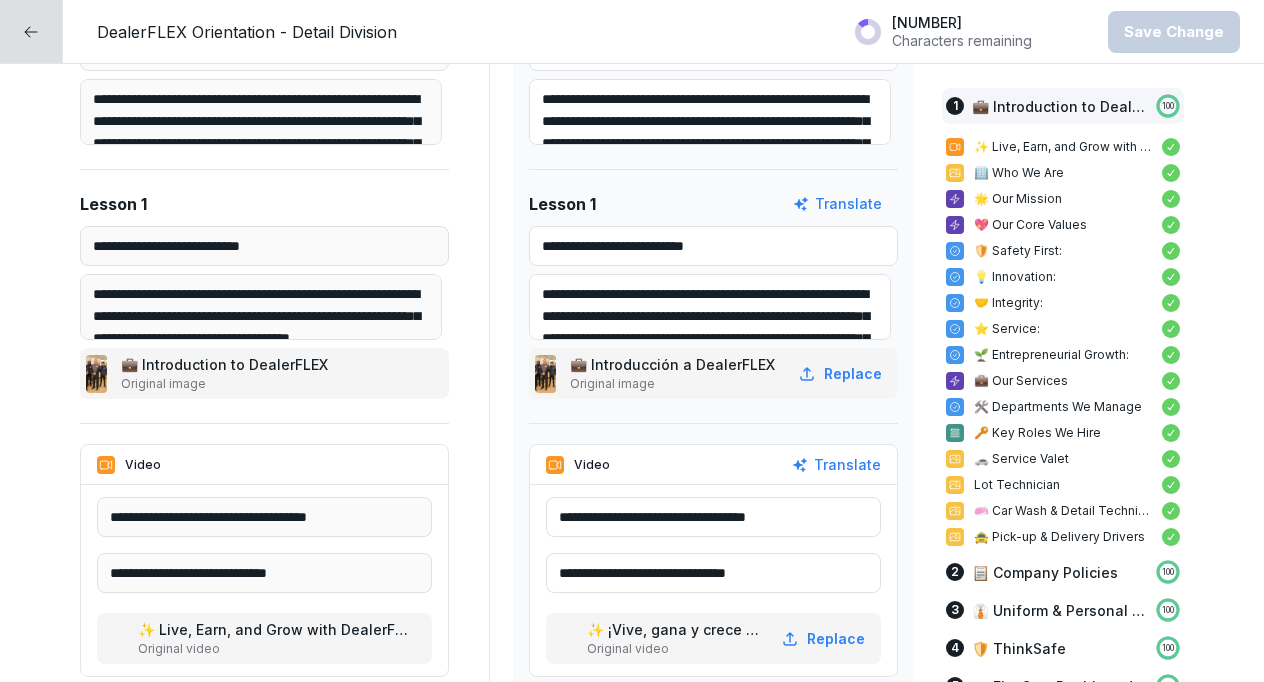 scroll, scrollTop: 800, scrollLeft: 0, axis: vertical 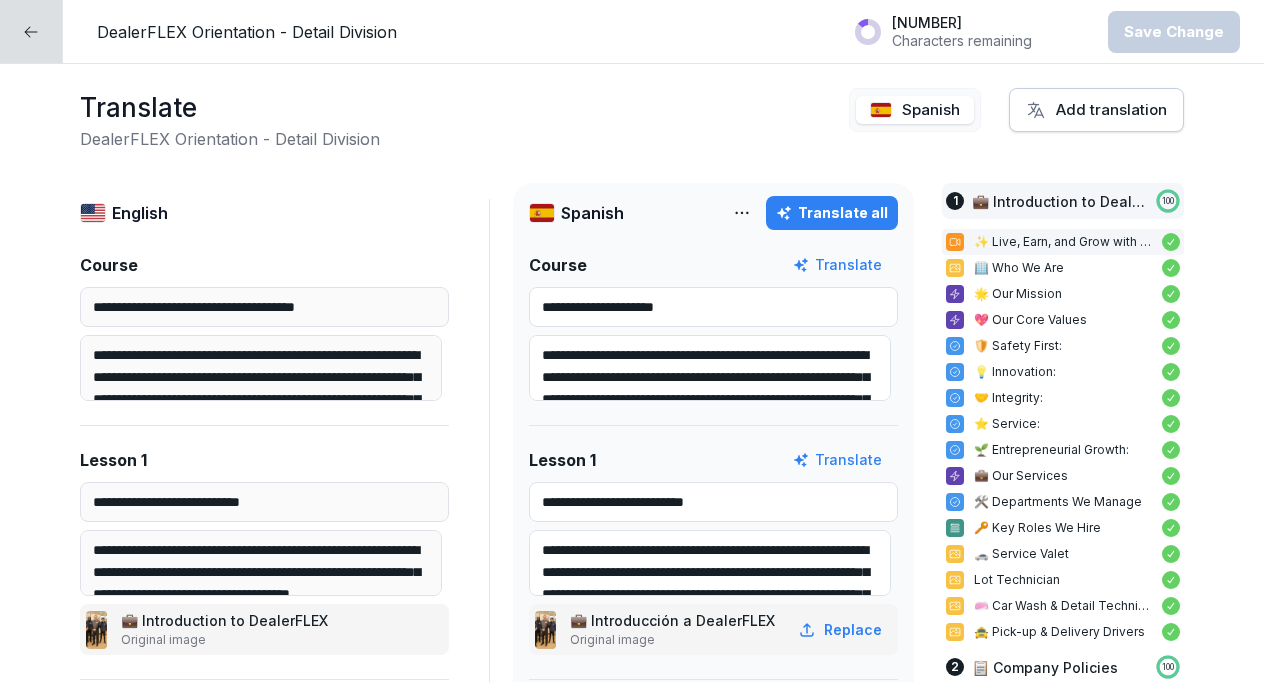 click at bounding box center (31, 31) 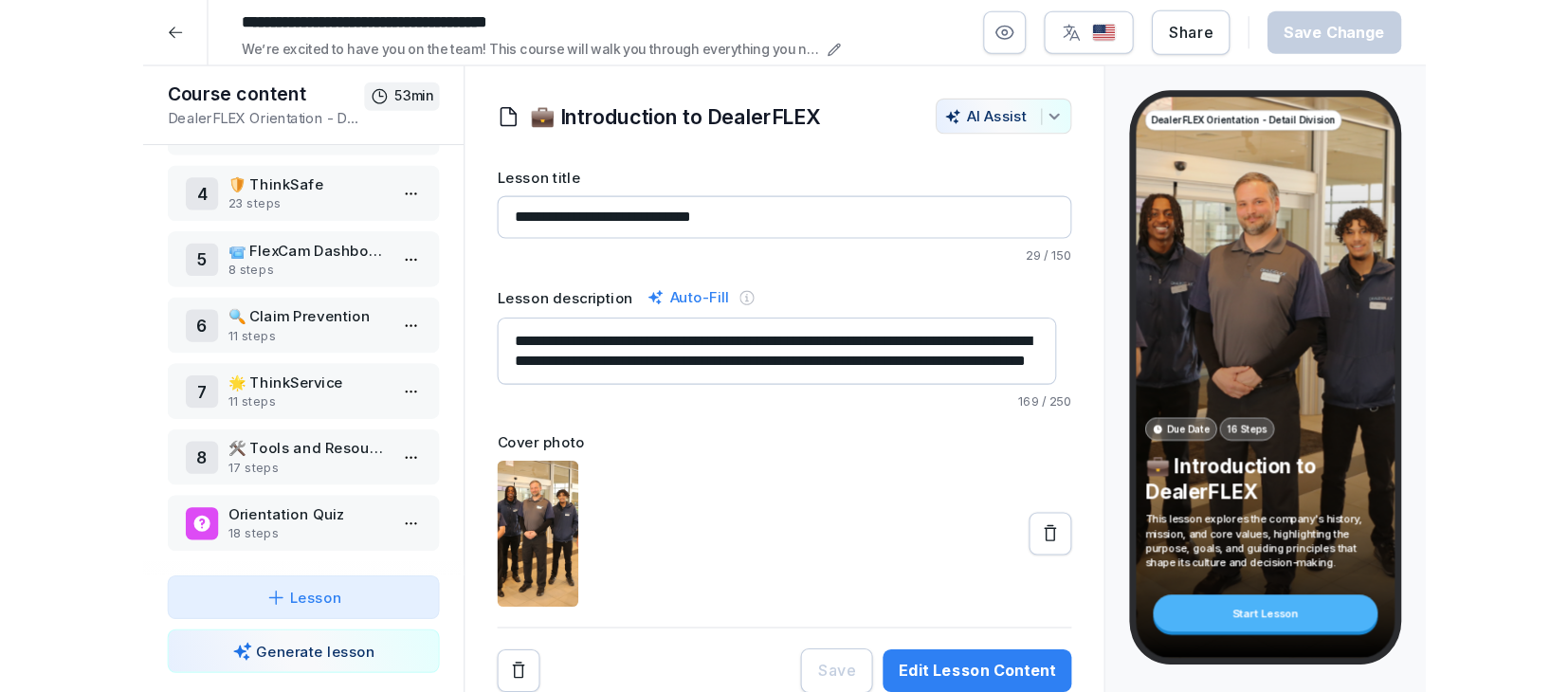 scroll, scrollTop: 0, scrollLeft: 0, axis: both 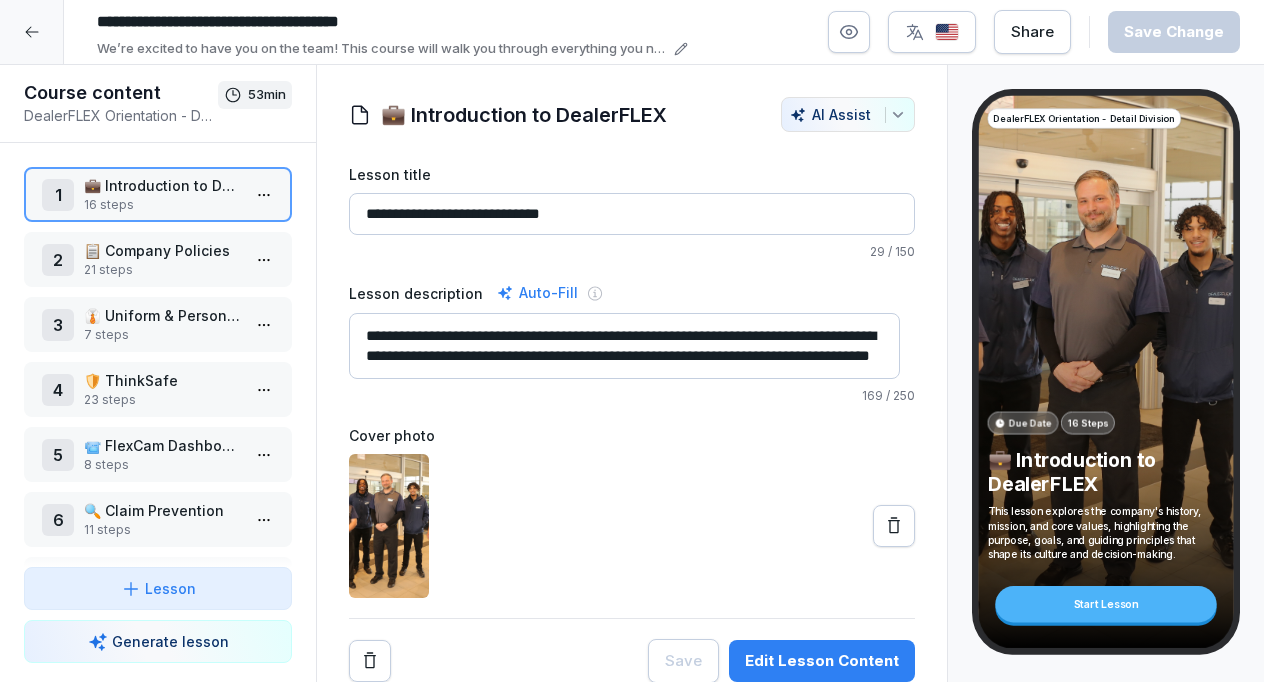 click on "💼 Introduction to DealerFLEX" at bounding box center [162, 185] 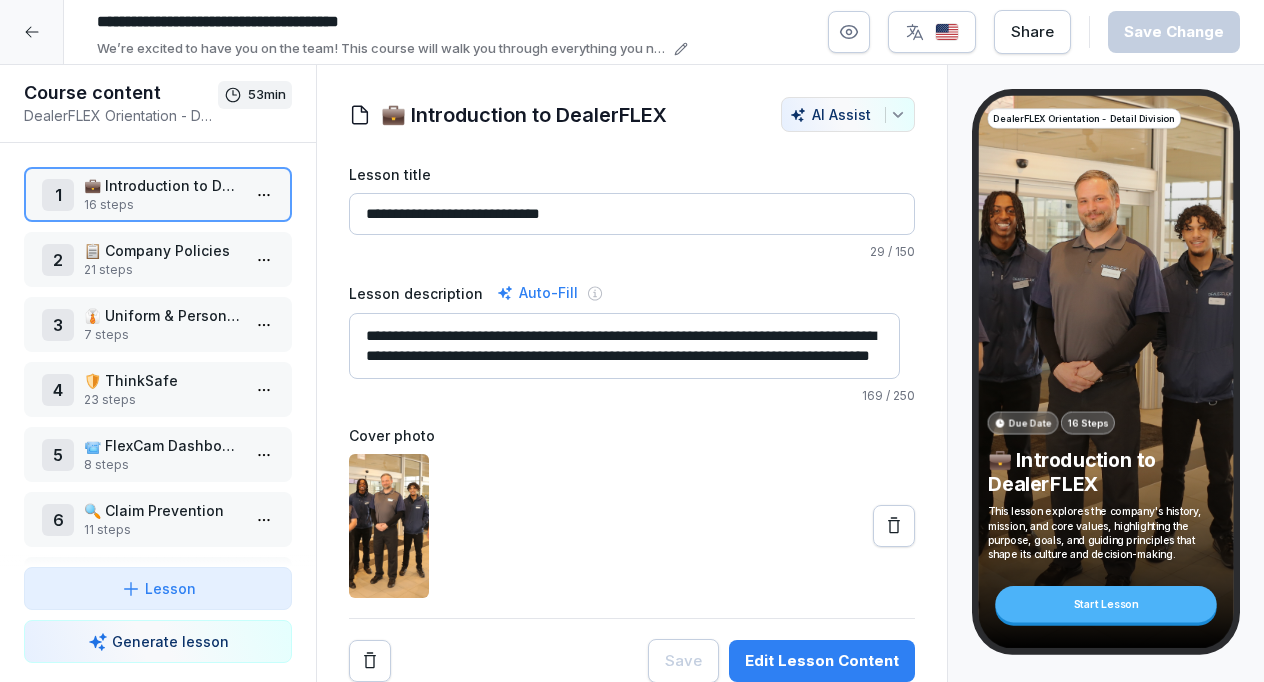 click on "💼 Introduction to DealerFLEX" at bounding box center [162, 185] 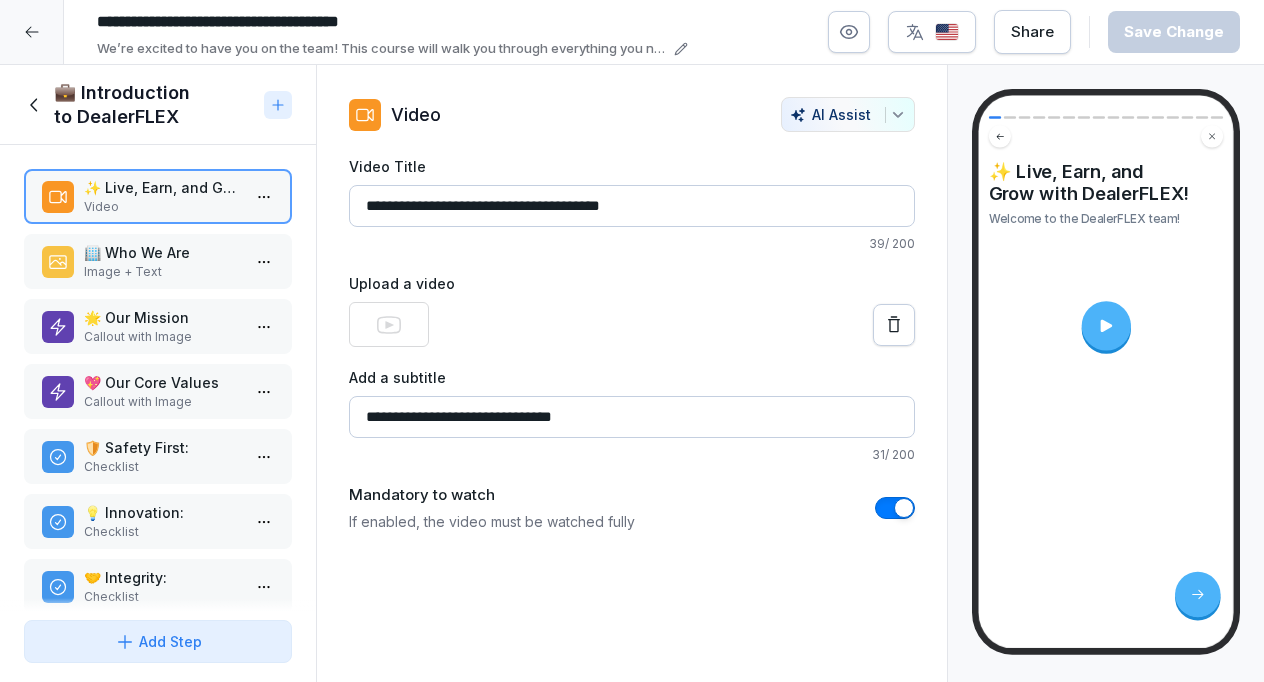 click on "✨ Live, Earn, and Grow with DealerFLEX!" at bounding box center (162, 187) 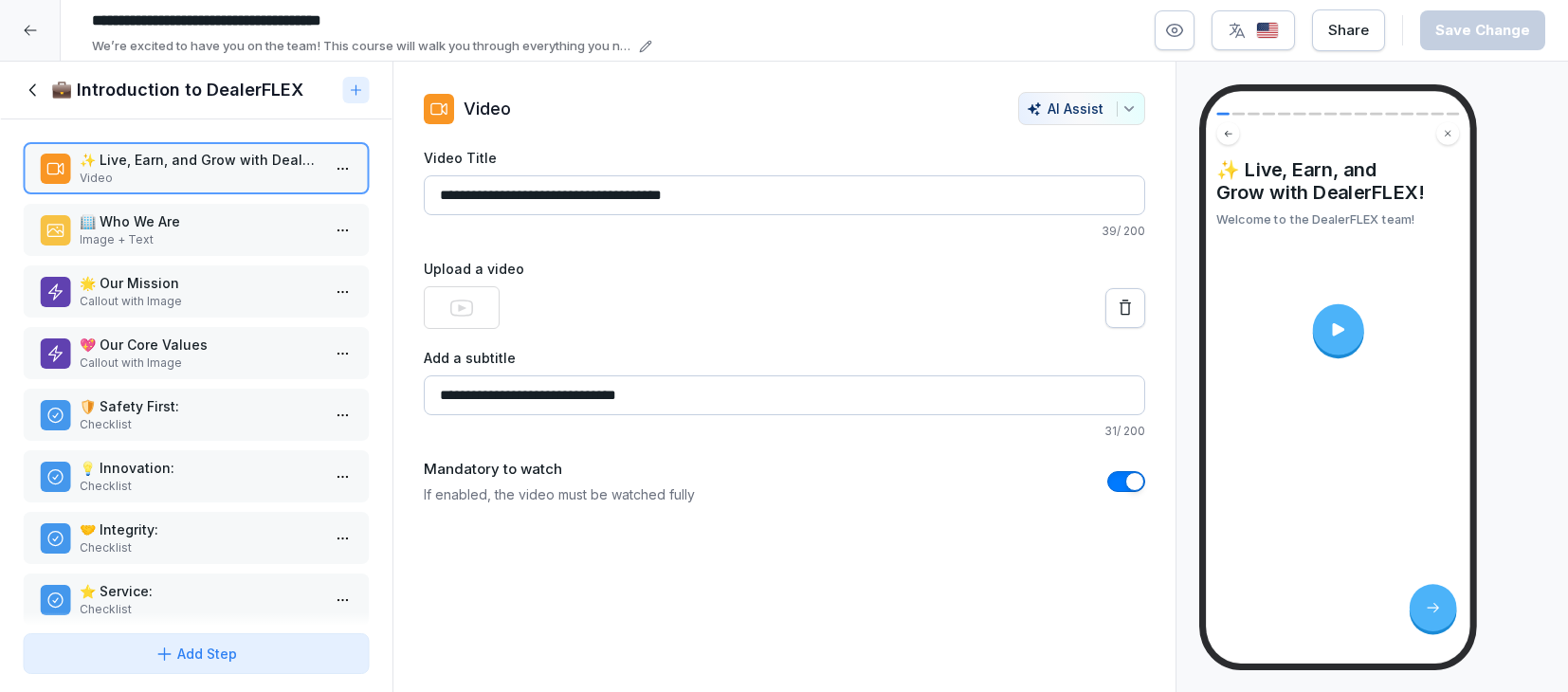 click on "🏢 Who We Are" at bounding box center (200, 221) 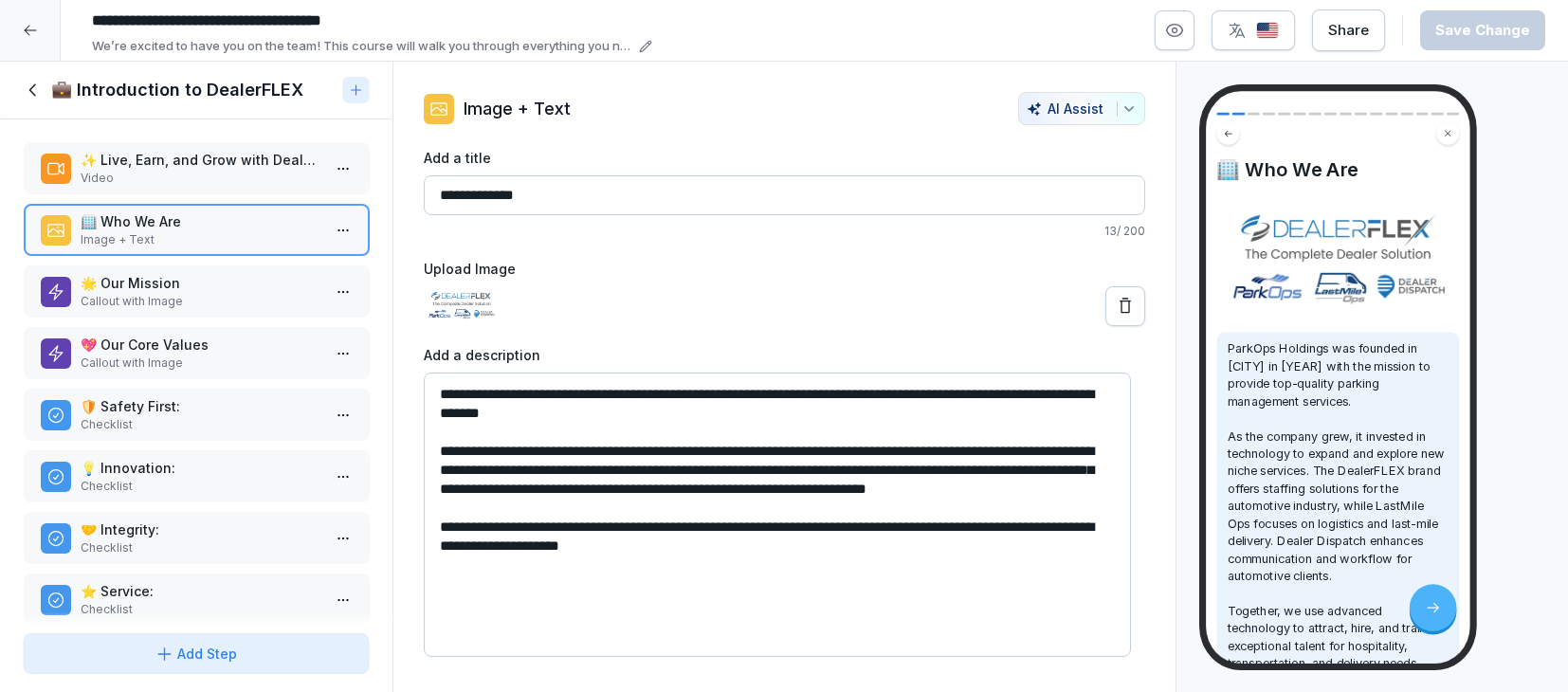 click on "🌟 Our Mission" at bounding box center (200, 282) 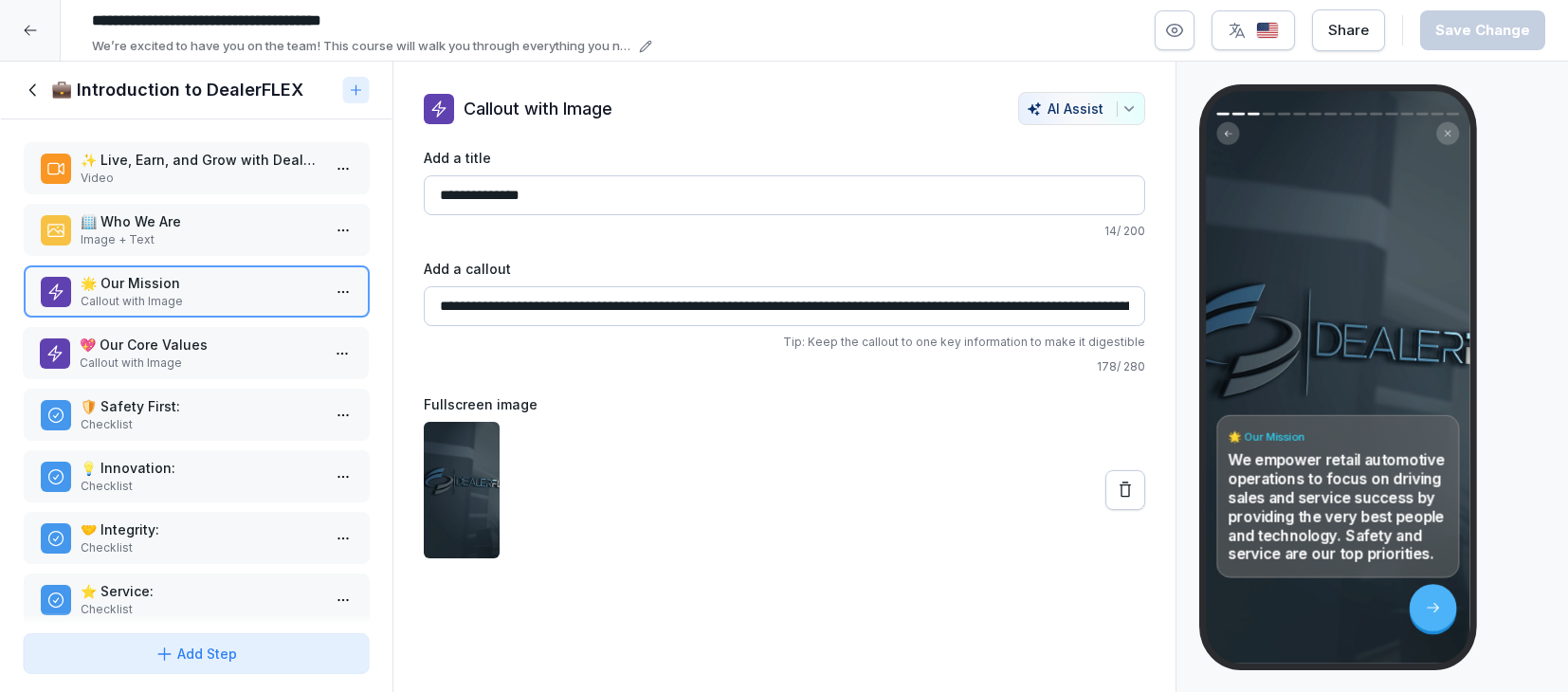 click on "💖 Our Core Values" at bounding box center [199, 344] 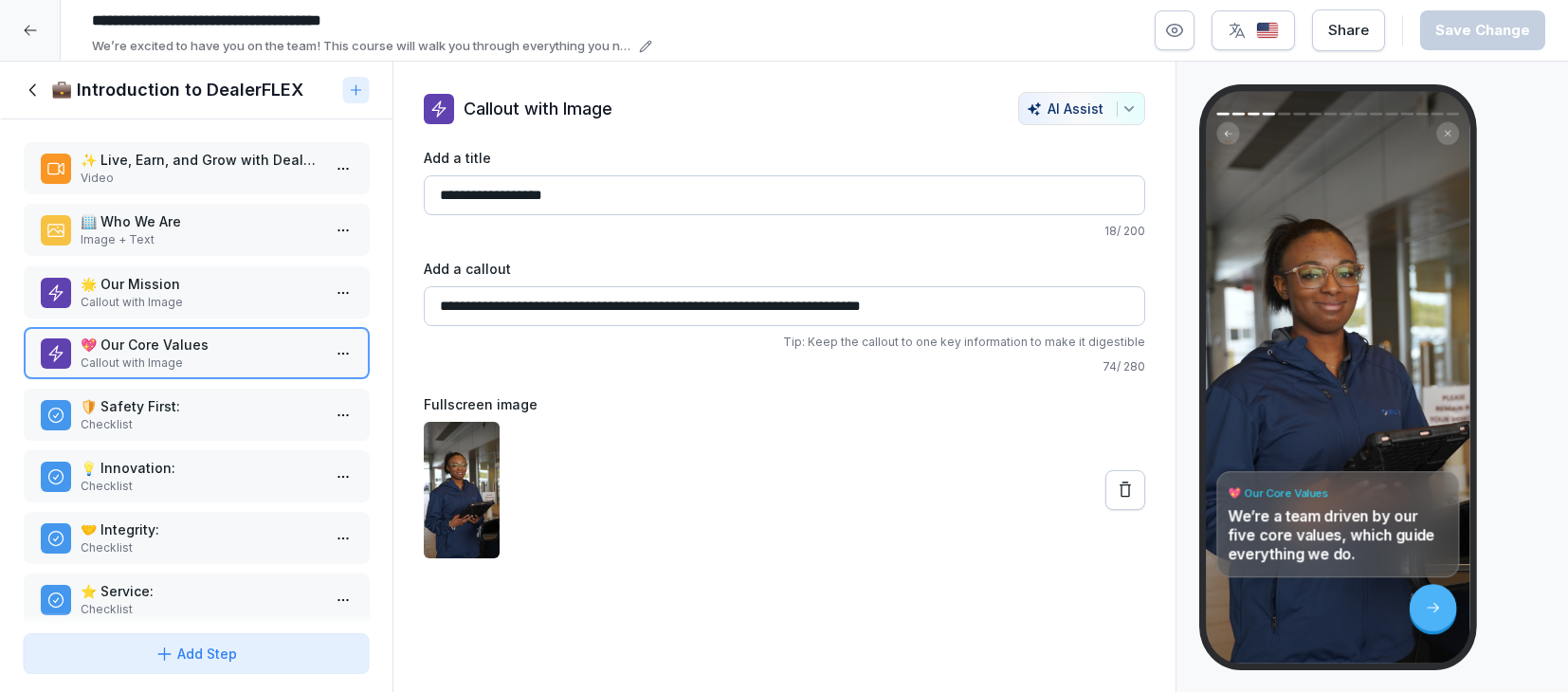click on "Callout with Image" at bounding box center [200, 302] 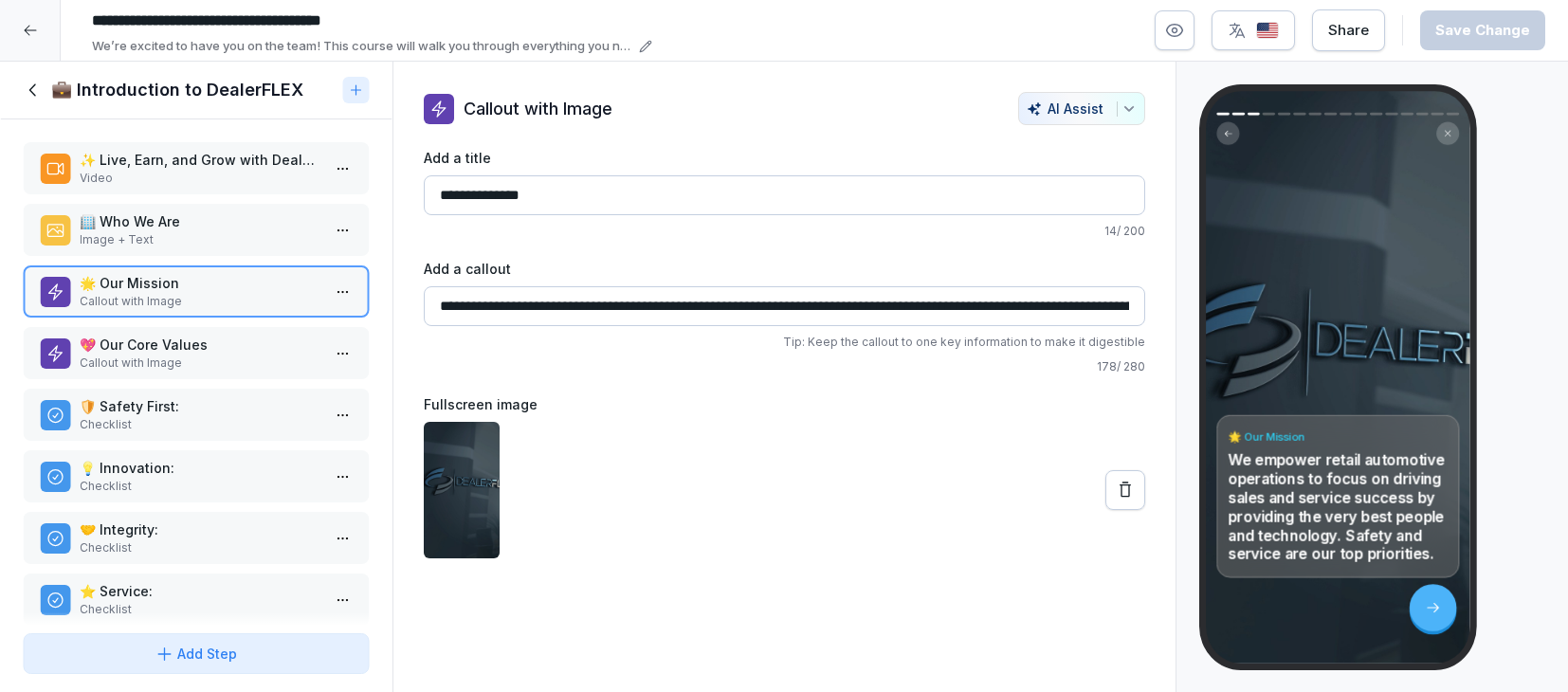 click on "Checklist" at bounding box center [200, 425] 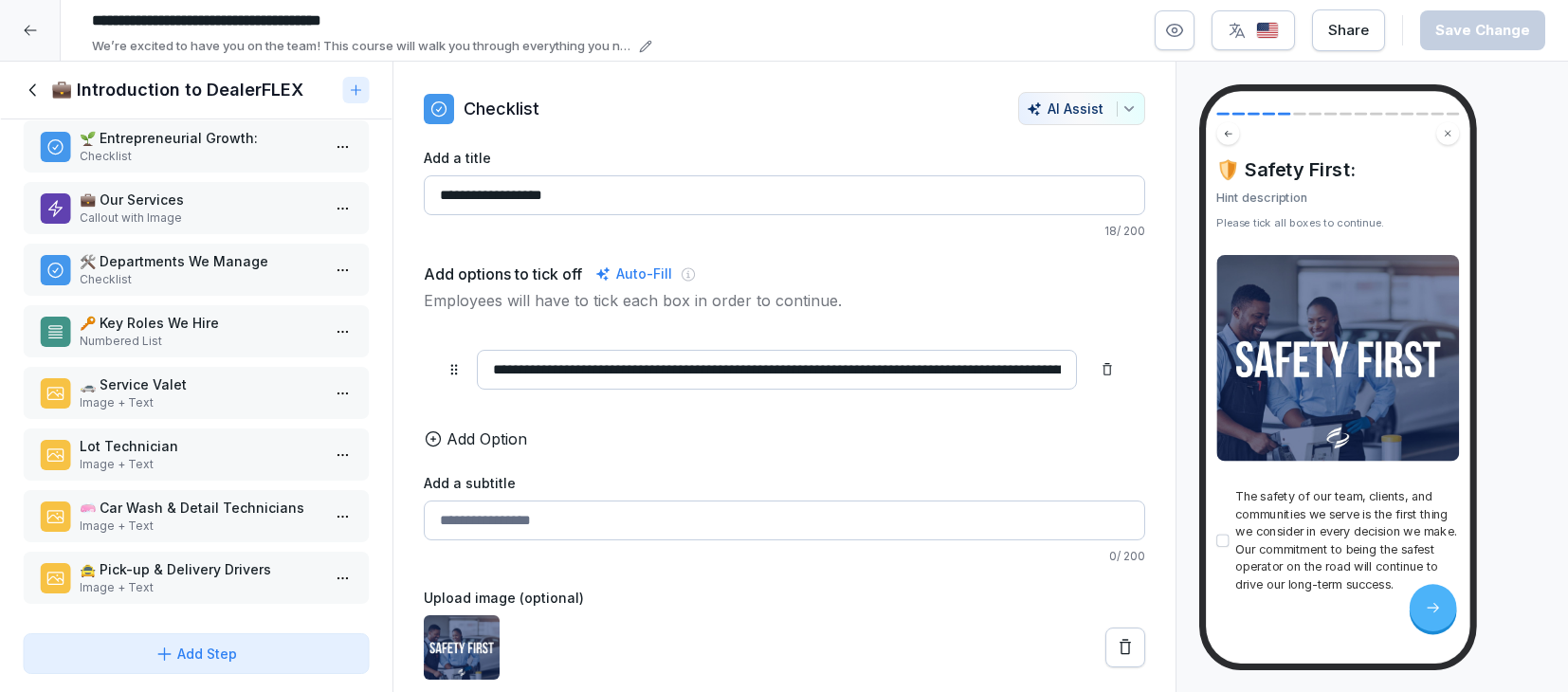 scroll, scrollTop: 530, scrollLeft: 0, axis: vertical 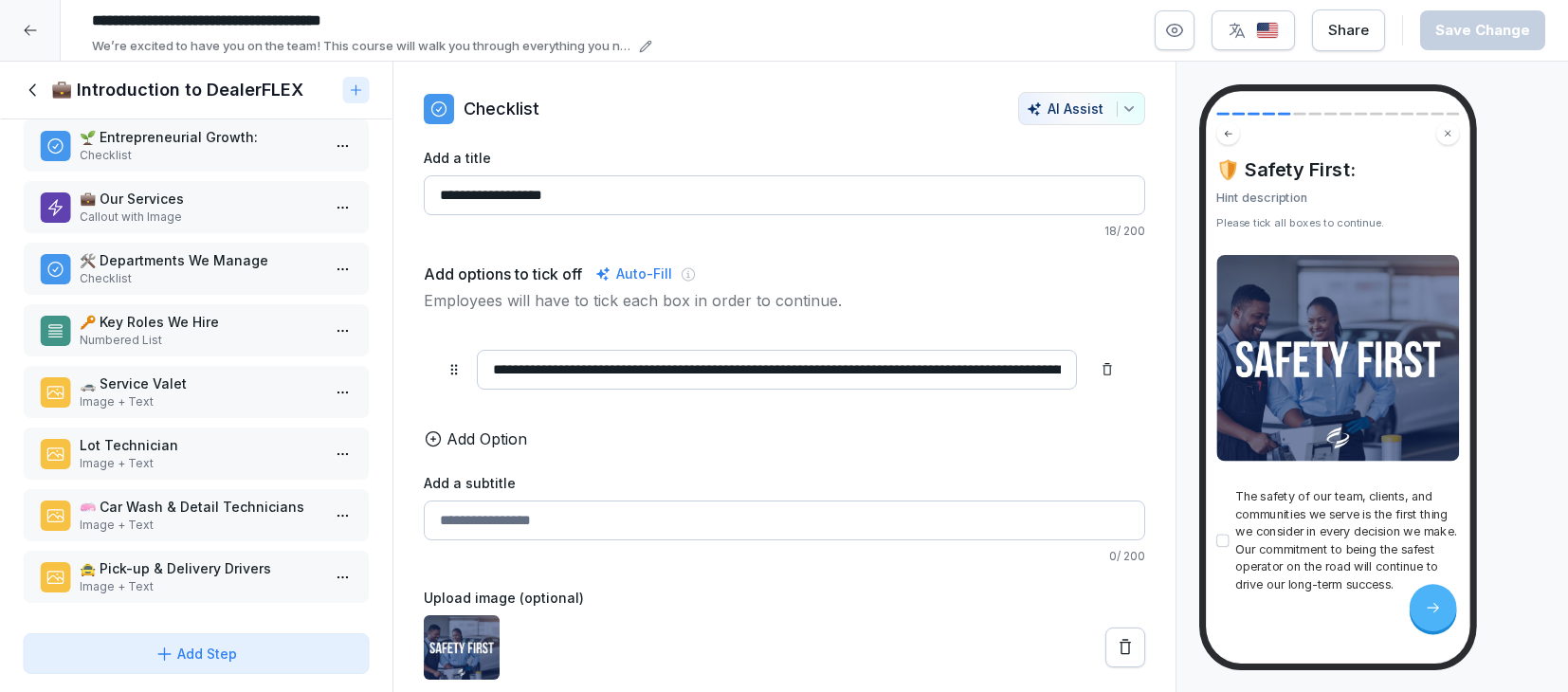 click on "💼 Our Services" at bounding box center [200, 198] 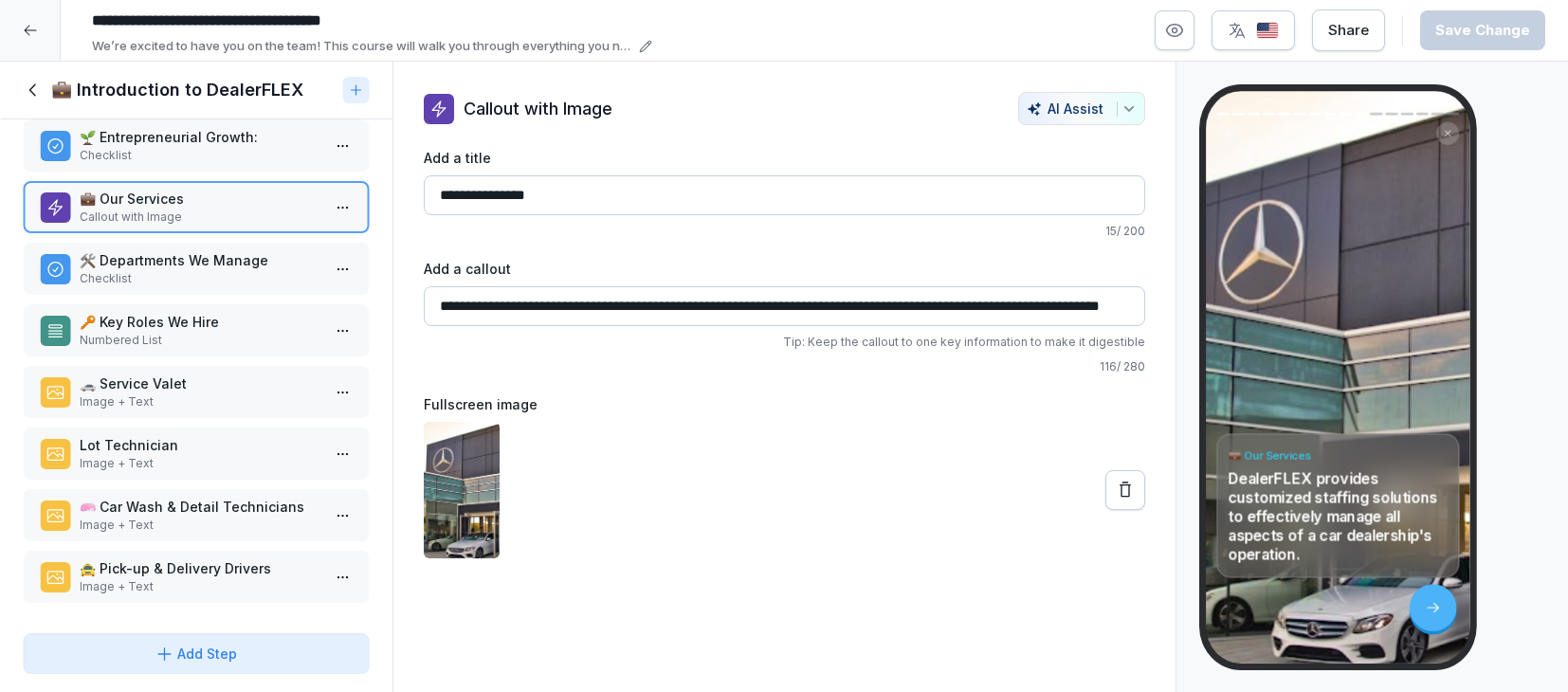 click on "🛠️ Departments We Manage" at bounding box center [200, 260] 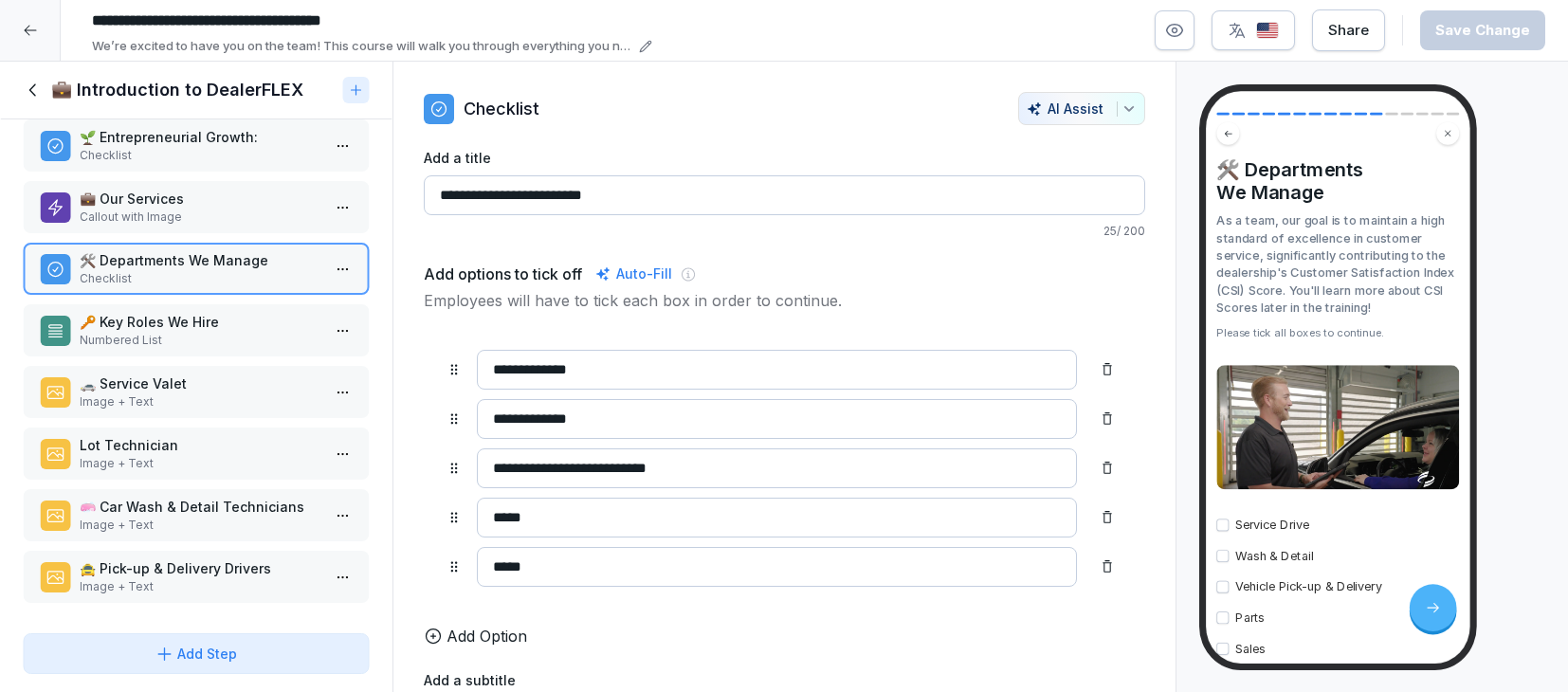 click on "Add Option" at bounding box center [486, 636] 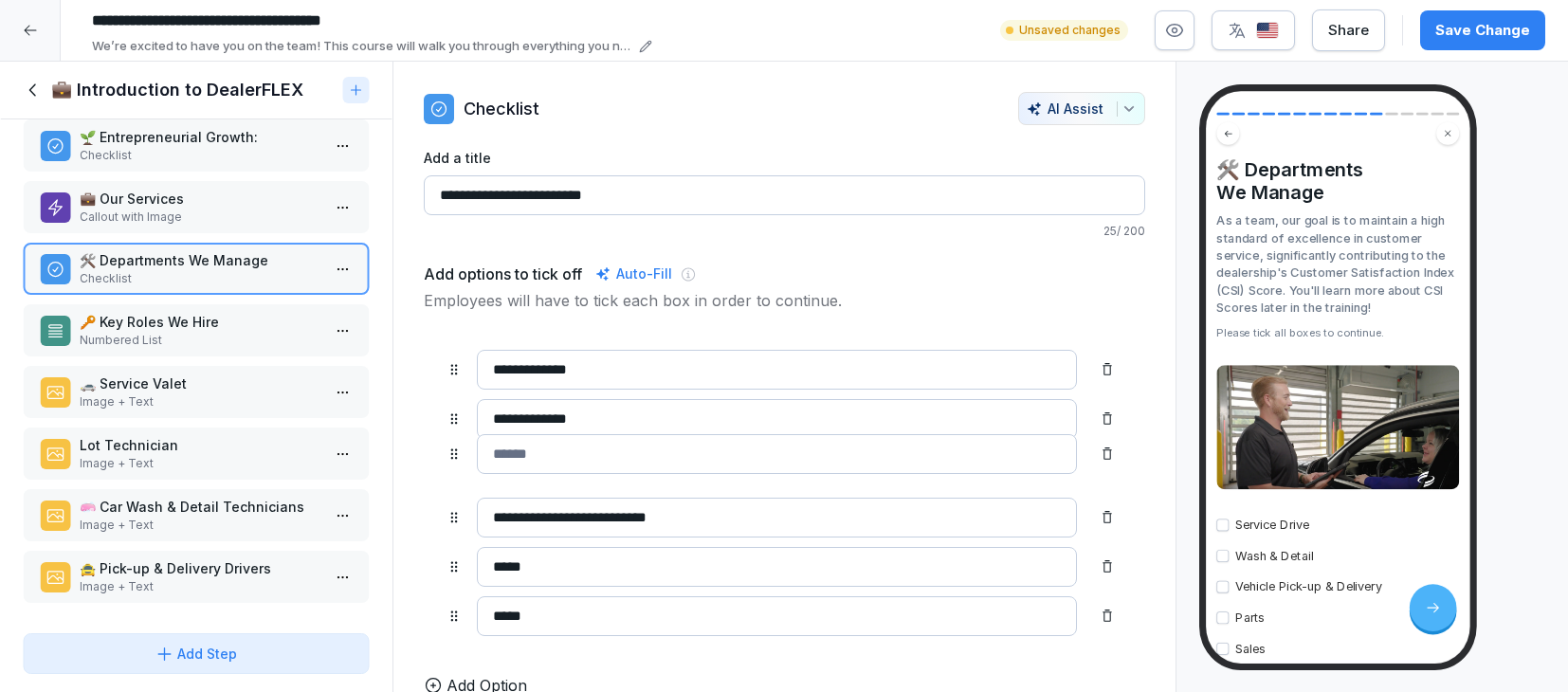 drag, startPoint x: 456, startPoint y: 614, endPoint x: 455, endPoint y: 452, distance: 162.00309 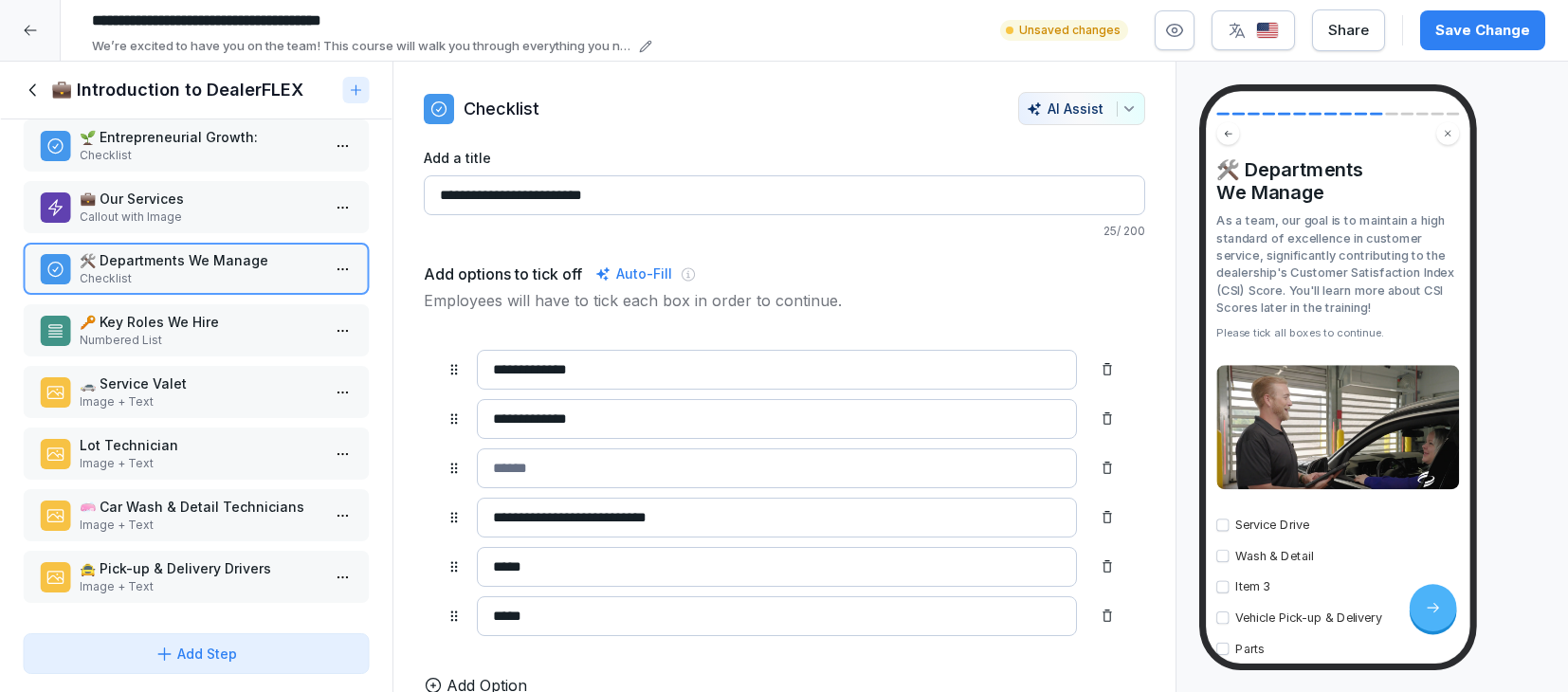 click on "**********" at bounding box center (776, 419) 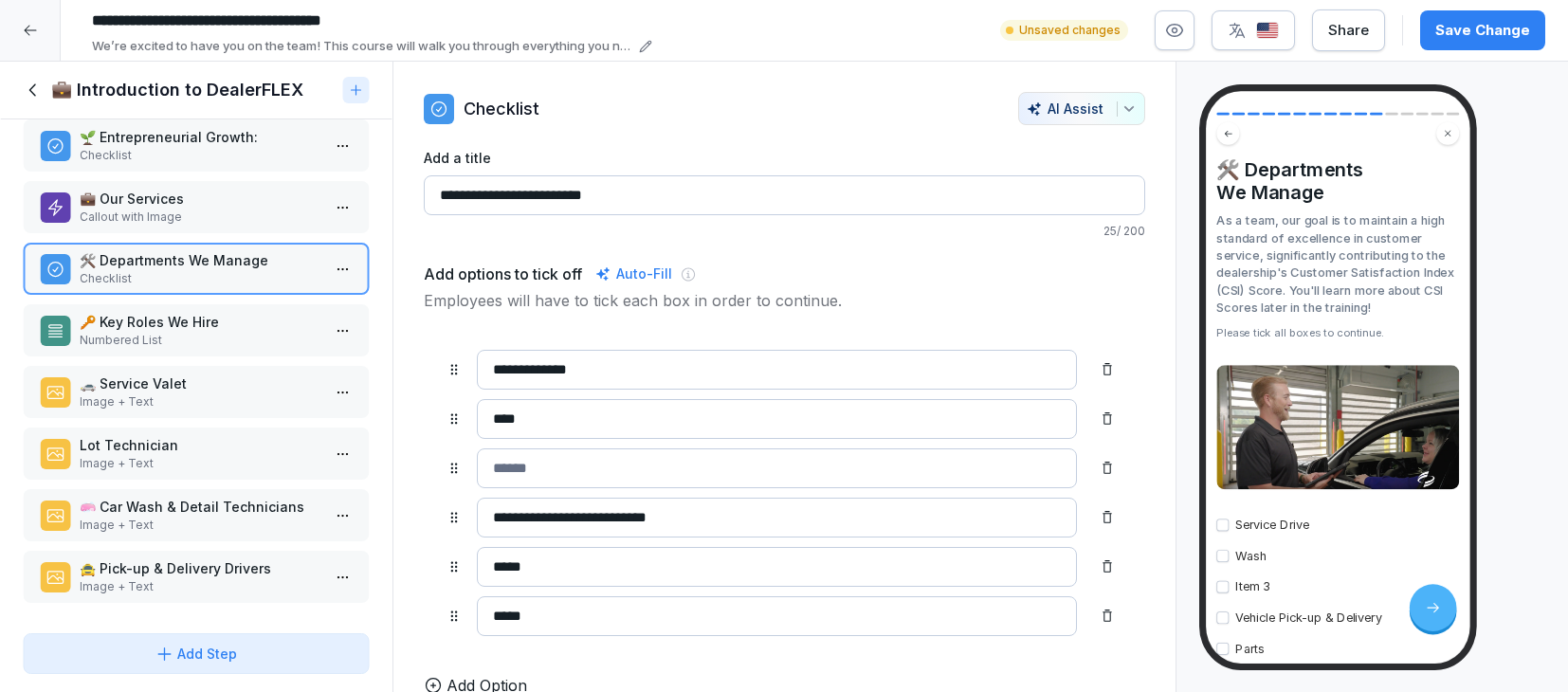 type on "****" 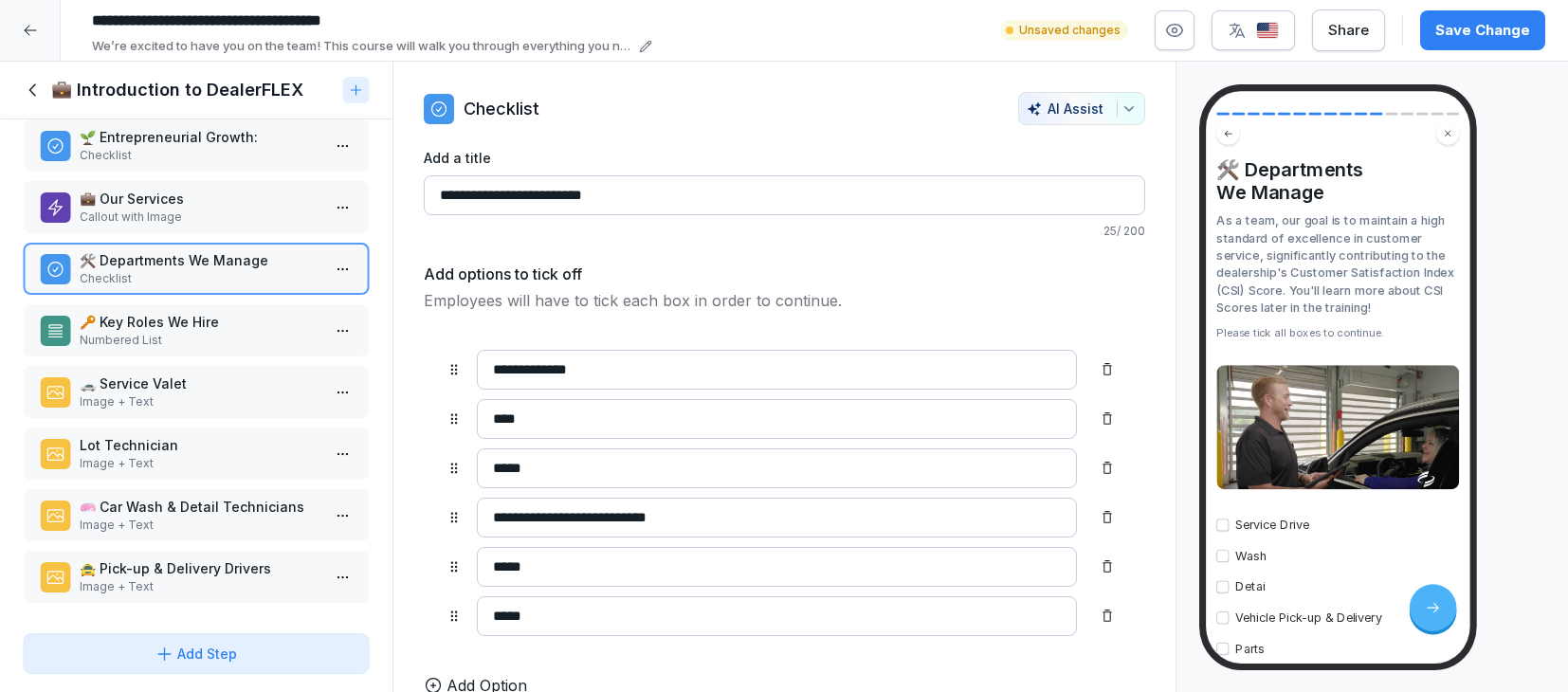 type on "******" 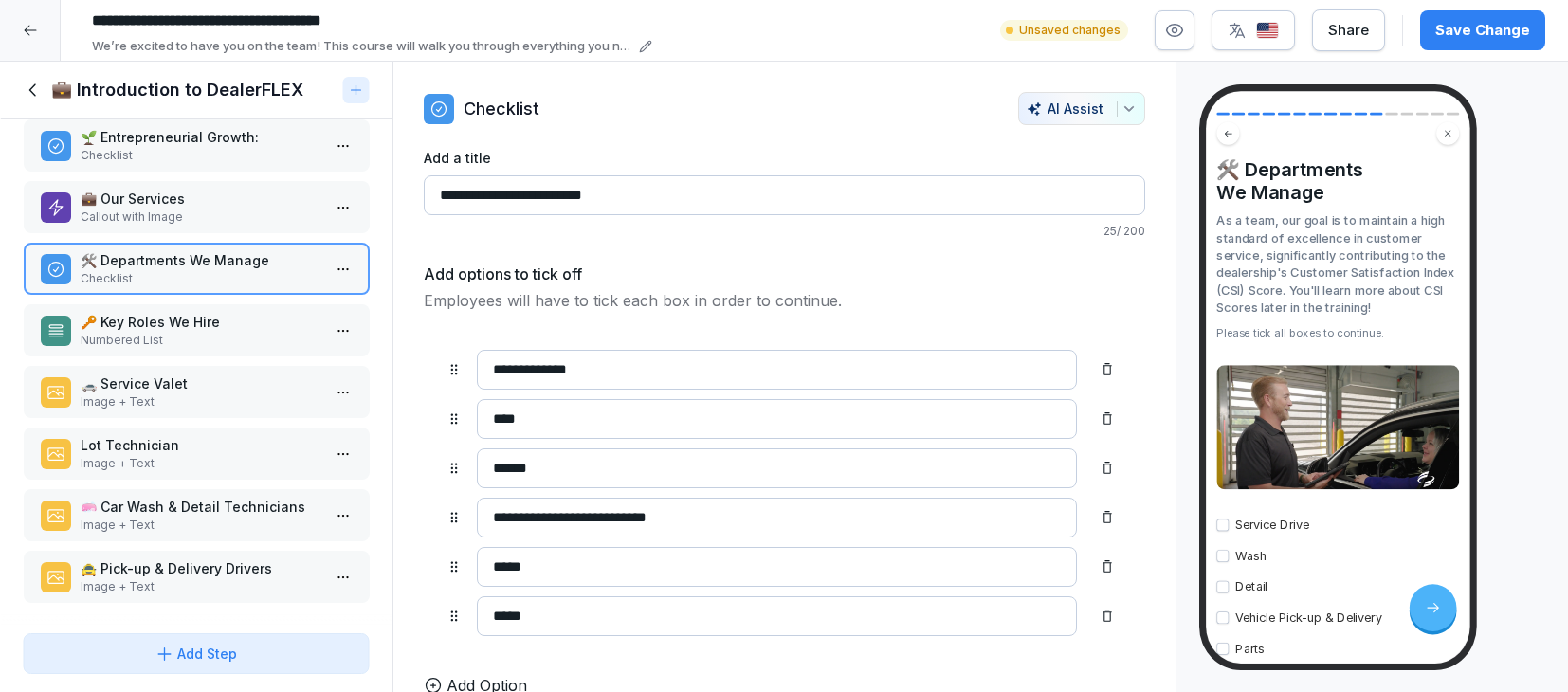 click on "🔑 Key Roles We Hire" at bounding box center [200, 321] 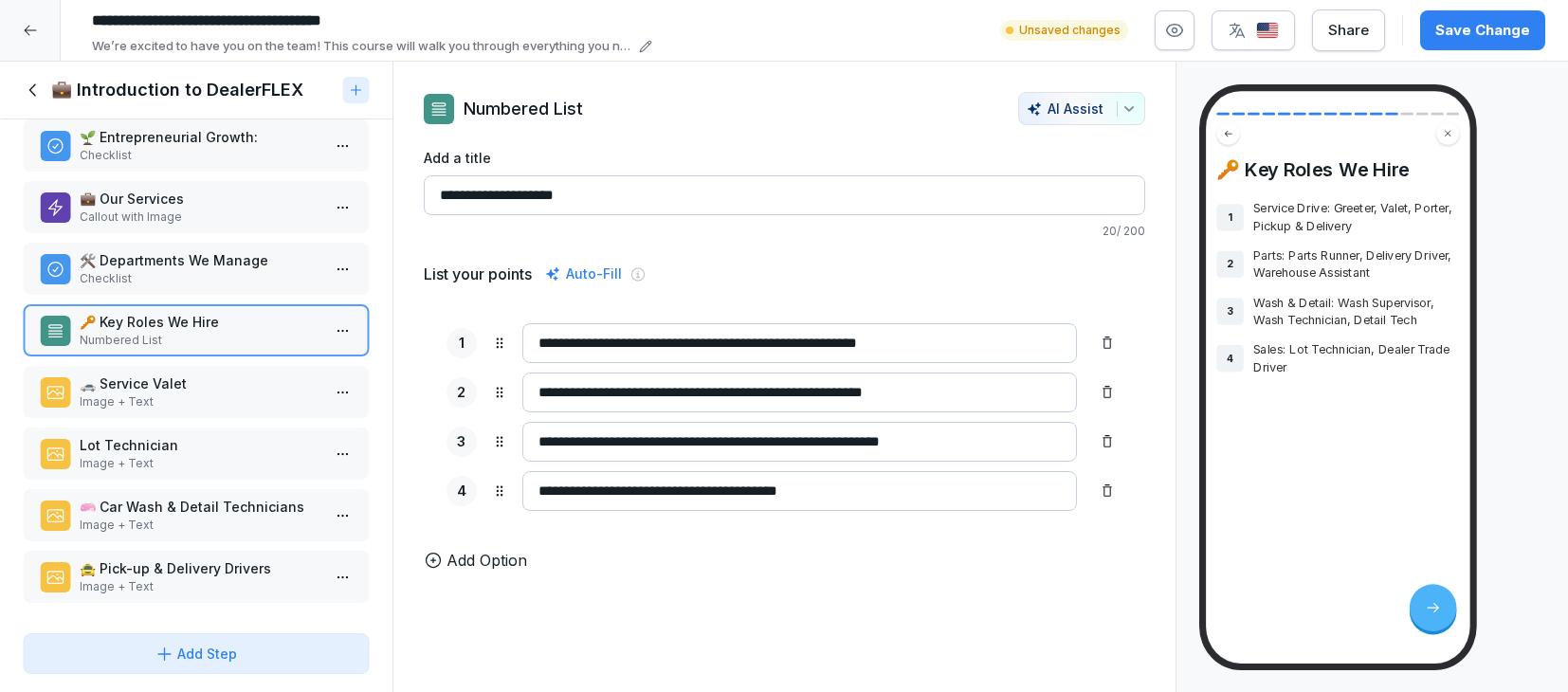 click on "Add Option" at bounding box center (486, 560) 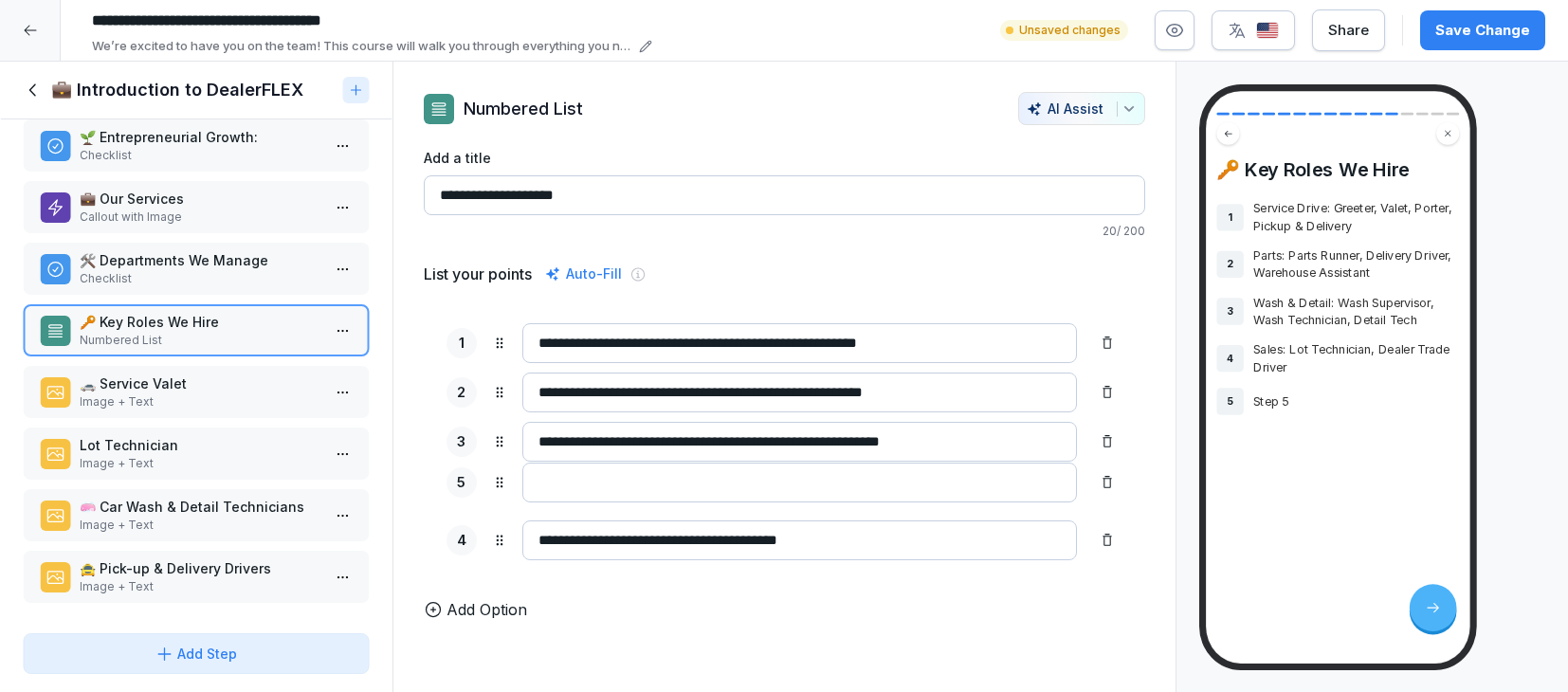 drag, startPoint x: 501, startPoint y: 545, endPoint x: 499, endPoint y: 488, distance: 57.035077 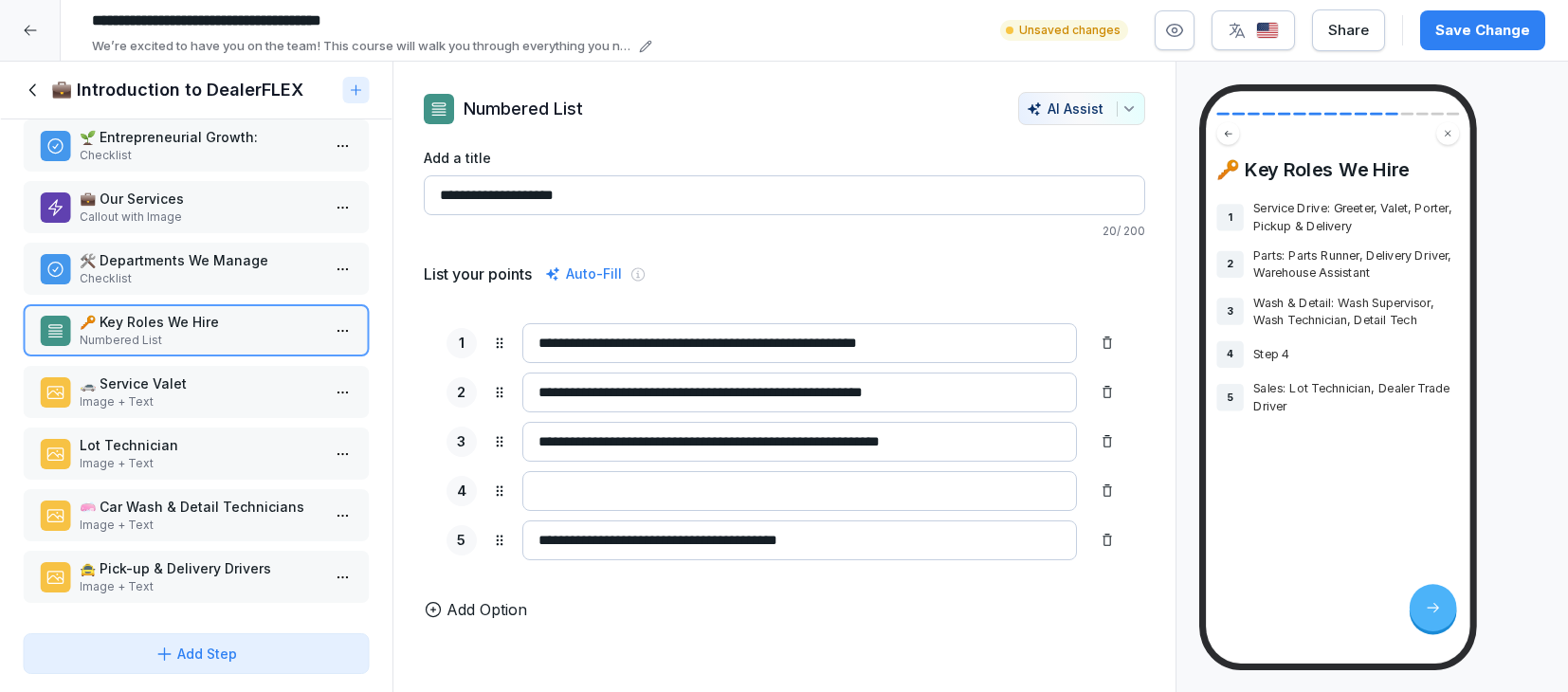 drag, startPoint x: 581, startPoint y: 445, endPoint x: 628, endPoint y: 441, distance: 47.169906 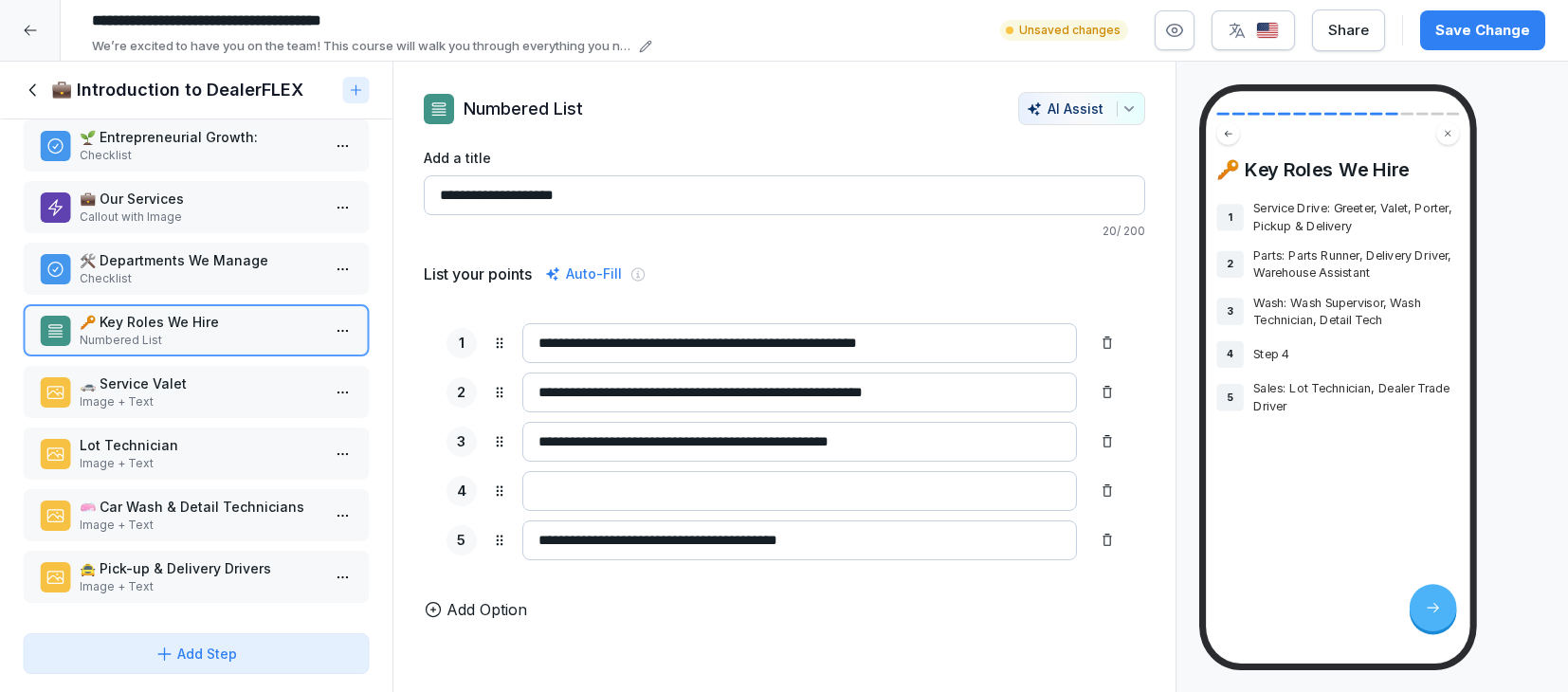 drag, startPoint x: 816, startPoint y: 445, endPoint x: 903, endPoint y: 444, distance: 87.00575 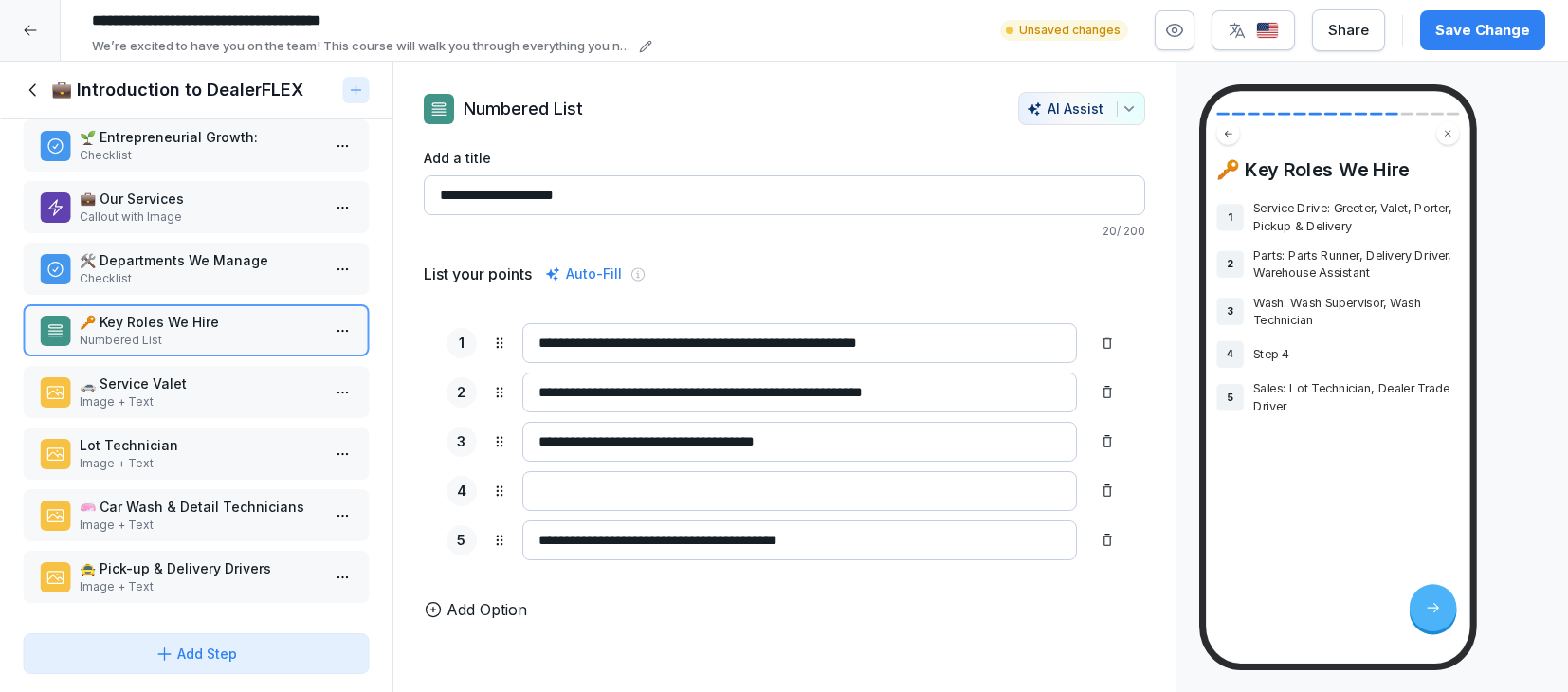 type on "**********" 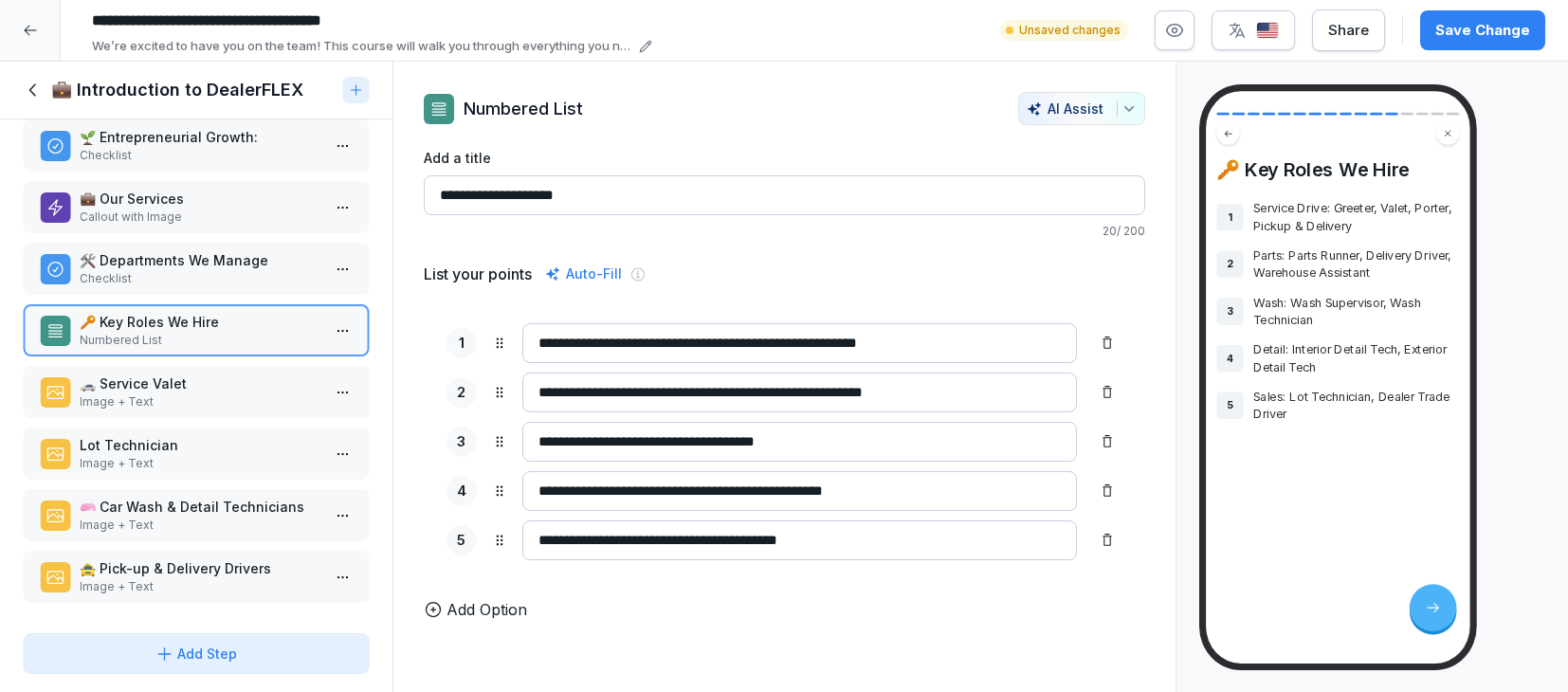 type on "**********" 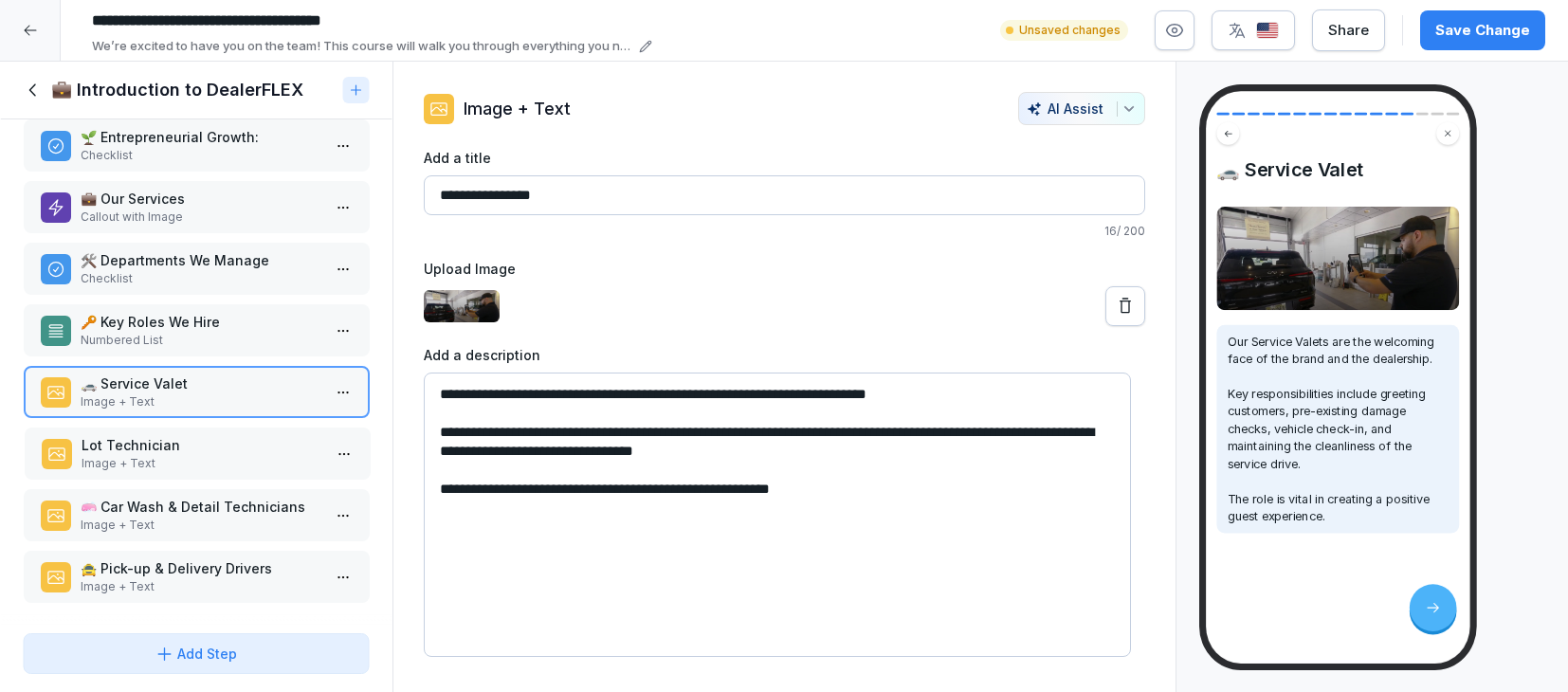click on "Lot Technician Image + Text" at bounding box center [197, 453] 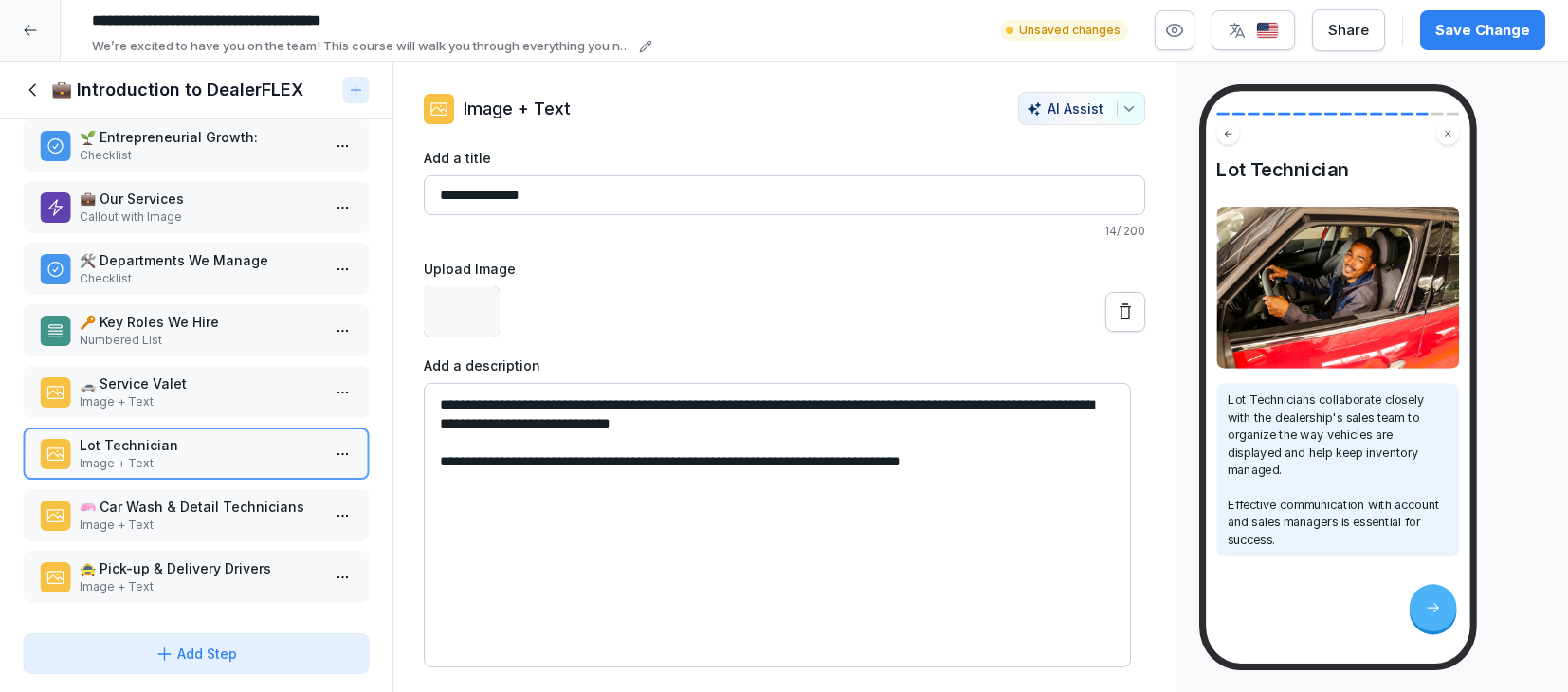 click on "Image + Text" at bounding box center [200, 525] 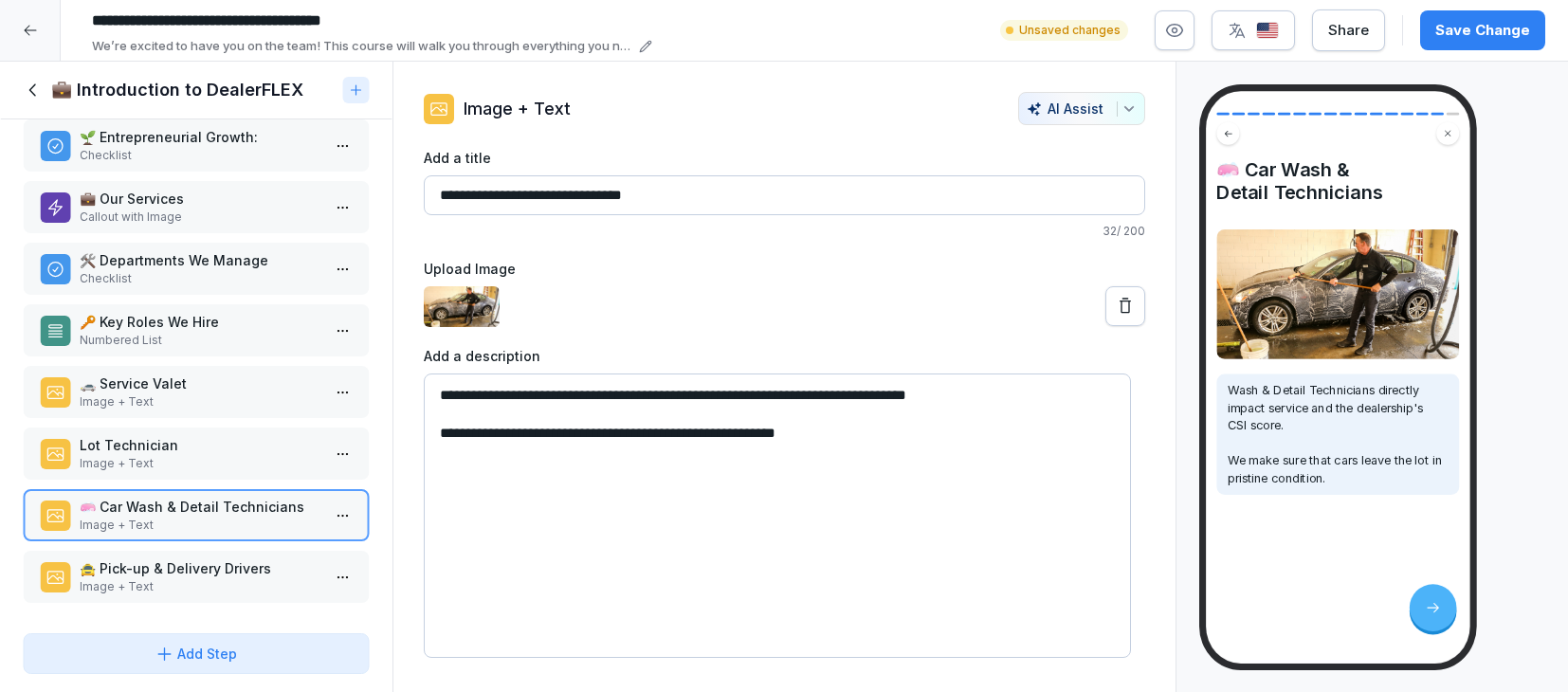 click on "Add Step" at bounding box center (195, 653) 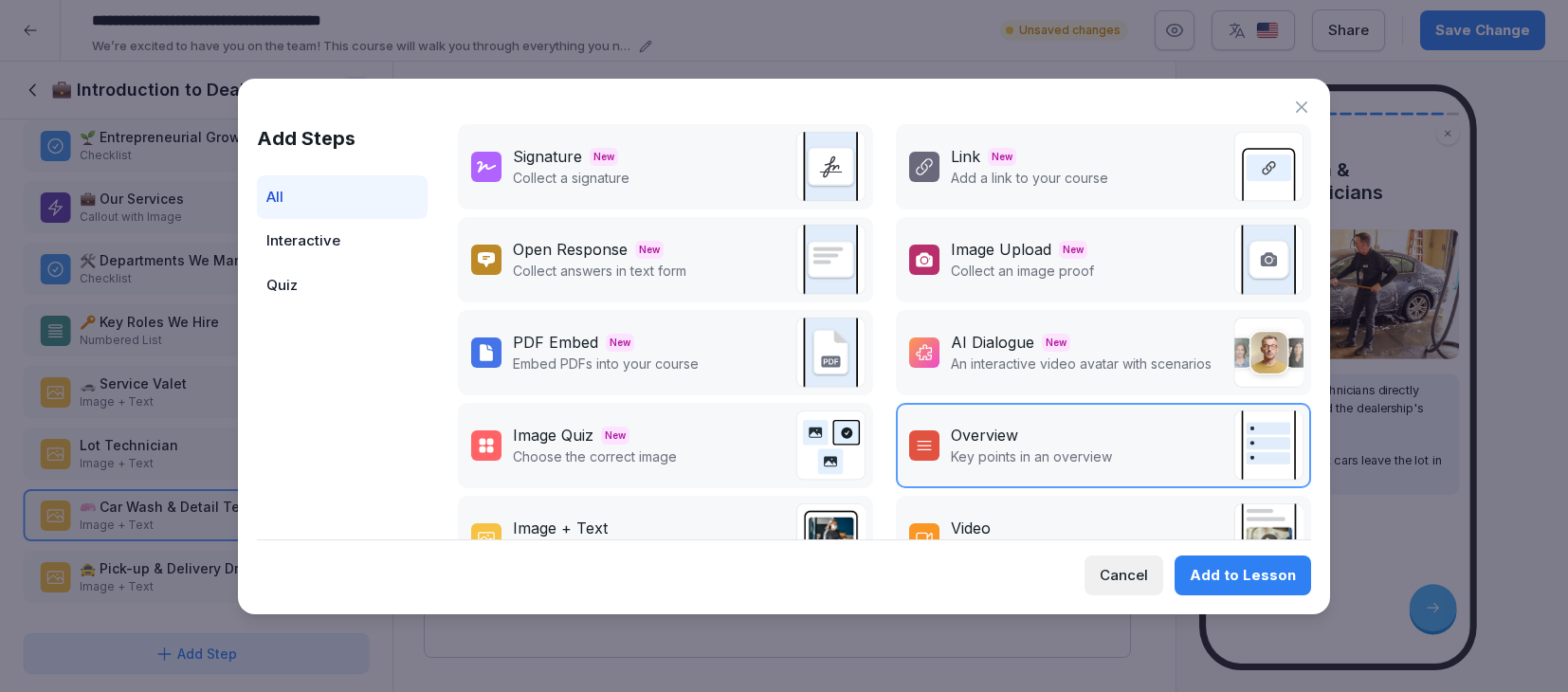 scroll, scrollTop: 443, scrollLeft: 0, axis: vertical 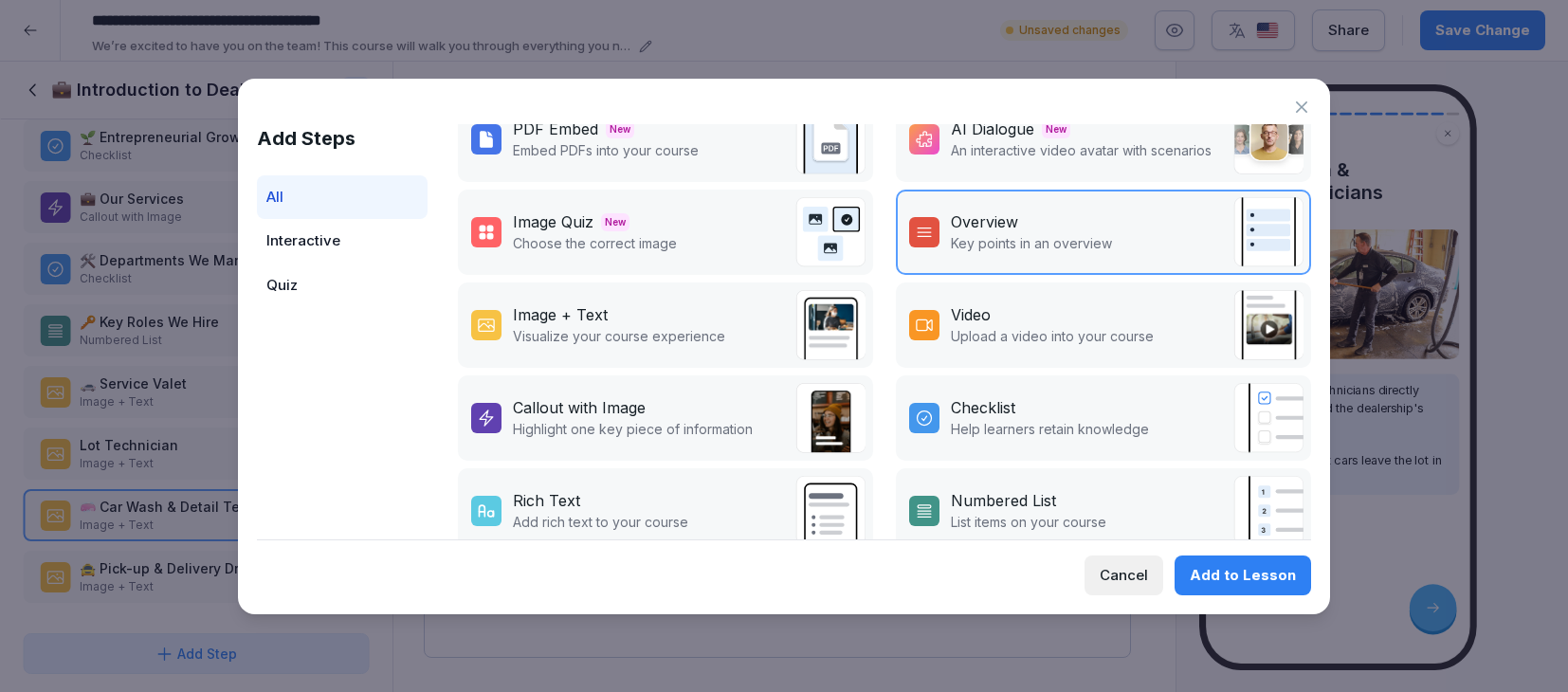 click on "Image + Text" at bounding box center [619, 315] 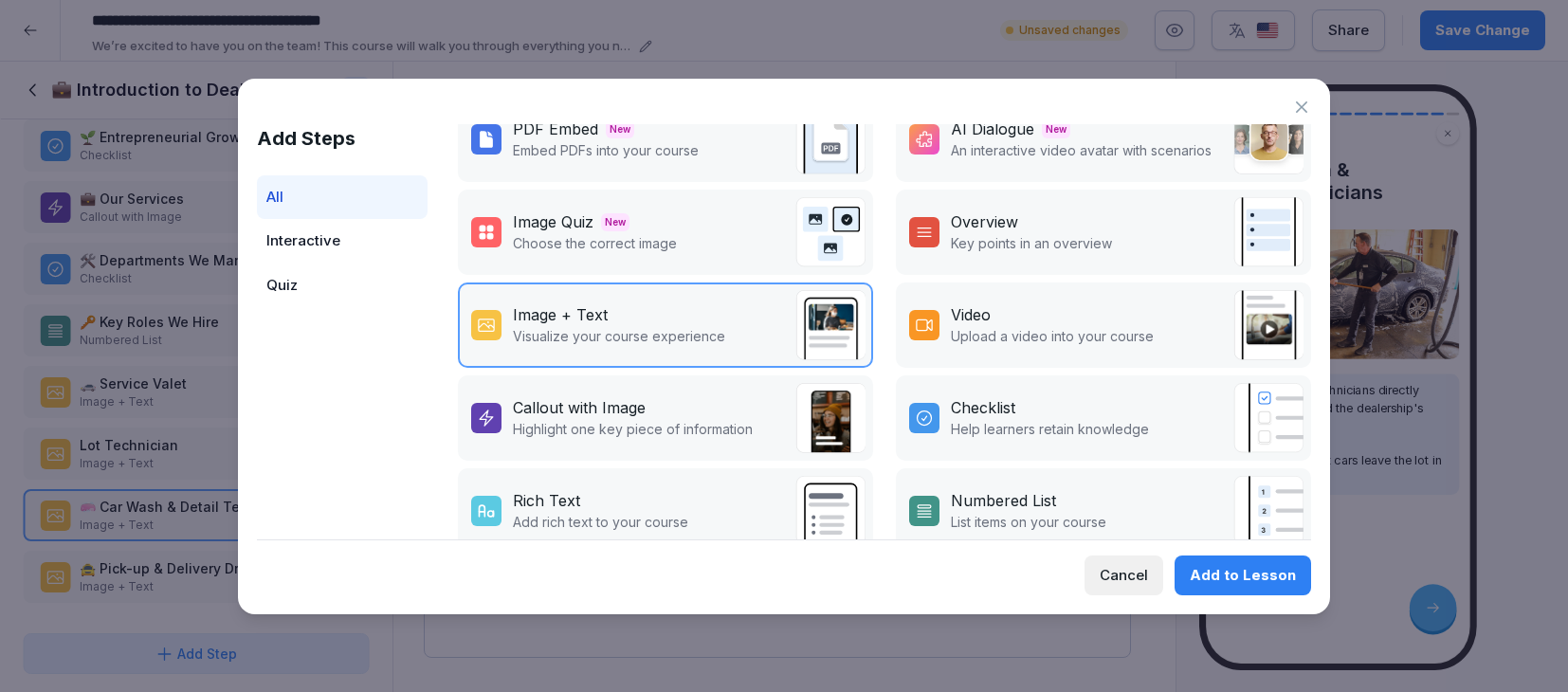 drag, startPoint x: 1247, startPoint y: 575, endPoint x: 1237, endPoint y: 577, distance: 10.198039 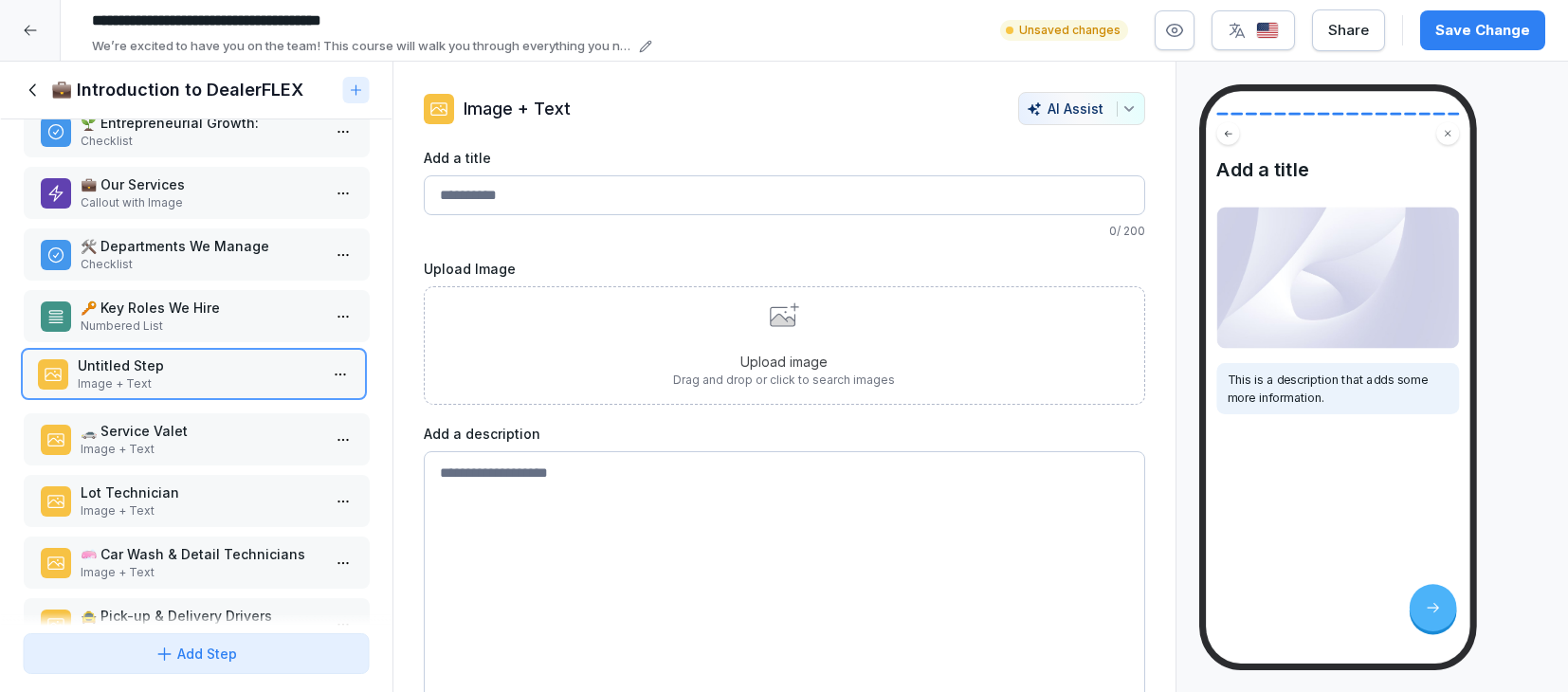 drag, startPoint x: 238, startPoint y: 605, endPoint x: 238, endPoint y: 363, distance: 242 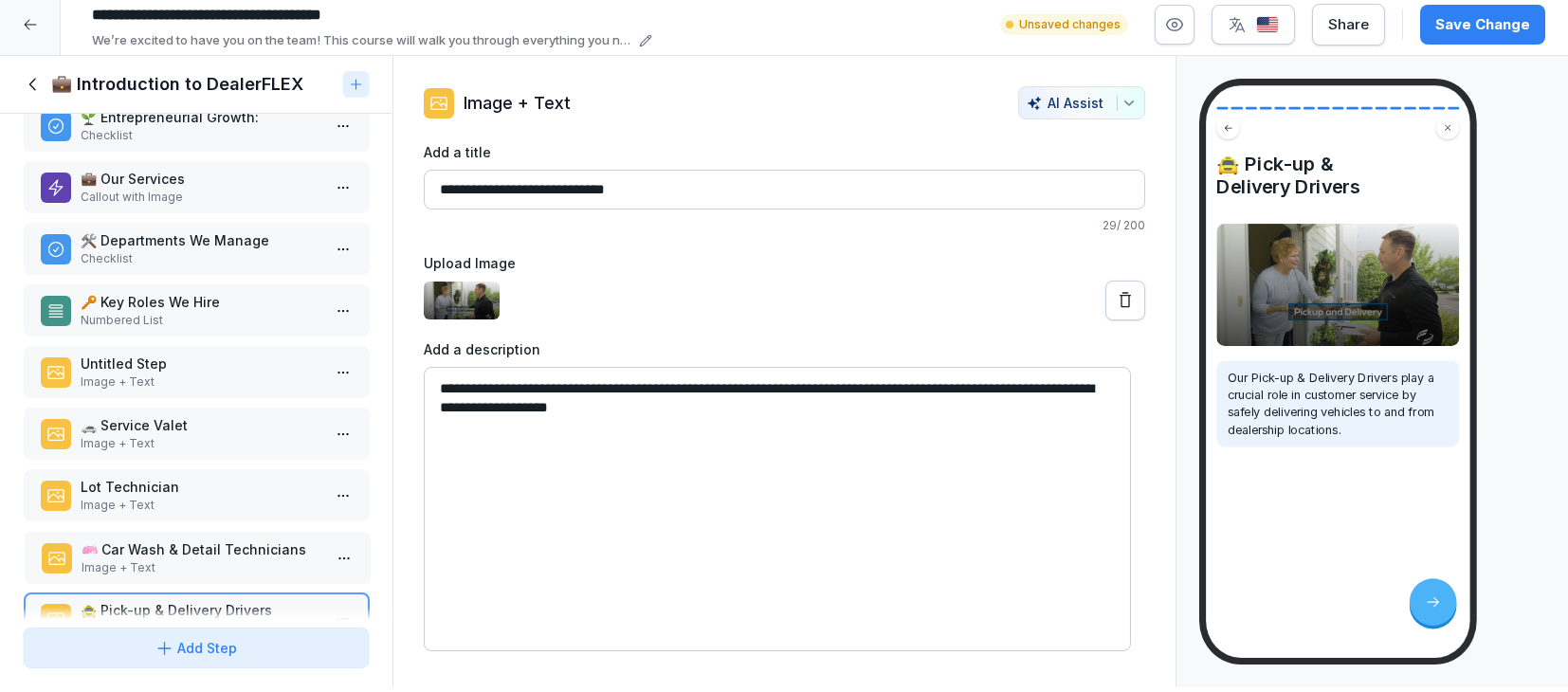 click on "Image + Text" at bounding box center [201, 568] 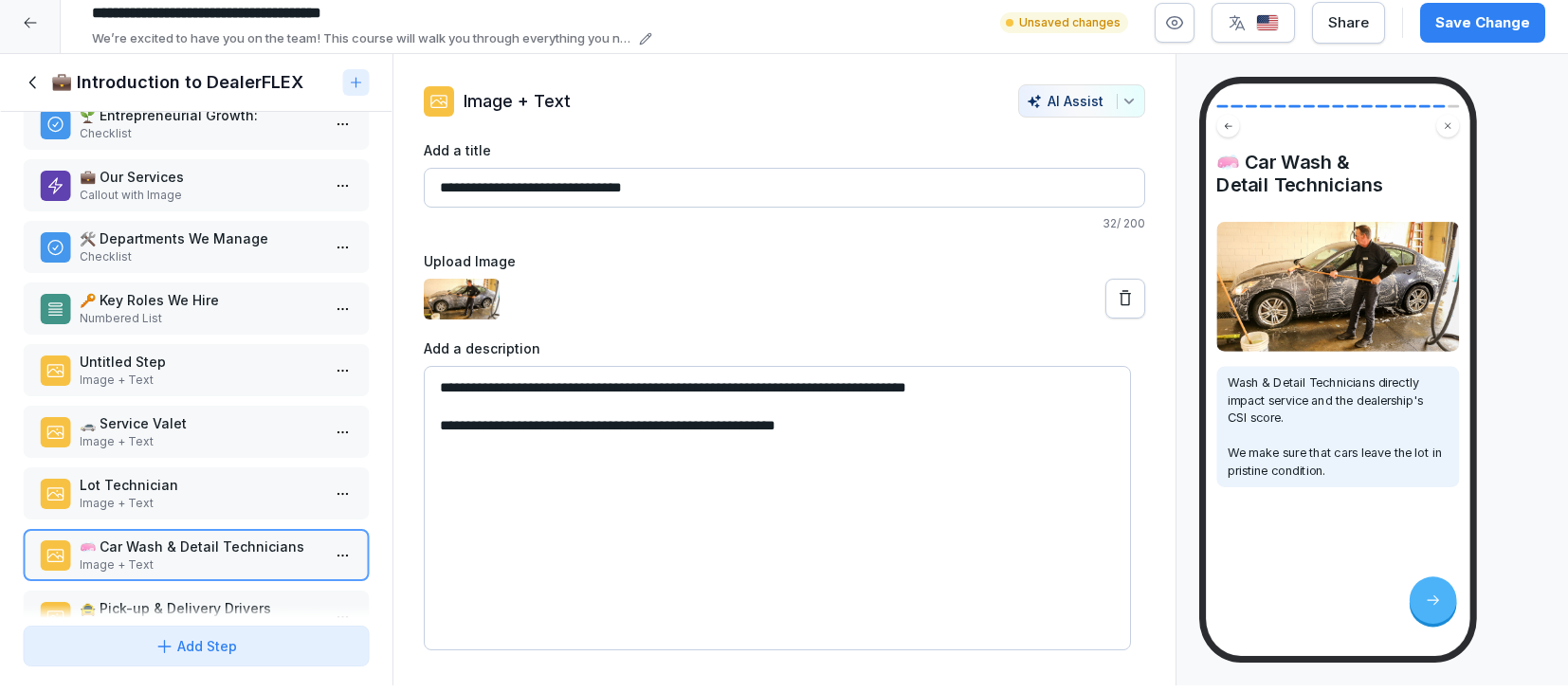 drag, startPoint x: 544, startPoint y: 182, endPoint x: 678, endPoint y: 184, distance: 134.01492 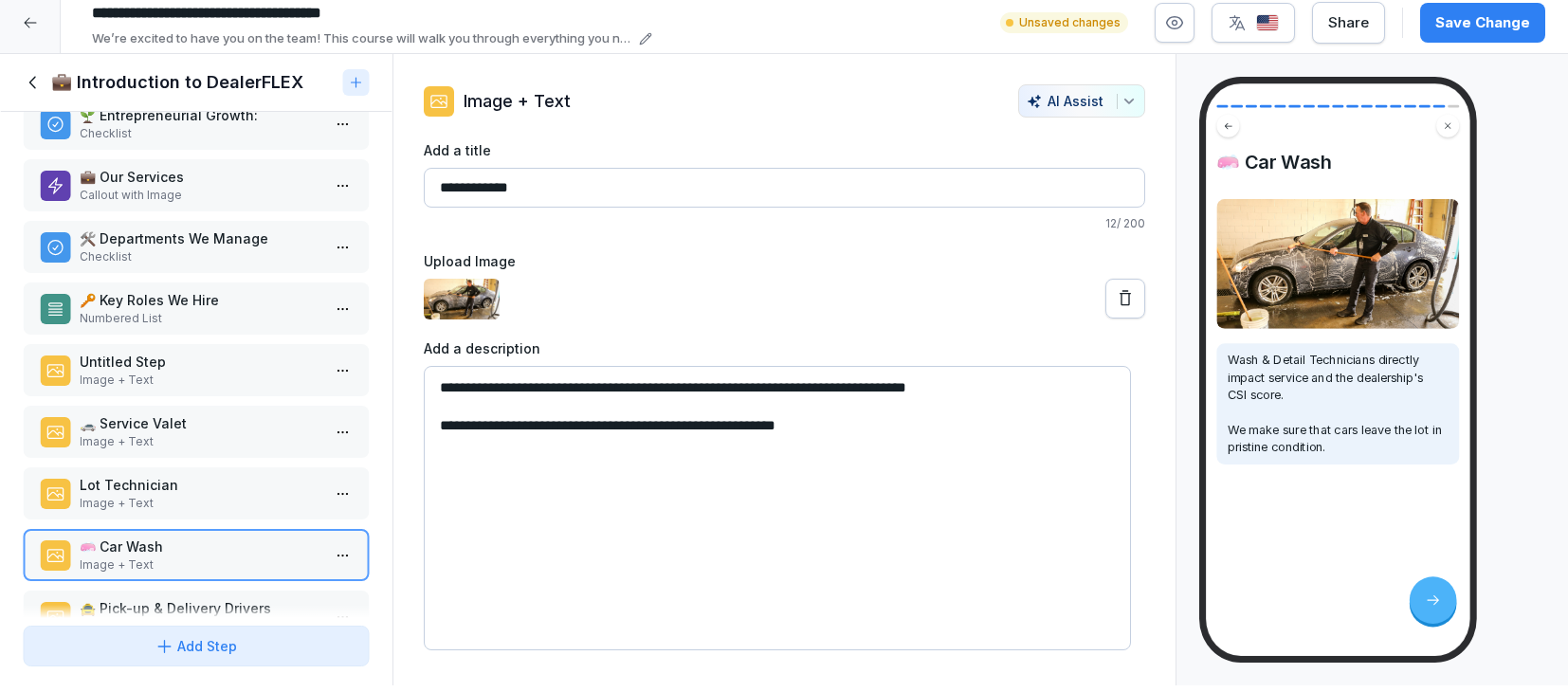 type on "**********" 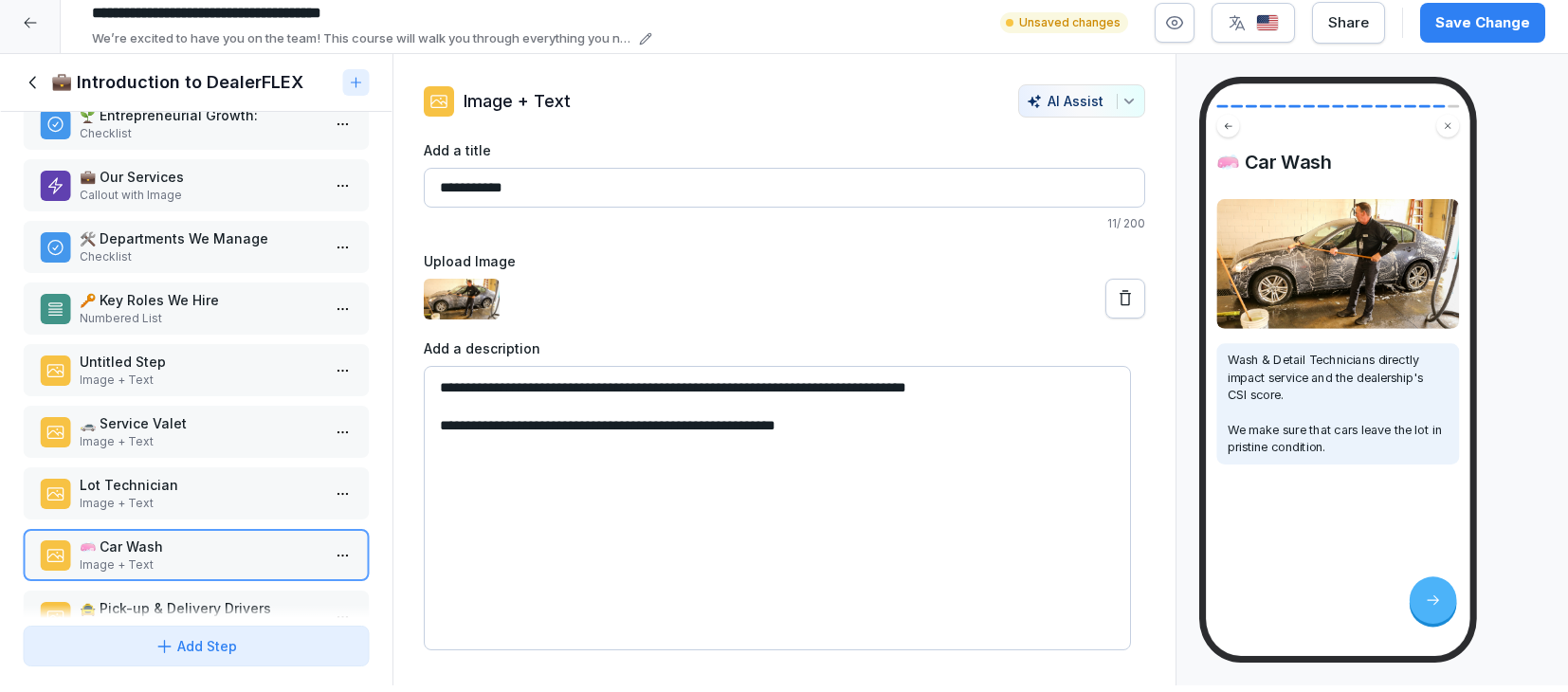 click on "Image + Text" at bounding box center [200, 380] 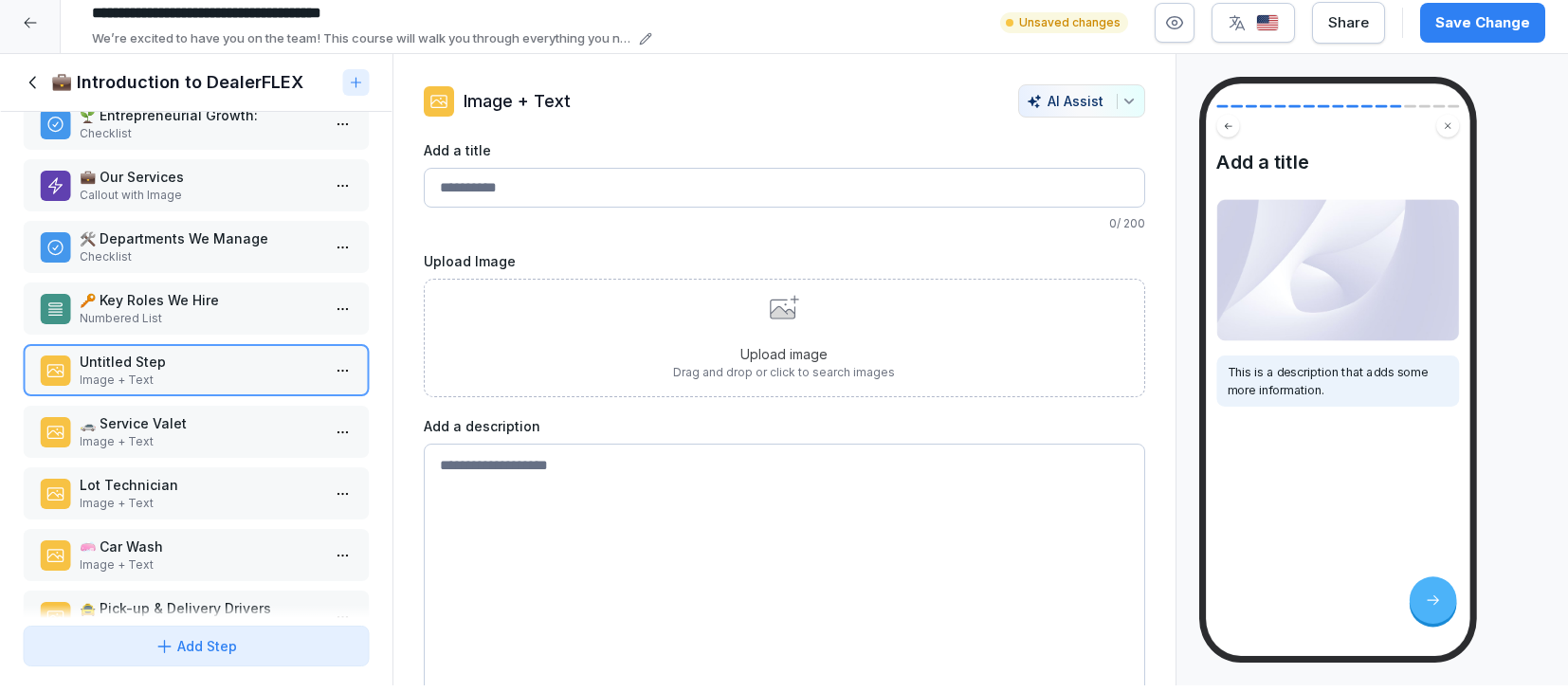 click on "Add a title" at bounding box center [784, 188] 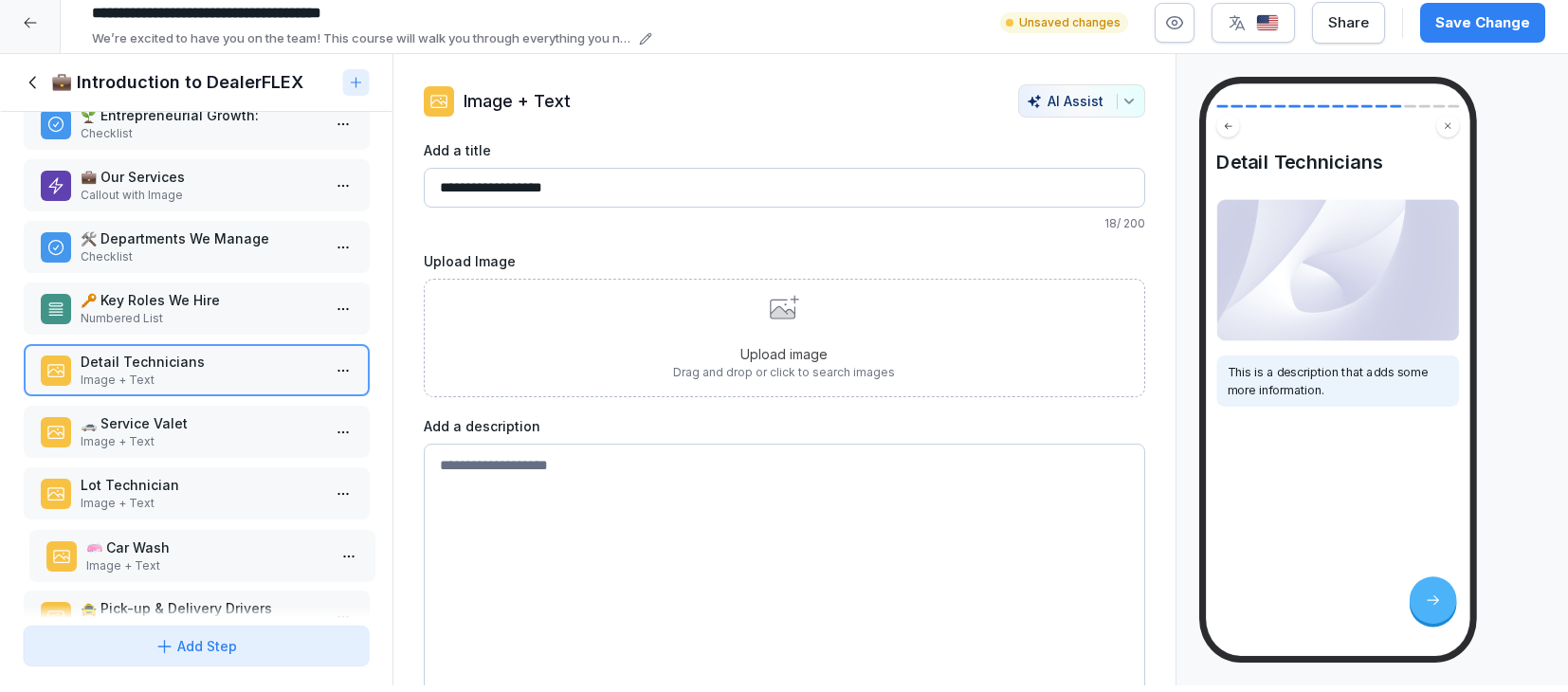 click on "🧼 Car Wash" at bounding box center [206, 547] 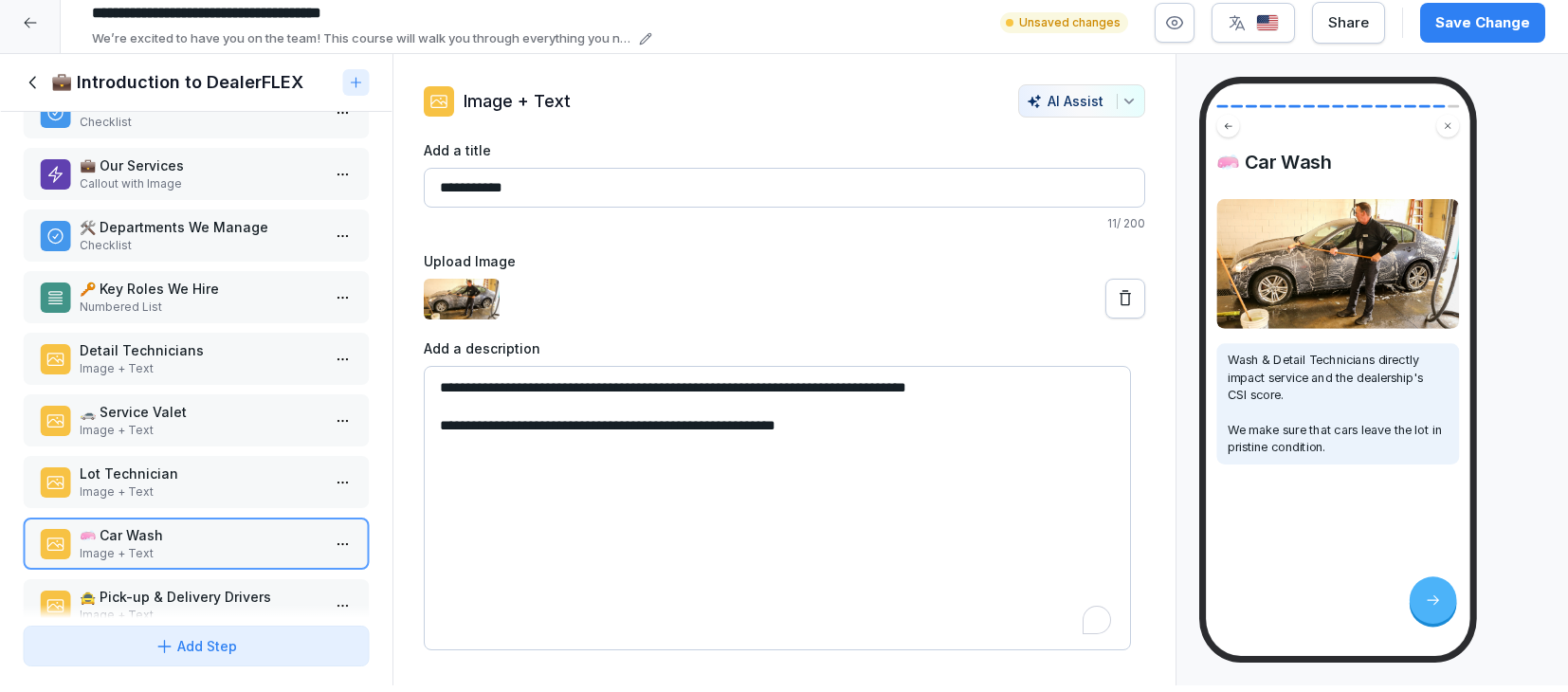 drag, startPoint x: 483, startPoint y: 388, endPoint x: 534, endPoint y: 388, distance: 51 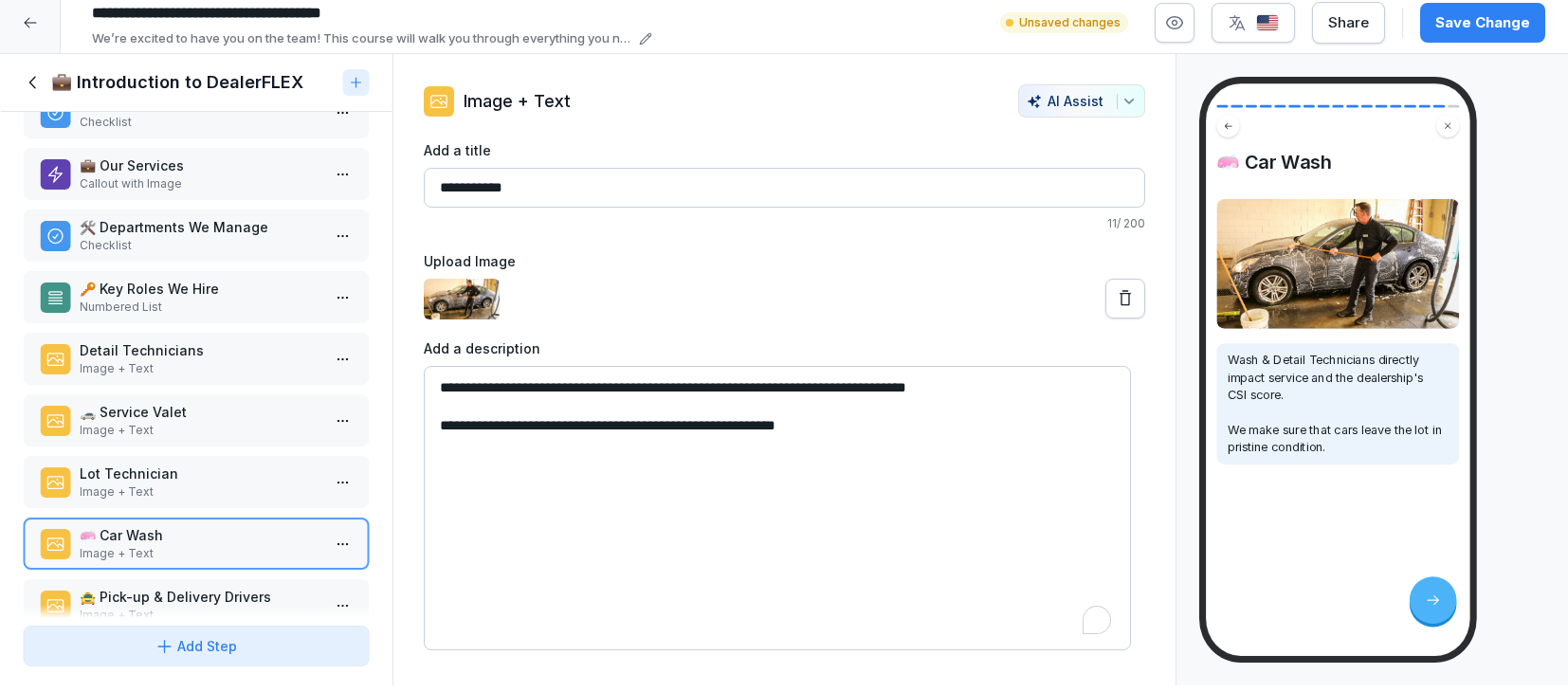 click on "**********" at bounding box center [777, 508] 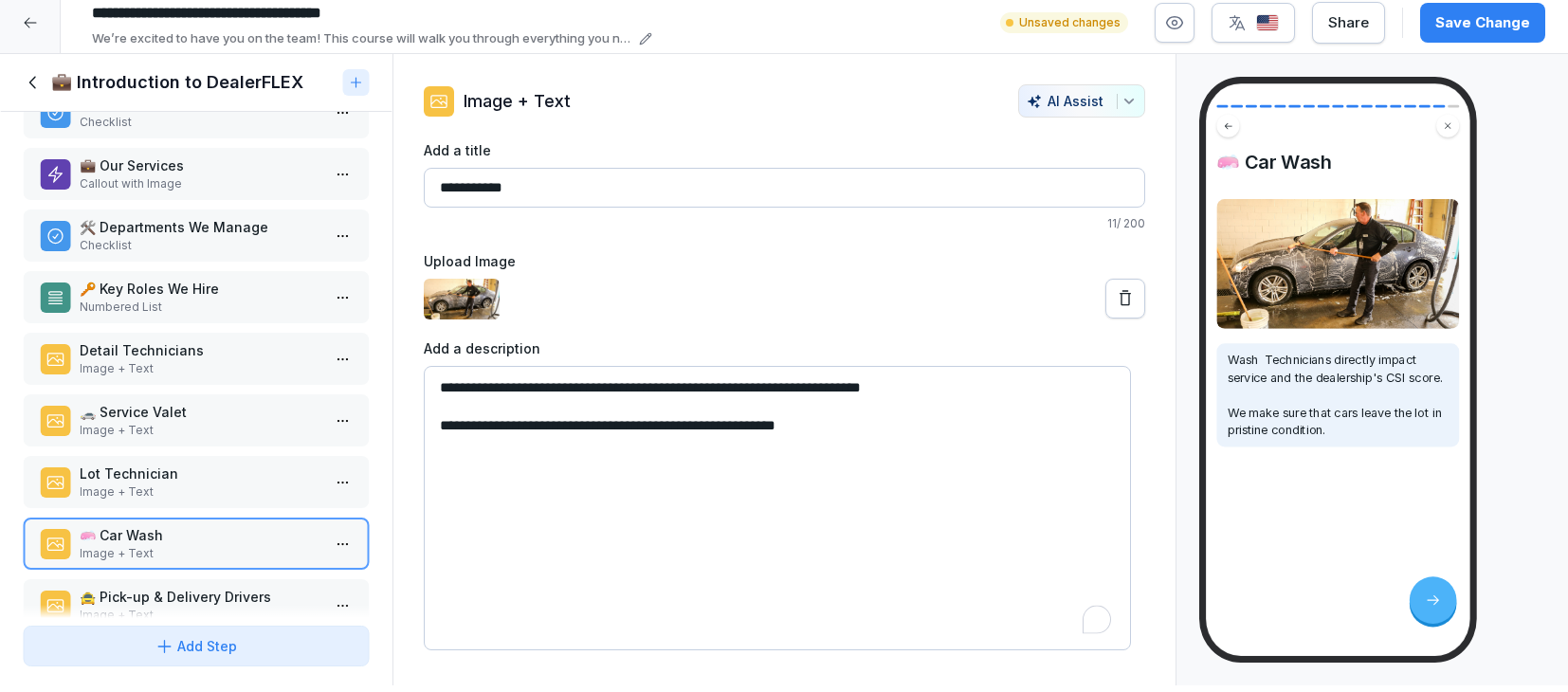 type on "**********" 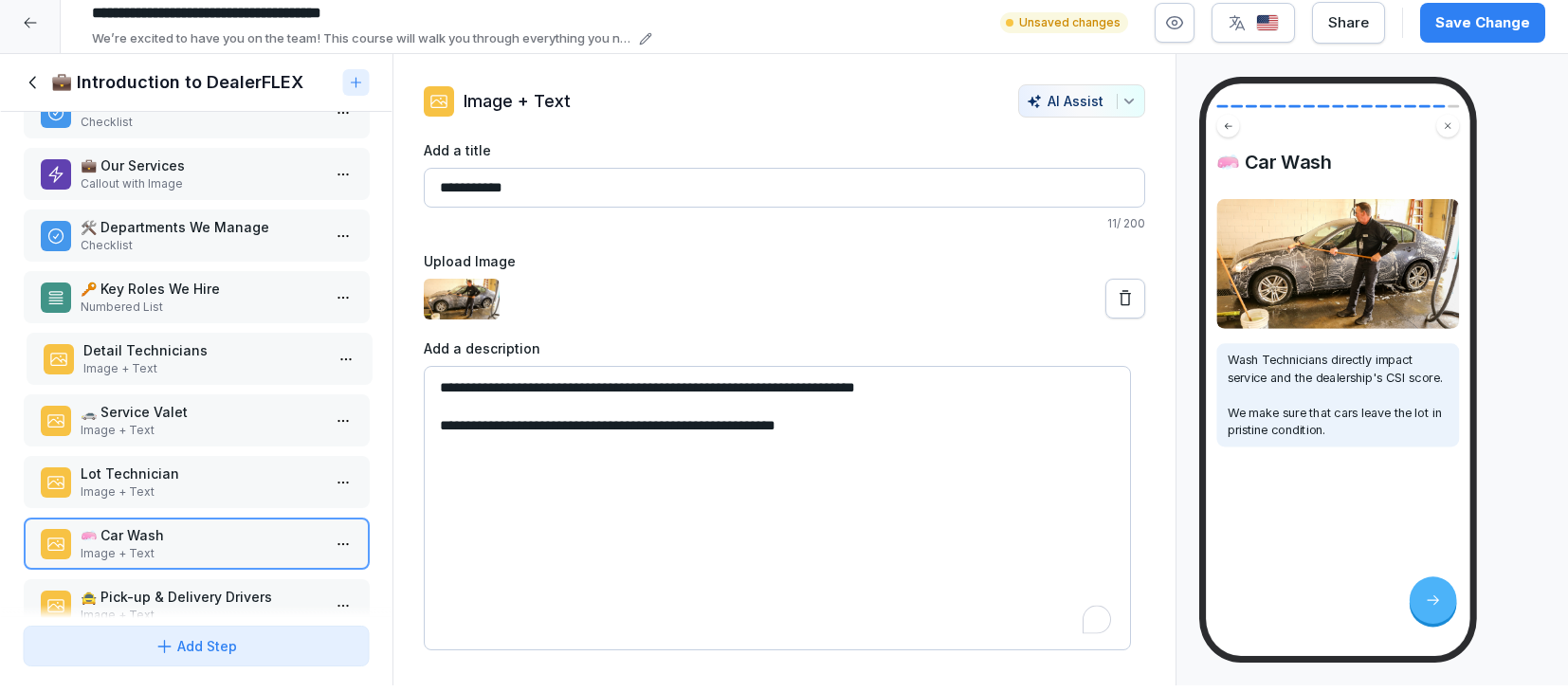 click on "Detail Technicians" at bounding box center [203, 350] 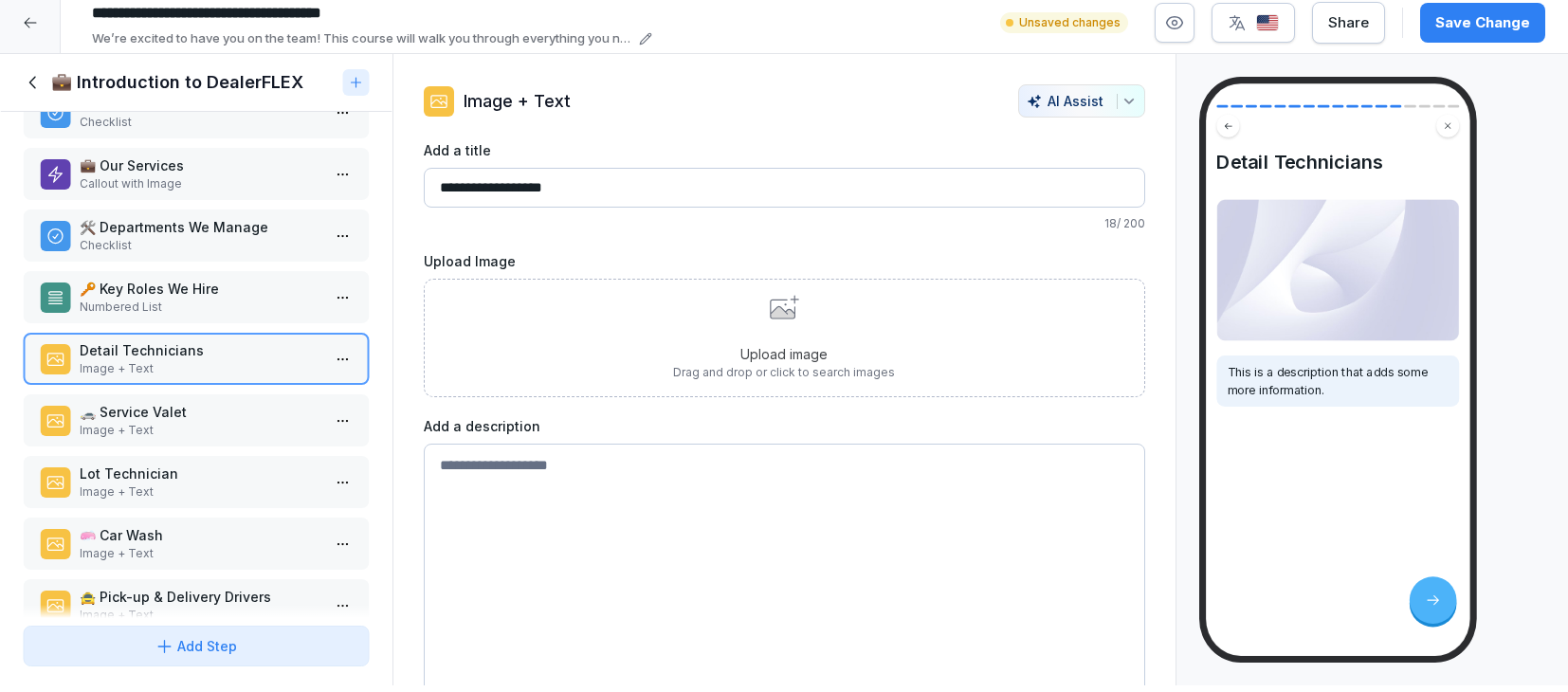 click on "Upload image Drag and drop or click to search images" at bounding box center [784, 337] 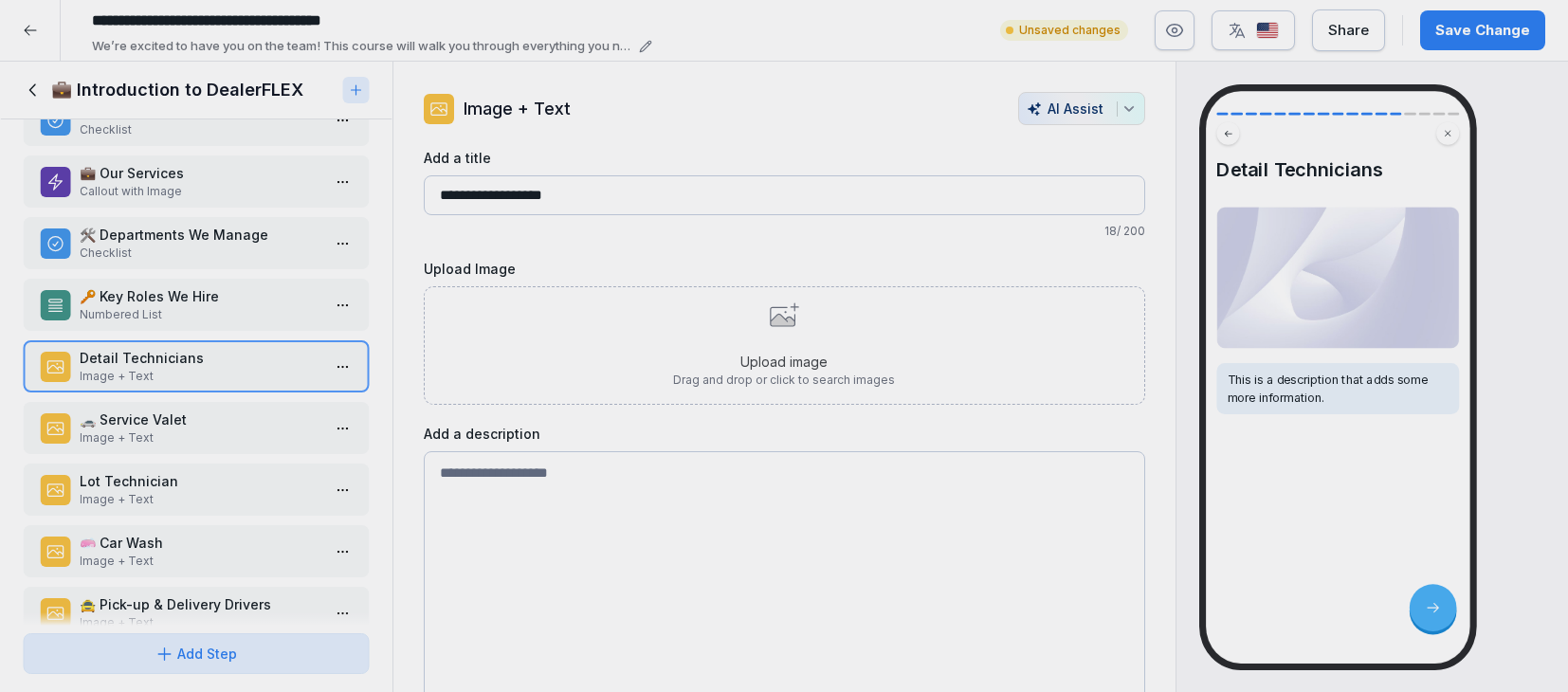 scroll, scrollTop: 0, scrollLeft: 0, axis: both 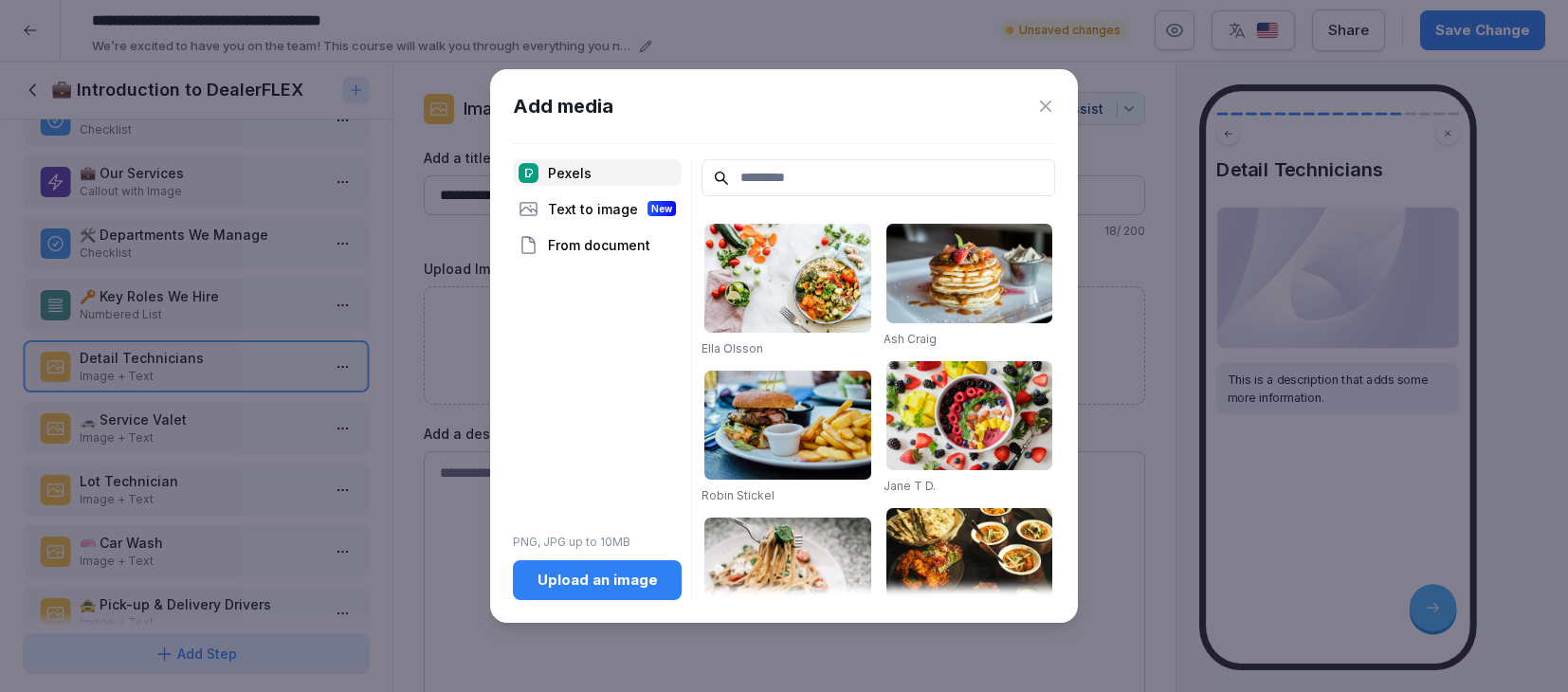 click at bounding box center [878, 177] 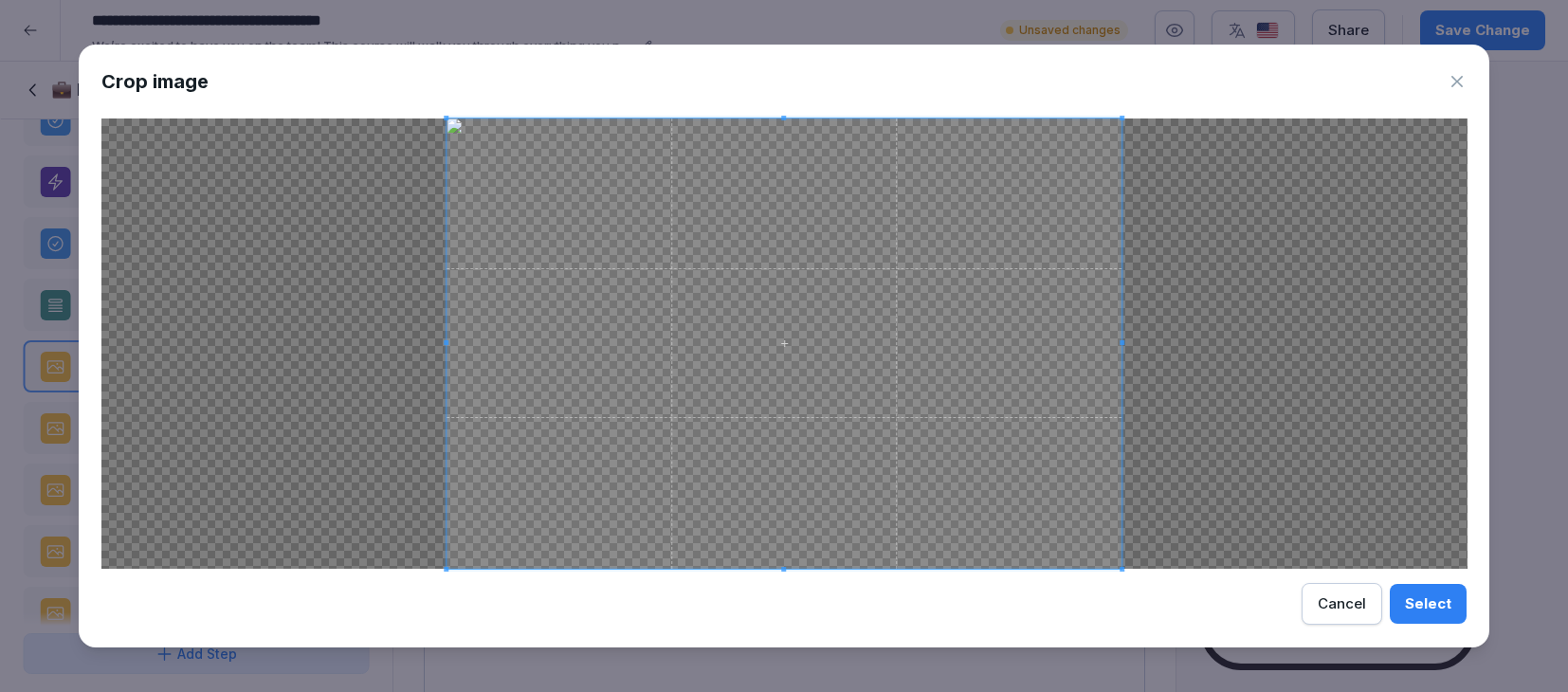 click on "Select" at bounding box center [1428, 604] 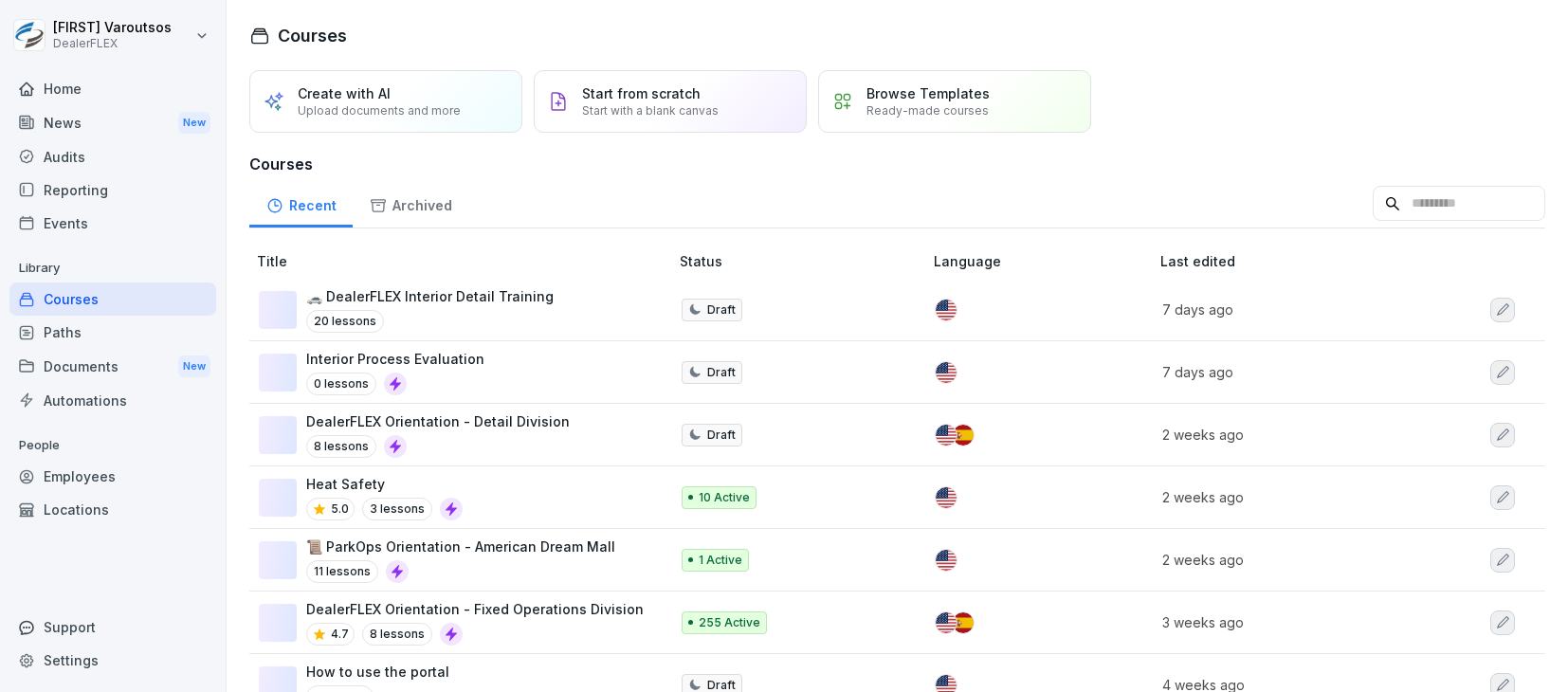 scroll, scrollTop: 0, scrollLeft: 0, axis: both 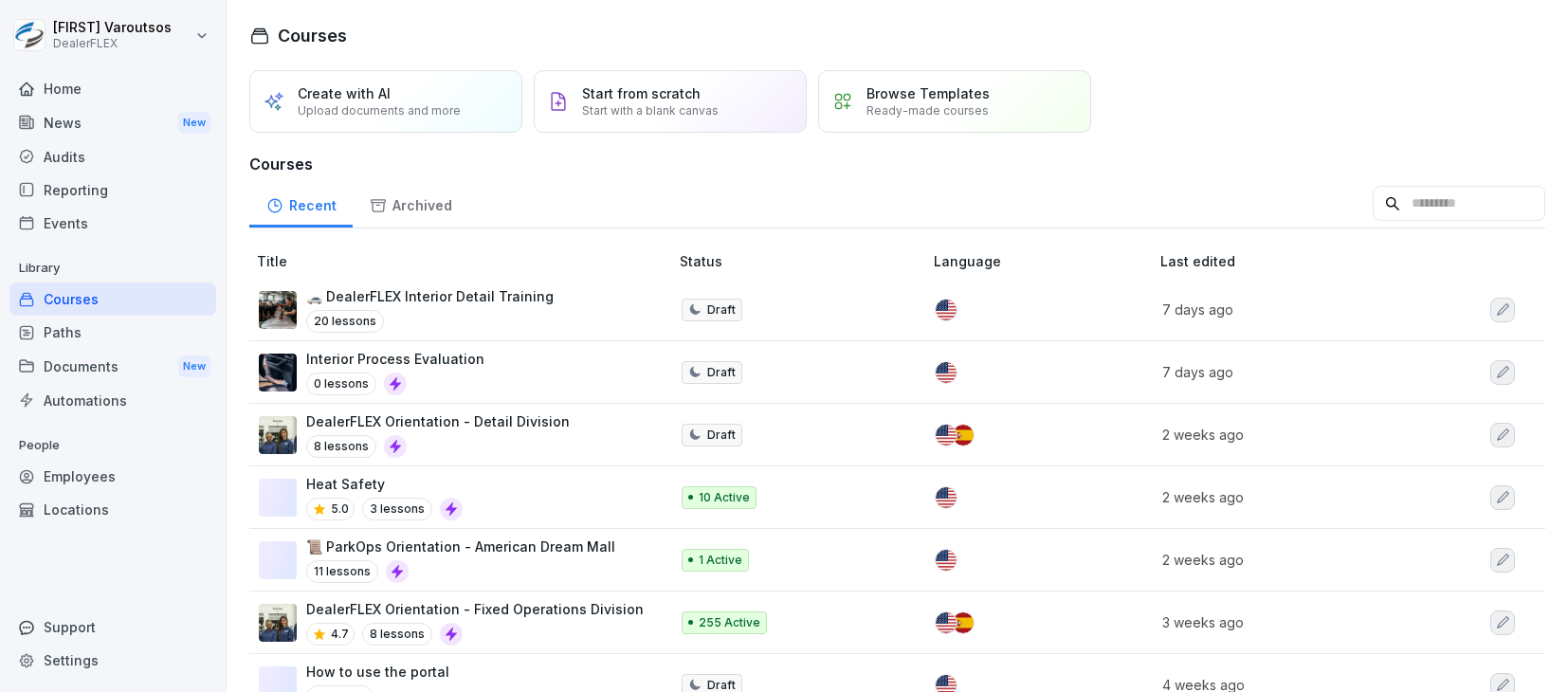 click on "4.7 8 lessons" at bounding box center [475, 634] 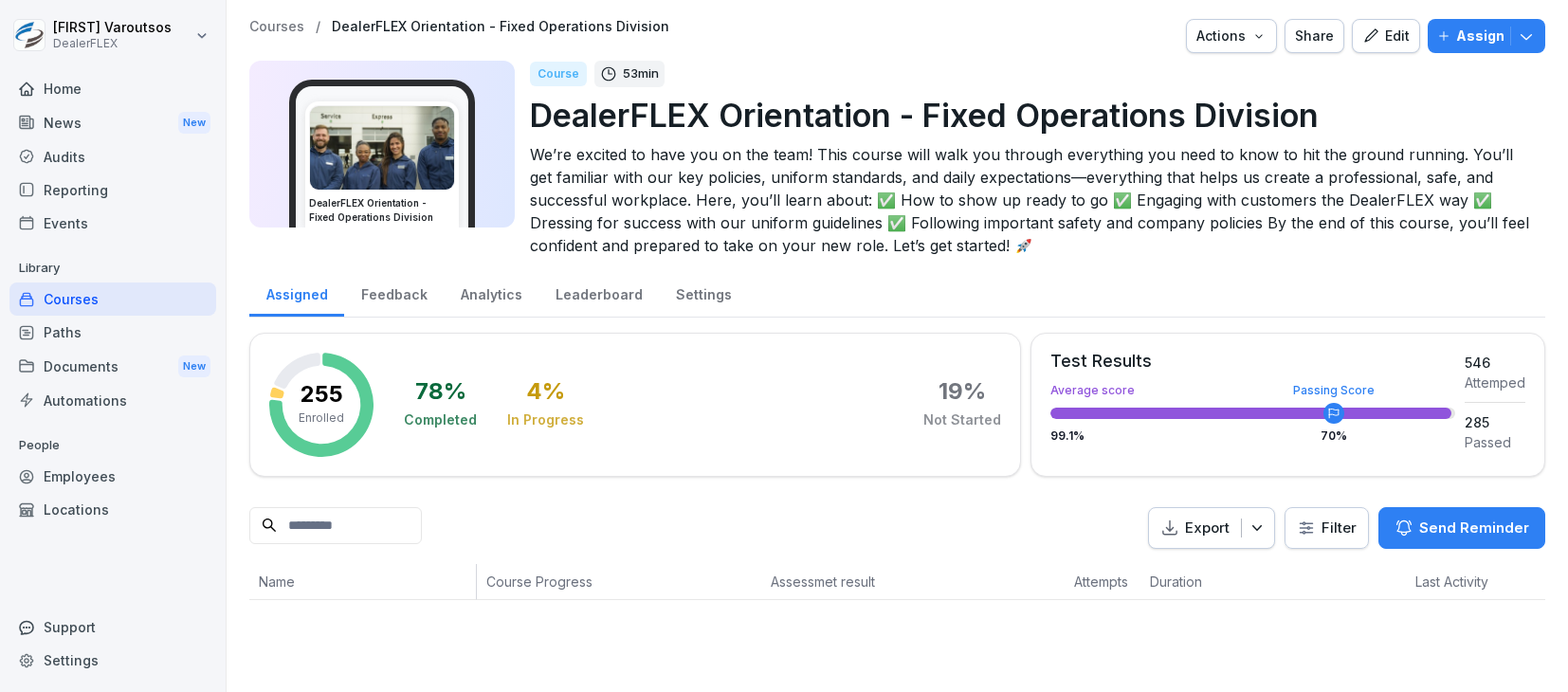 scroll, scrollTop: 0, scrollLeft: 0, axis: both 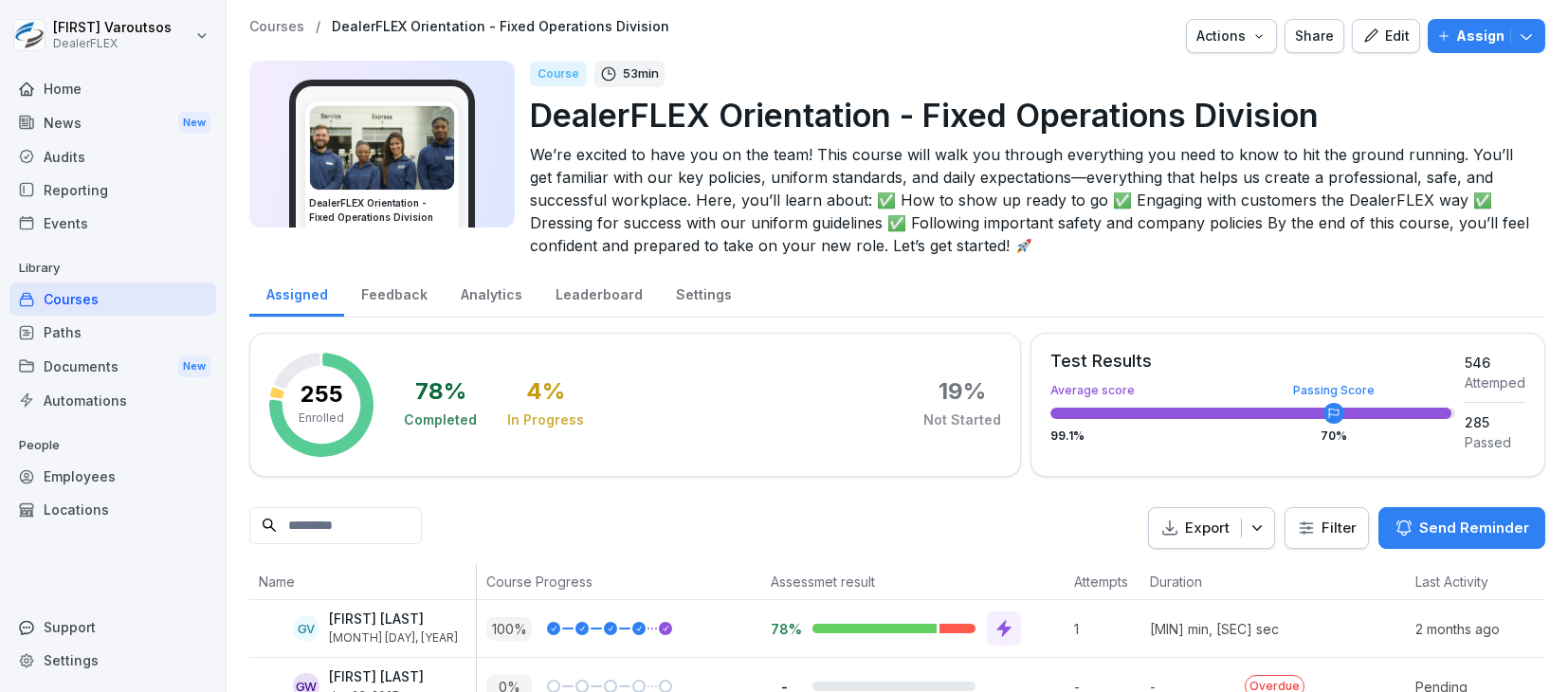 click on "Edit" at bounding box center [1386, 36] 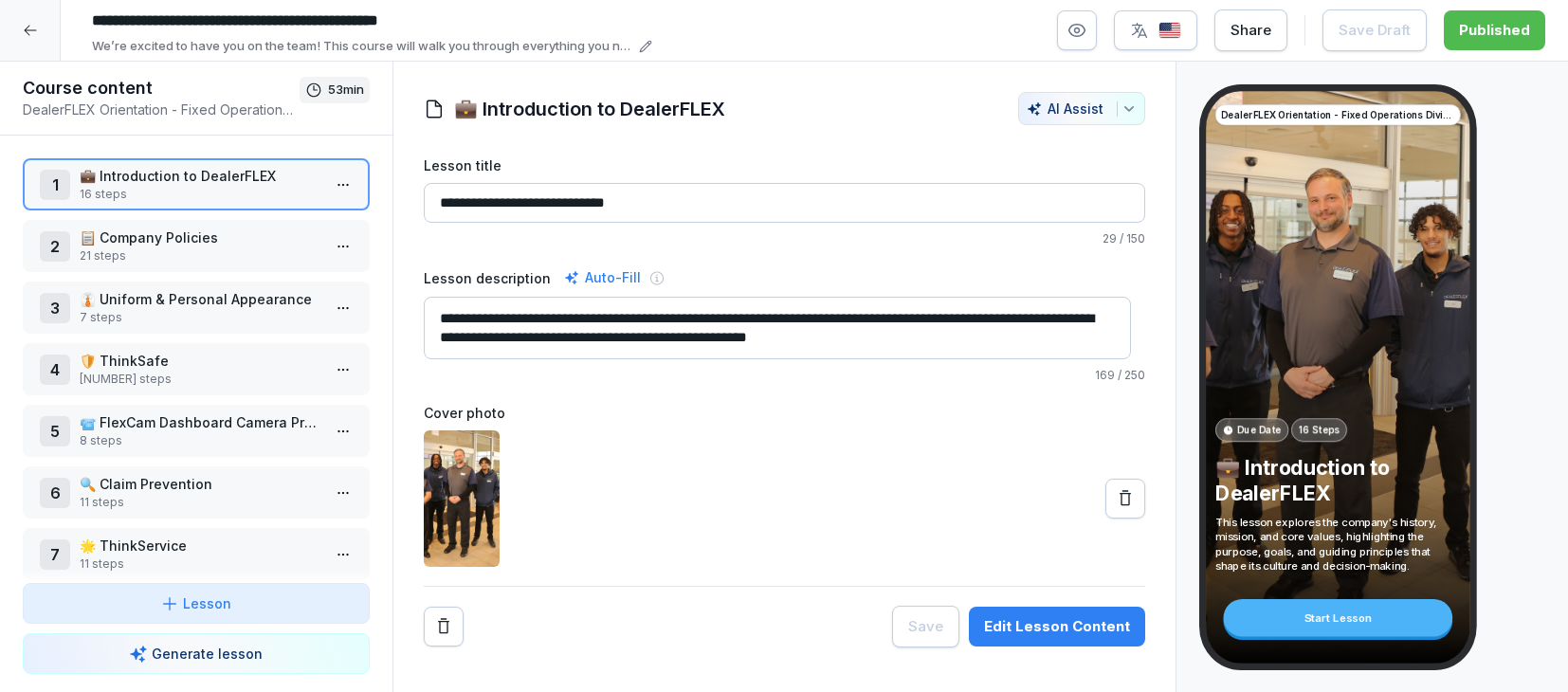 click on "💼 Introduction to DealerFLEX" at bounding box center [200, 175] 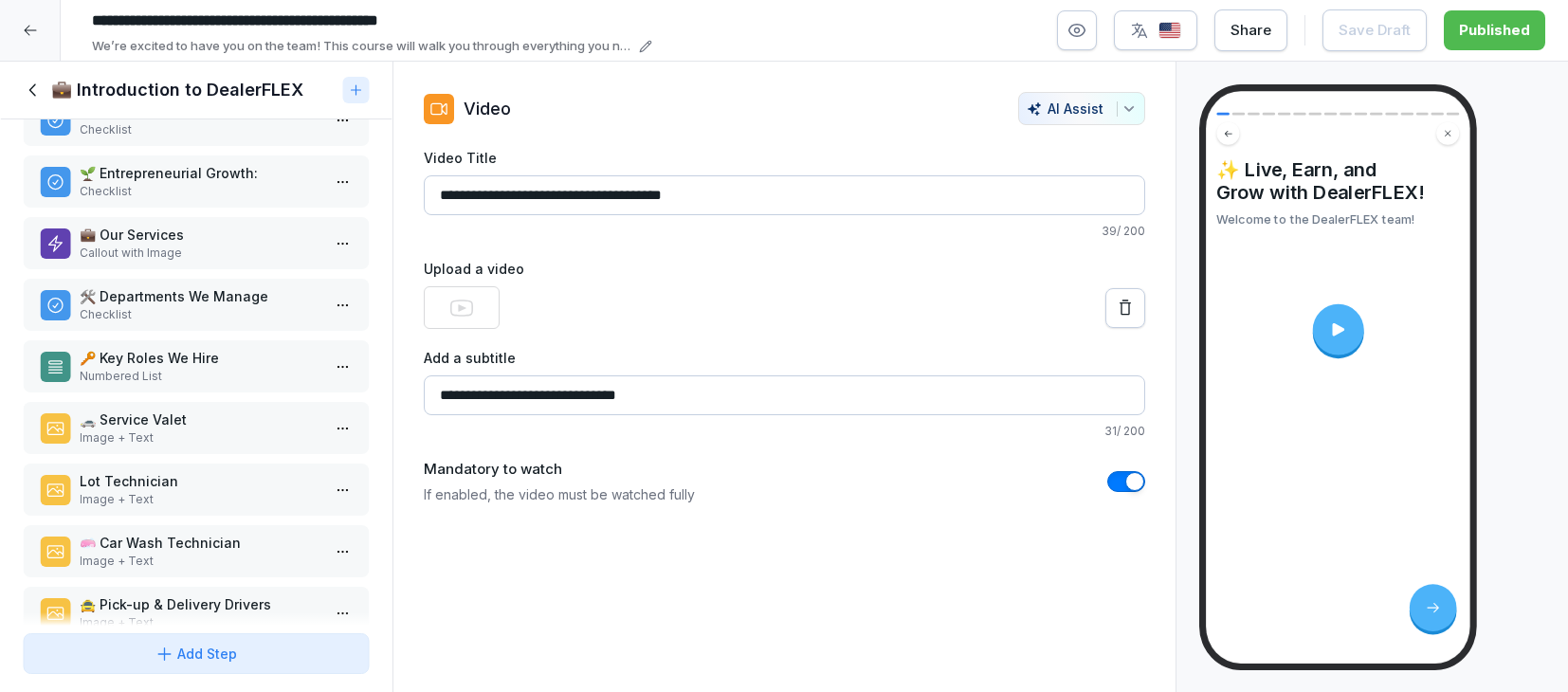 scroll, scrollTop: 505, scrollLeft: 0, axis: vertical 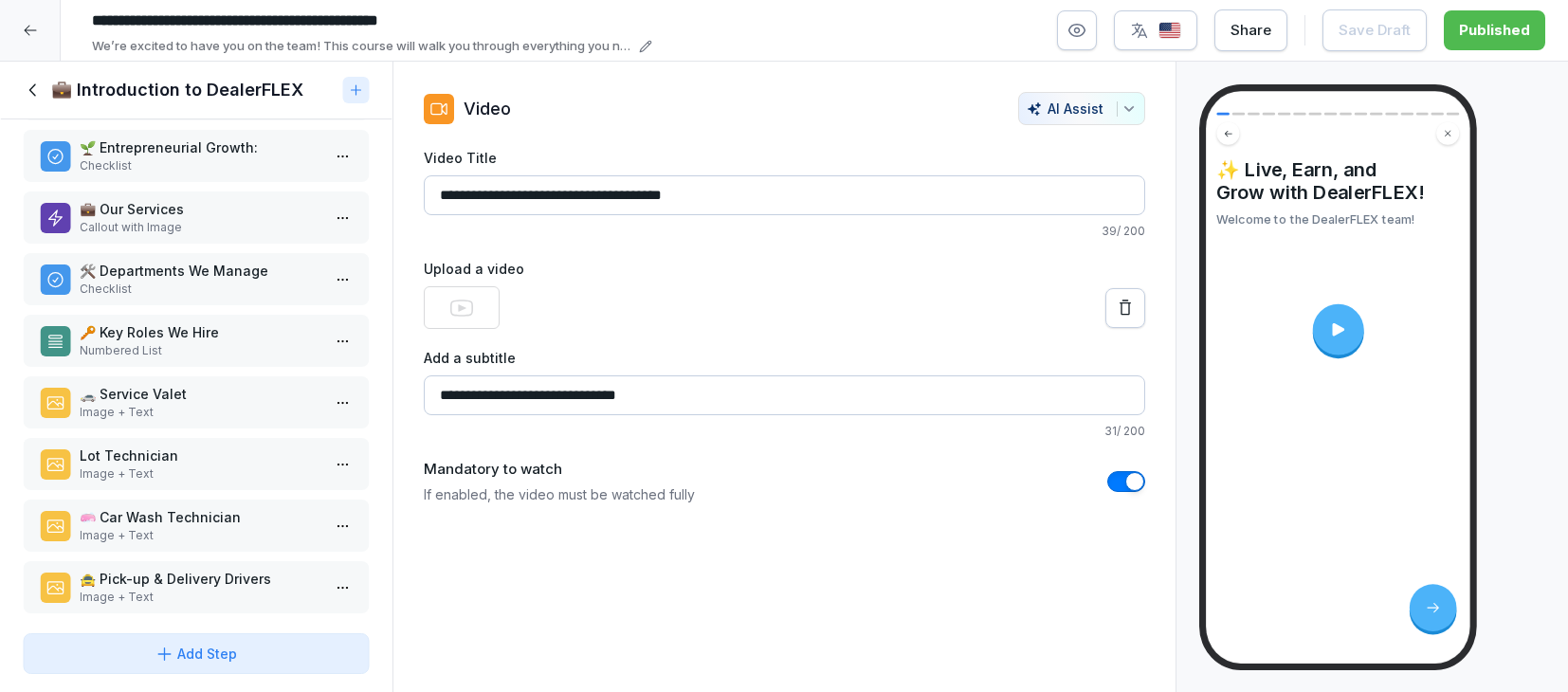 click on "Checklist" at bounding box center [200, 289] 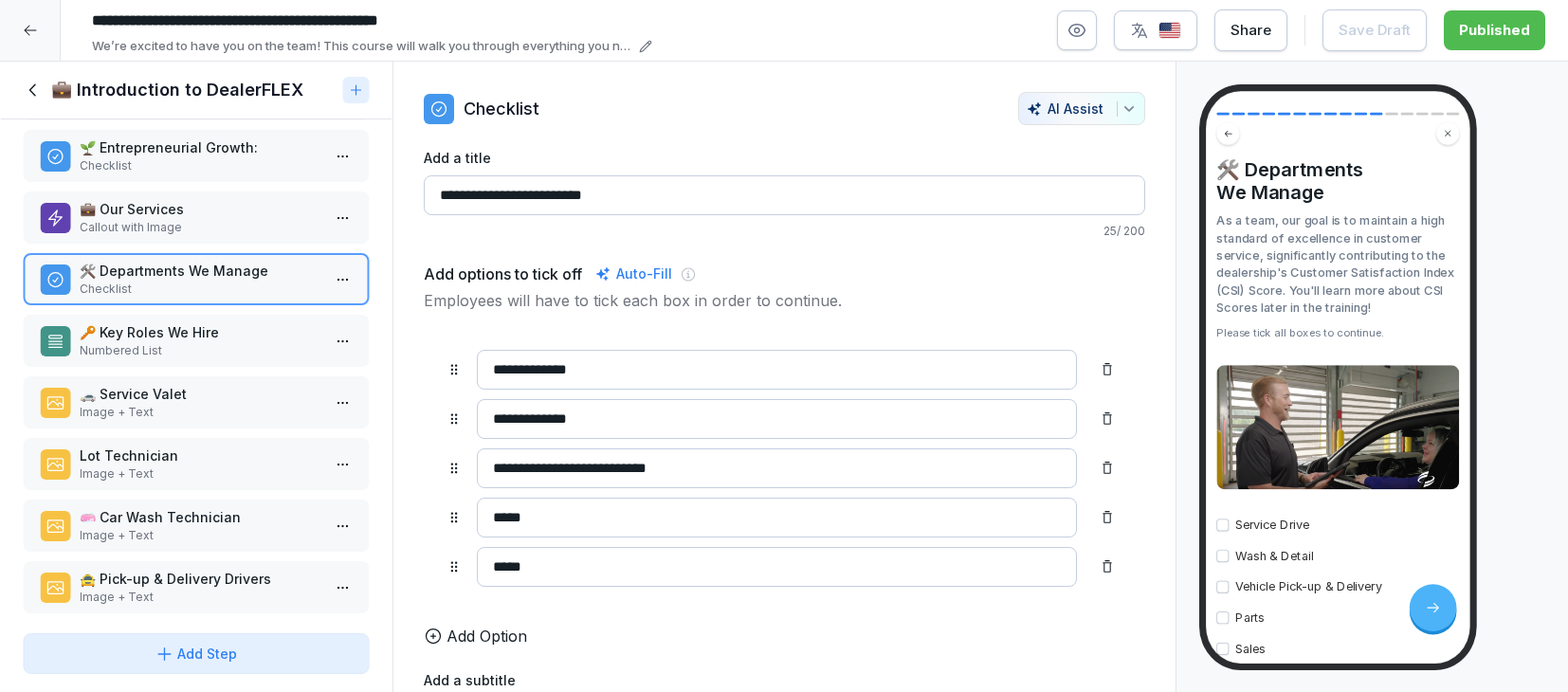 click on "Add Option" at bounding box center (486, 636) 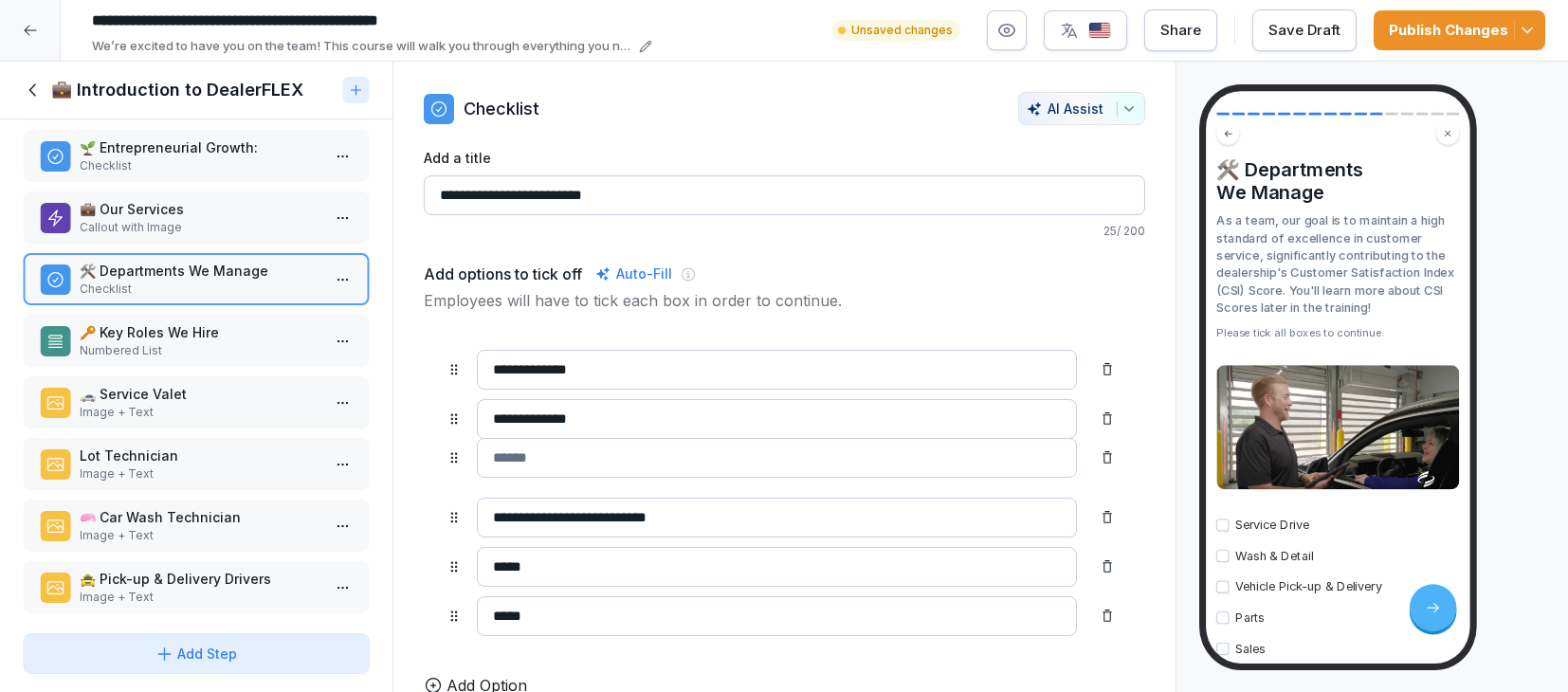 drag, startPoint x: 454, startPoint y: 616, endPoint x: 447, endPoint y: 459, distance: 157.15597 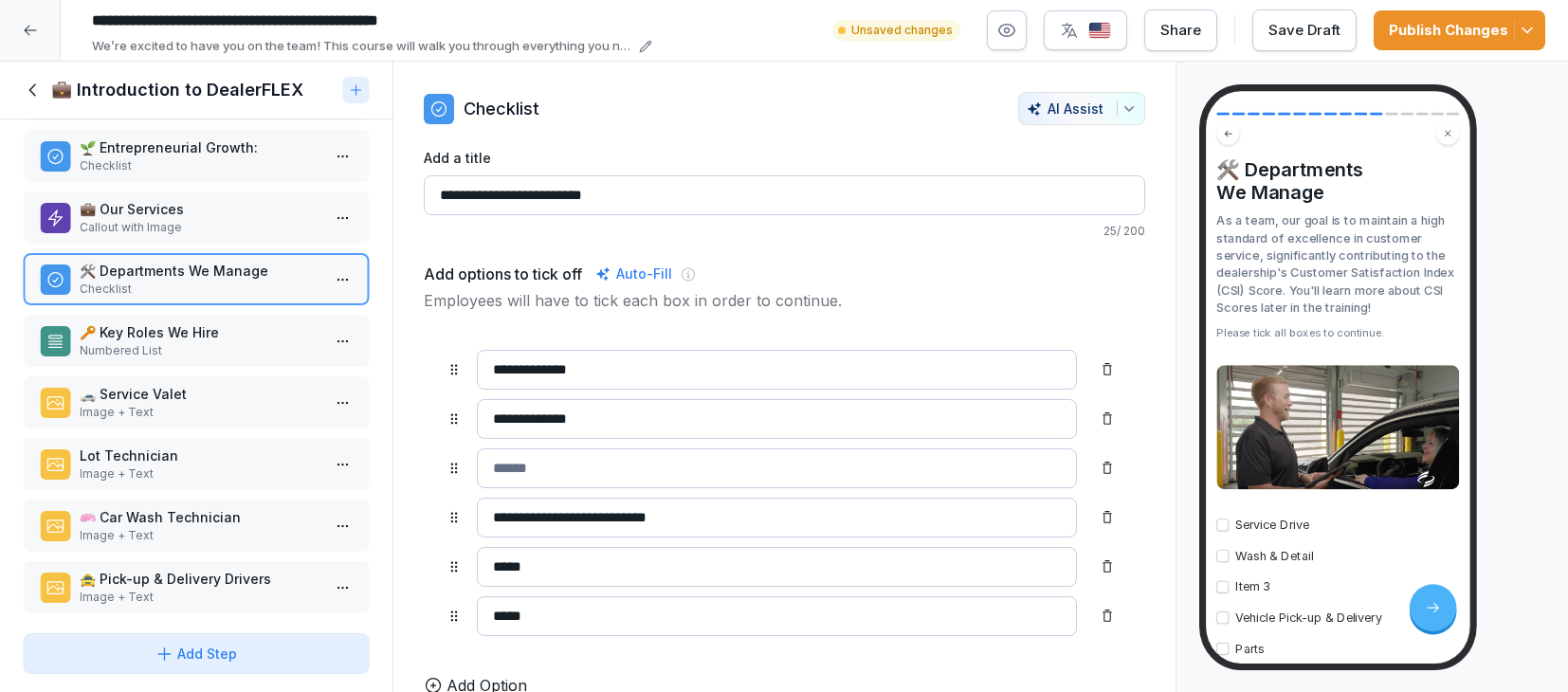 click at bounding box center [776, 468] 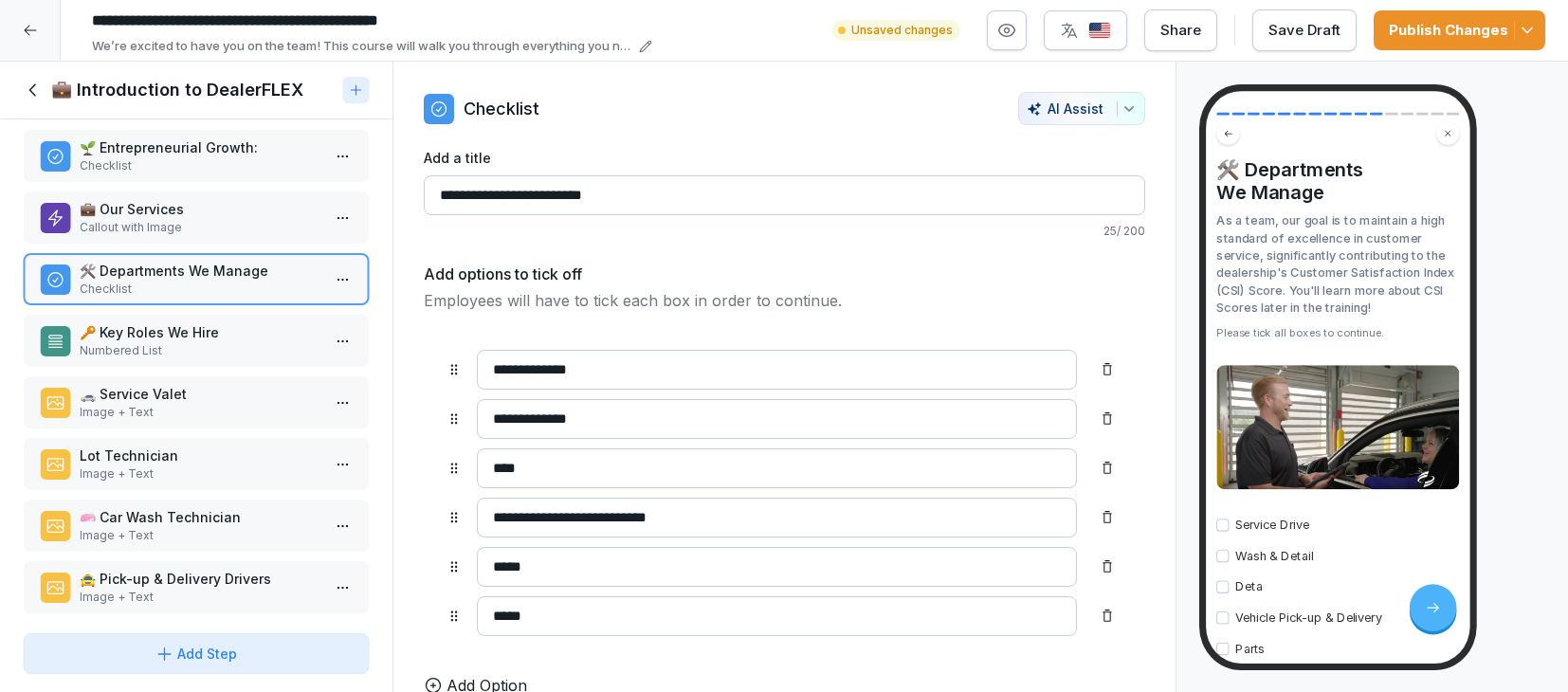 type on "******" 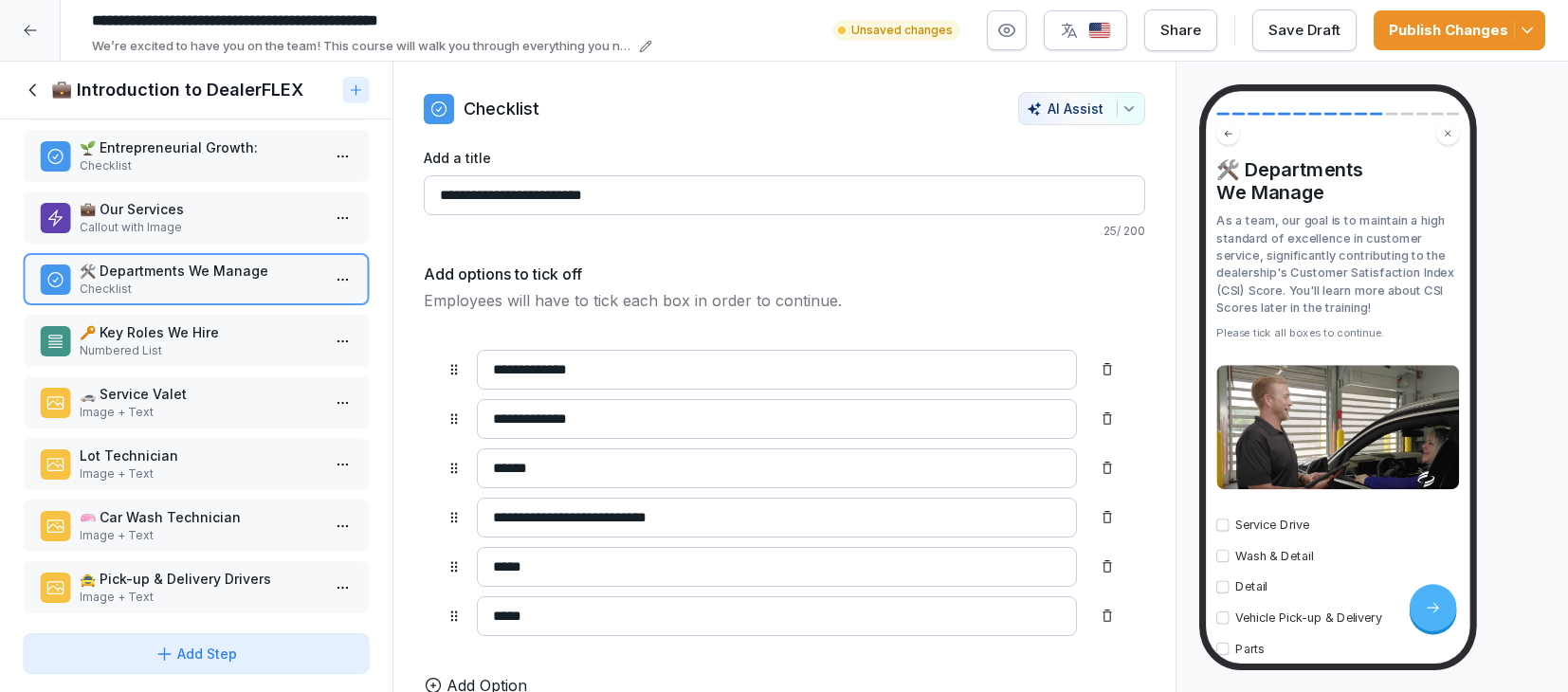 click on "**********" at bounding box center [776, 419] 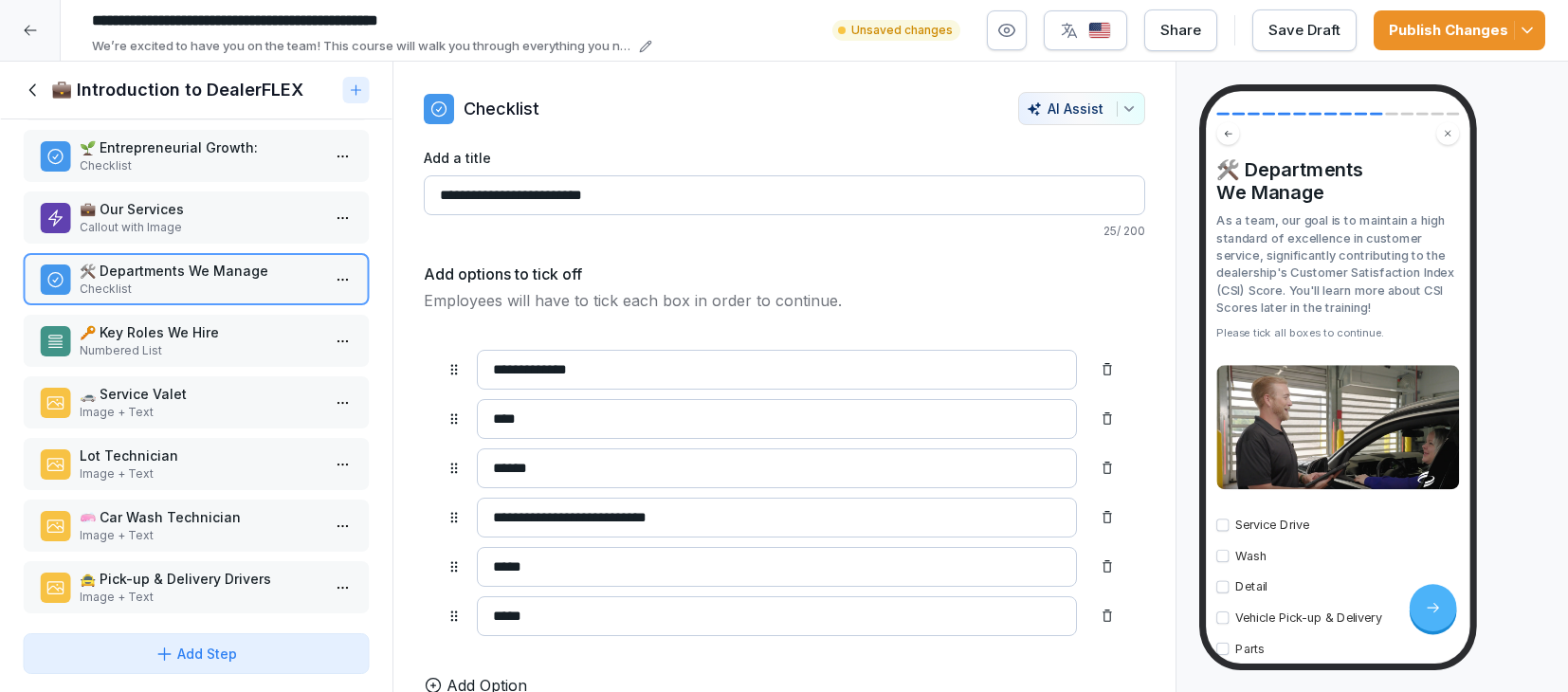 type on "****" 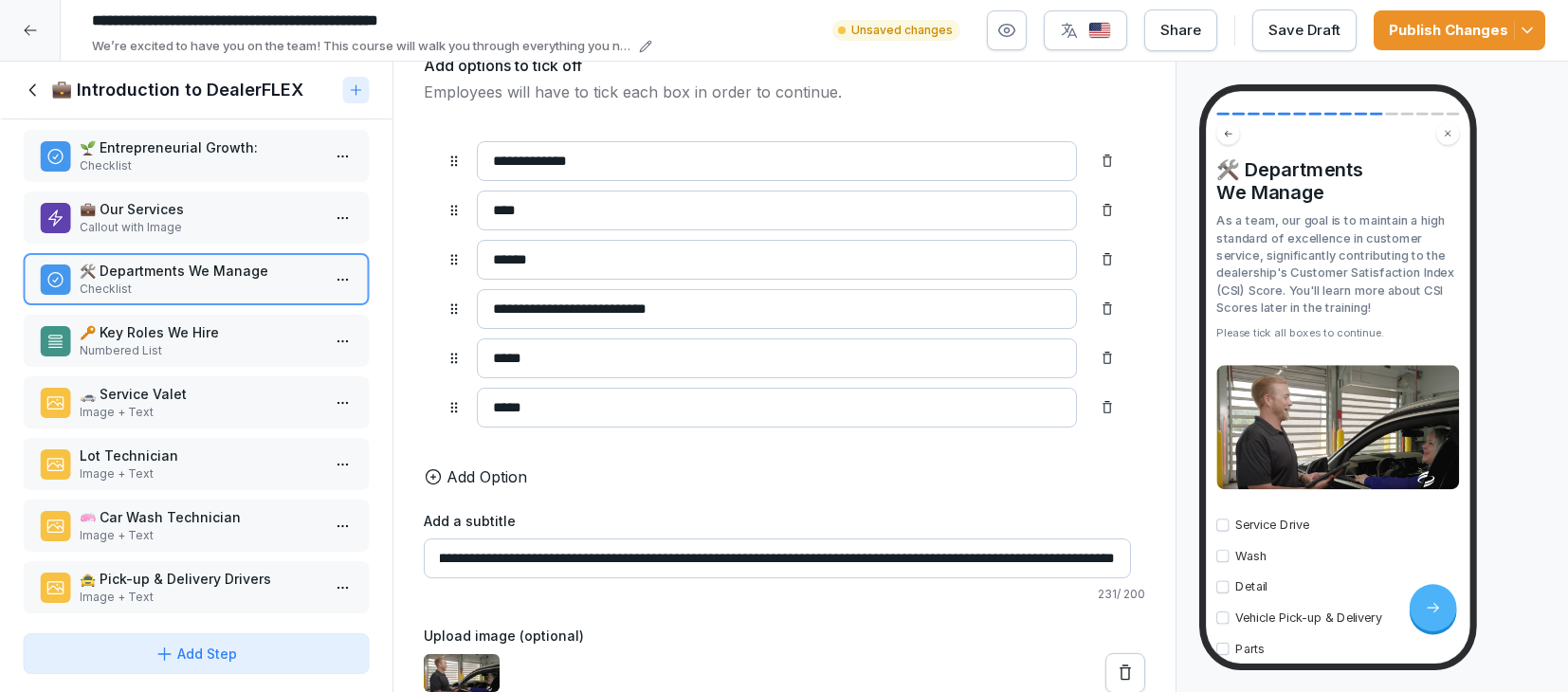 click on "Save Draft" at bounding box center [1304, 30] 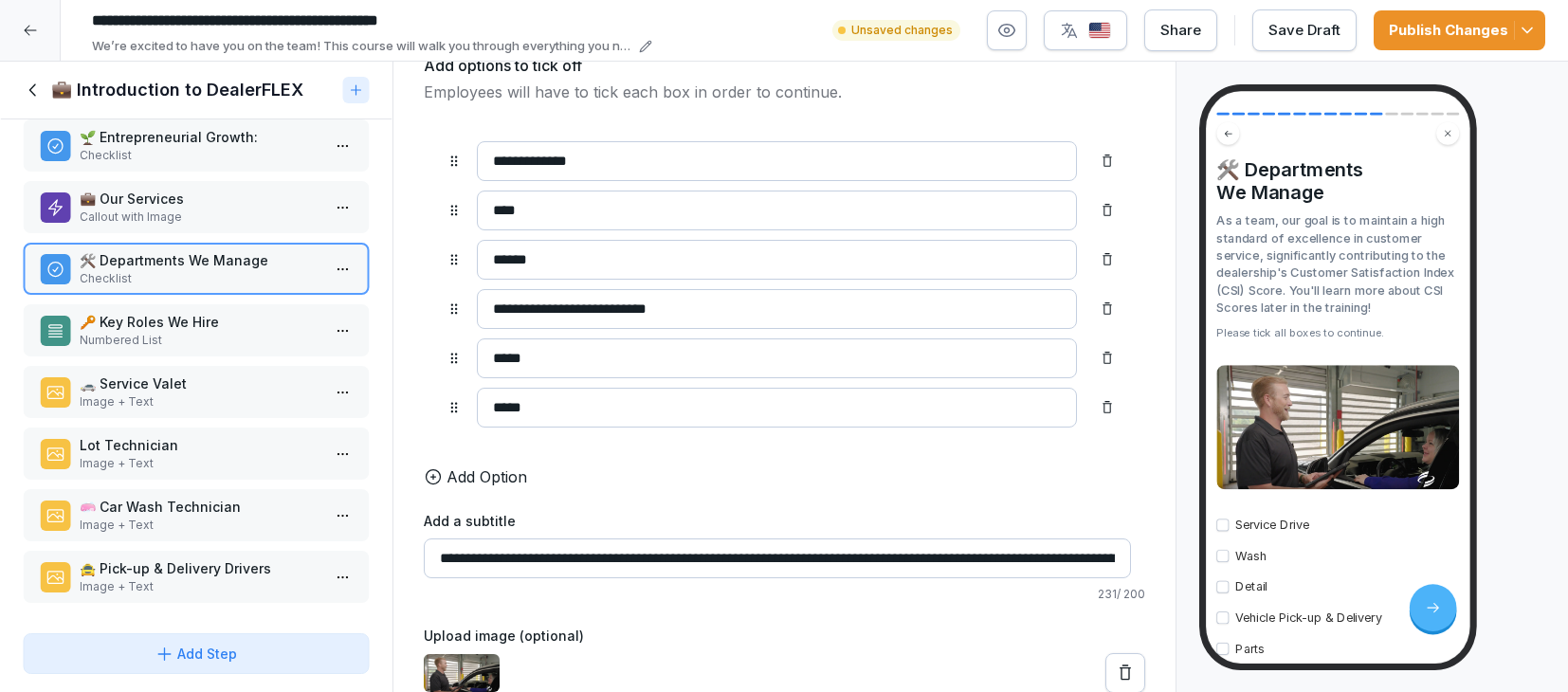 scroll, scrollTop: 530, scrollLeft: 0, axis: vertical 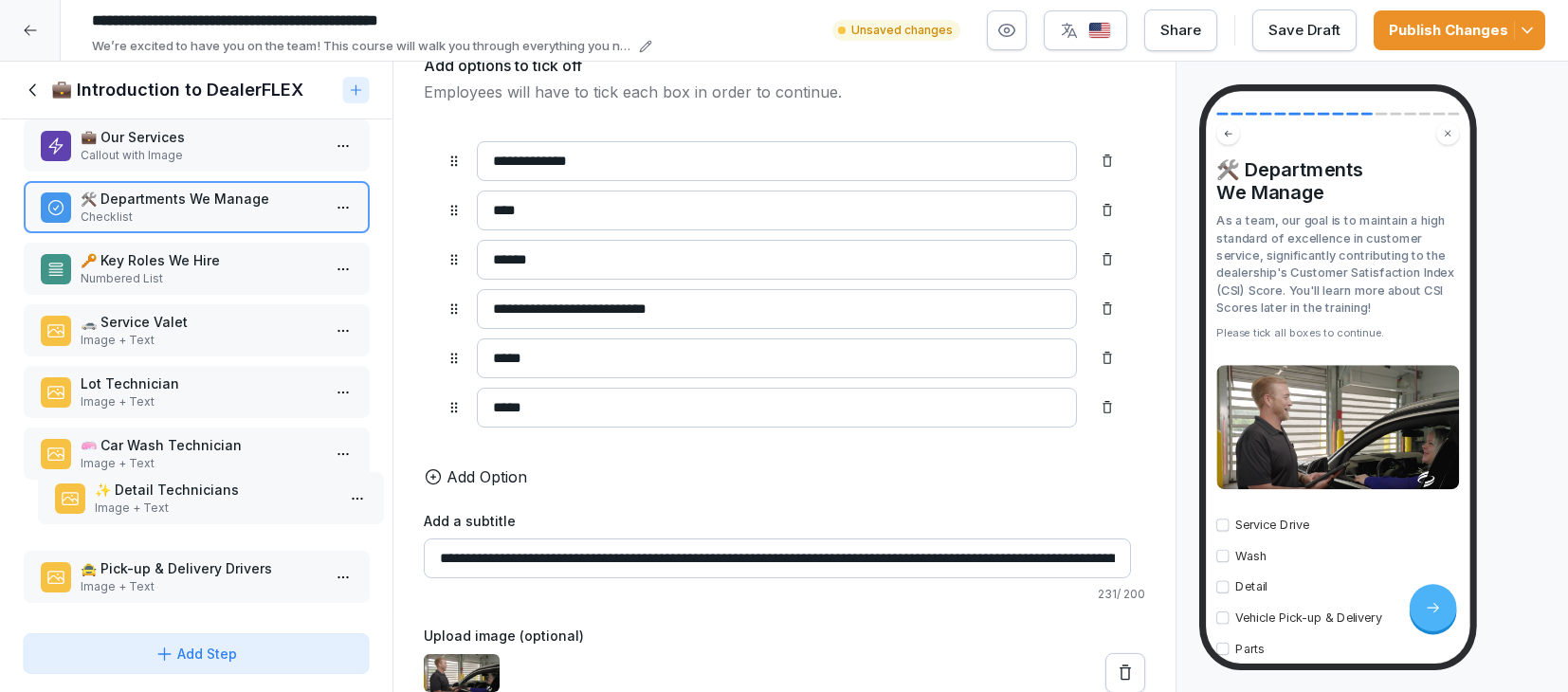 drag, startPoint x: 236, startPoint y: 565, endPoint x: 250, endPoint y: 486, distance: 80.23092 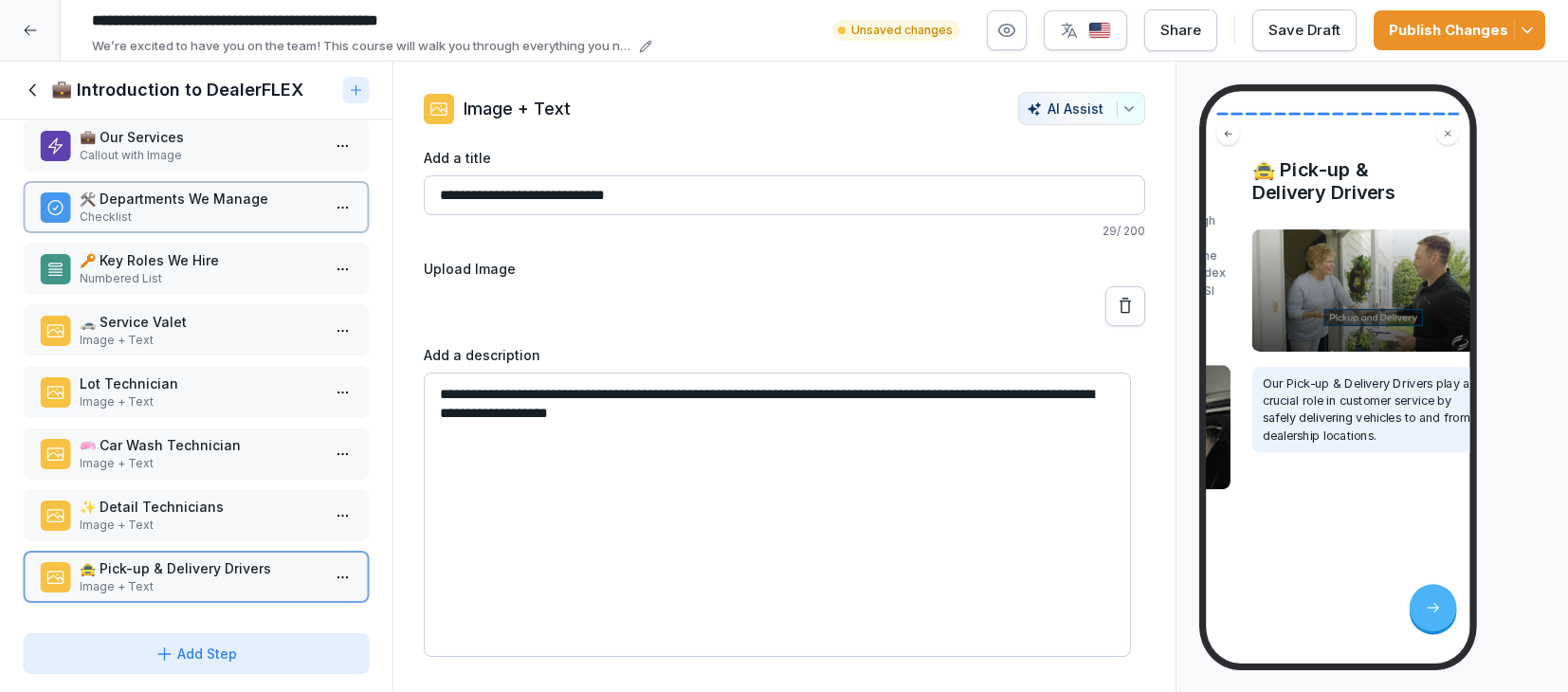 scroll, scrollTop: 0, scrollLeft: 0, axis: both 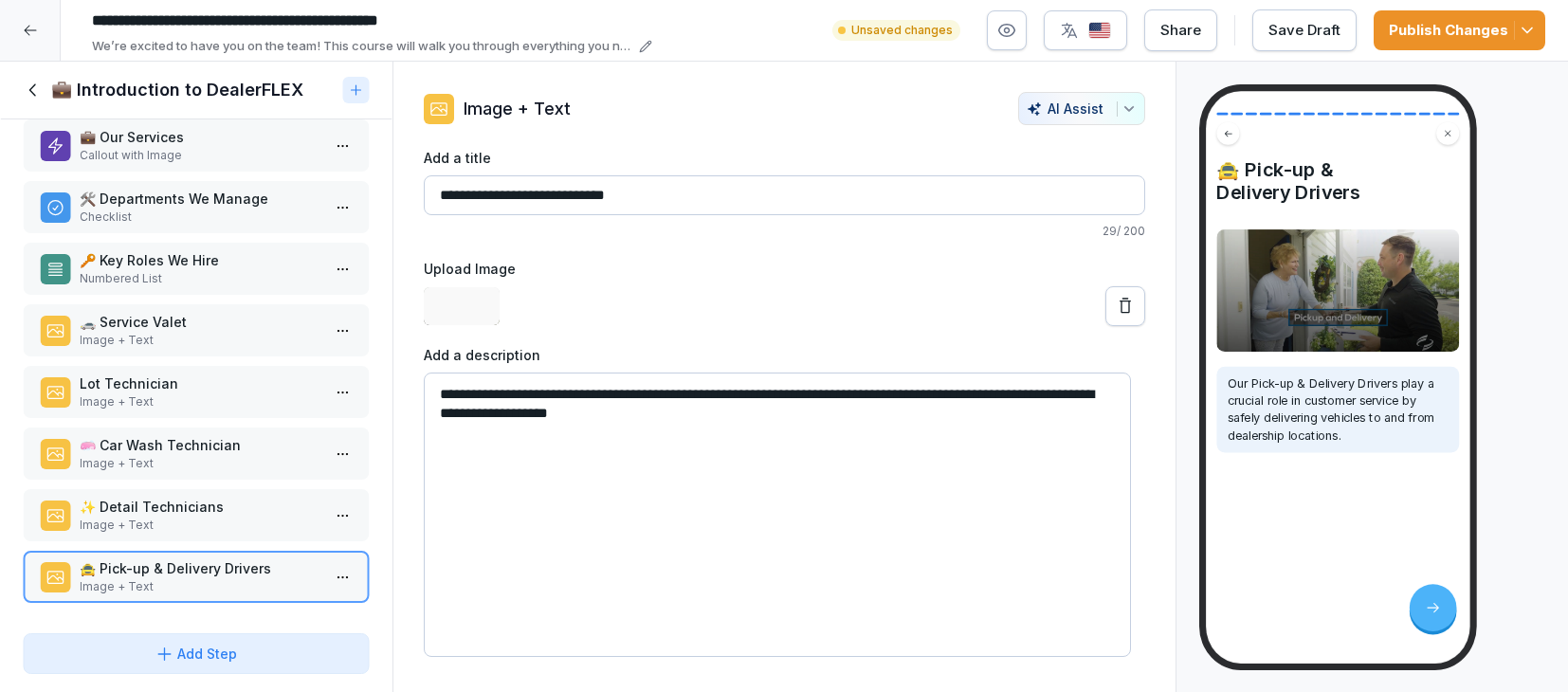 click on "Image + Text" at bounding box center (200, 464) 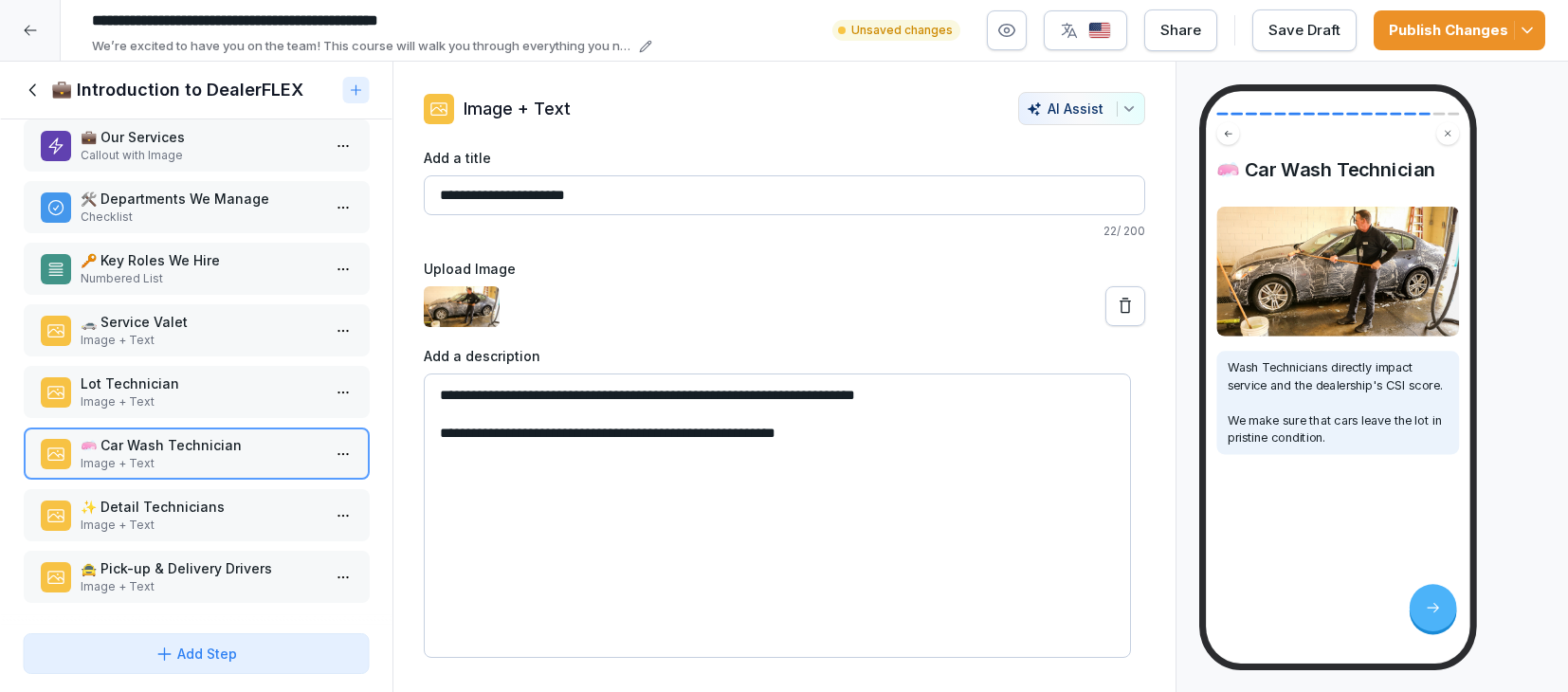 click on "Image + Text" at bounding box center (200, 525) 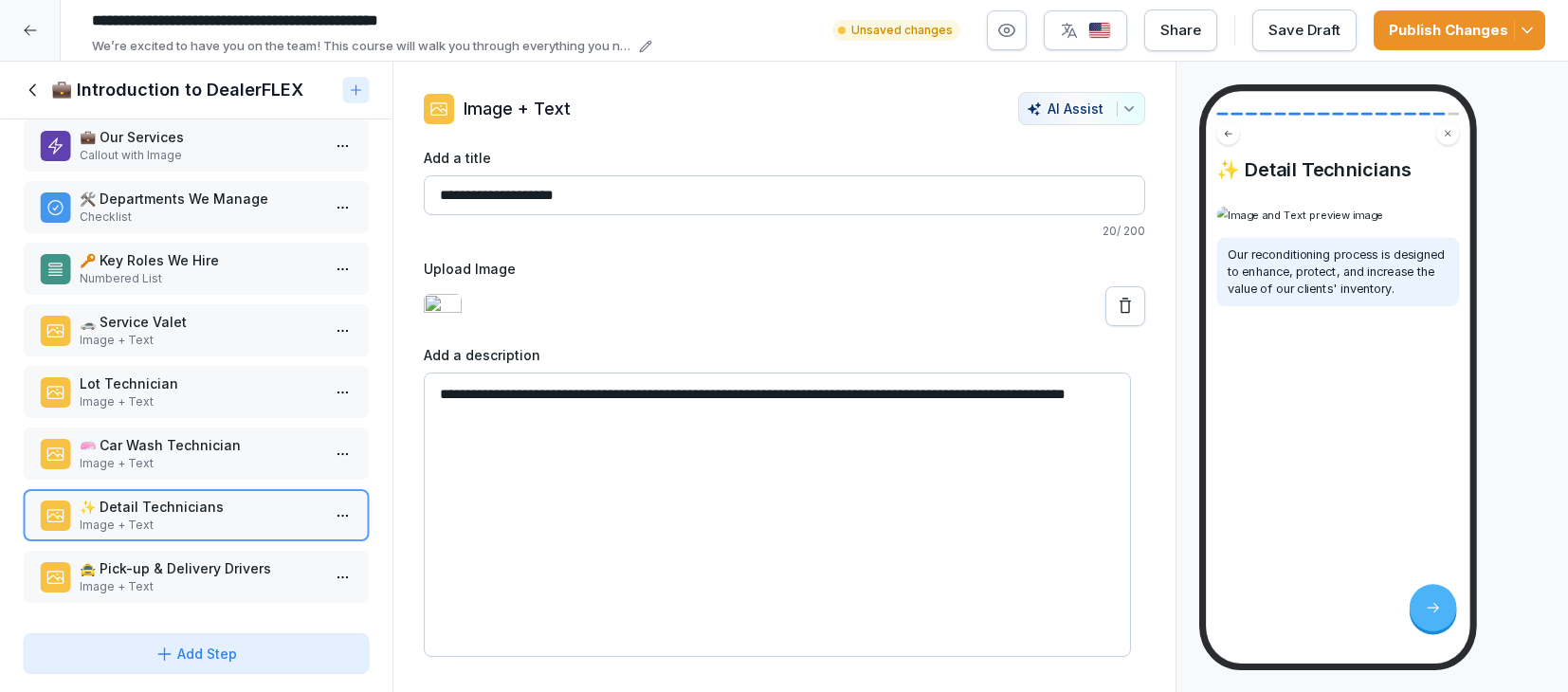 click on "🧼 Car Wash Technician" at bounding box center [200, 445] 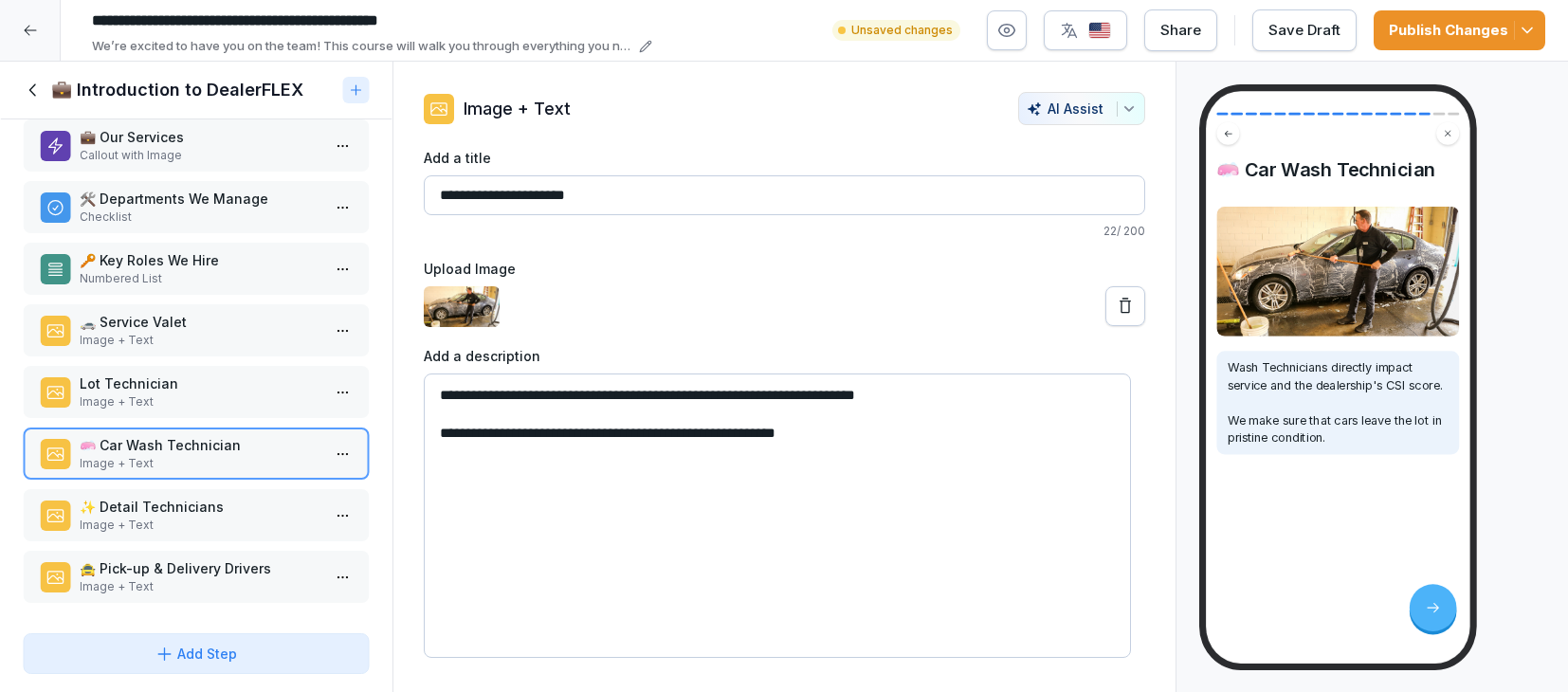 click on "✨ Detail Technicians Image + Text" at bounding box center [196, 515] 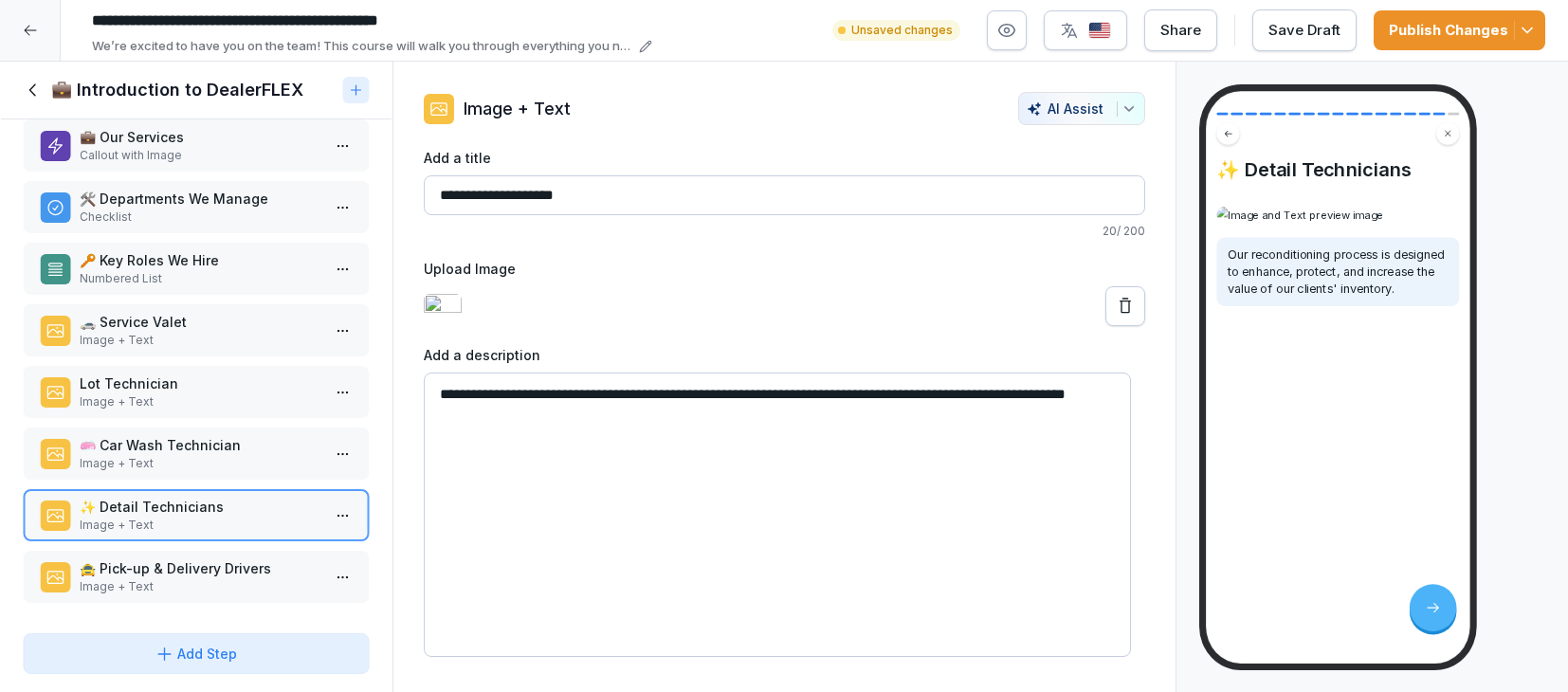 click on "Save Draft" at bounding box center [1304, 30] 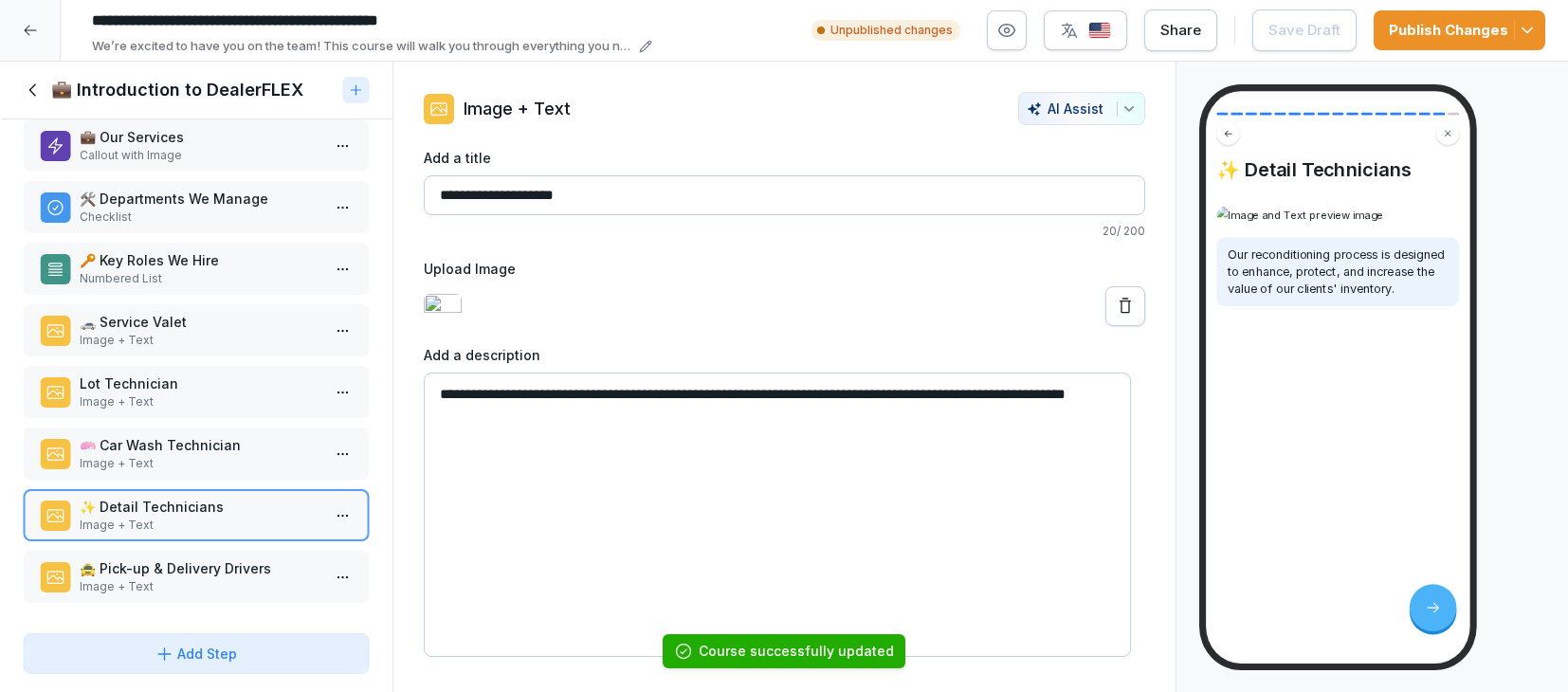 click 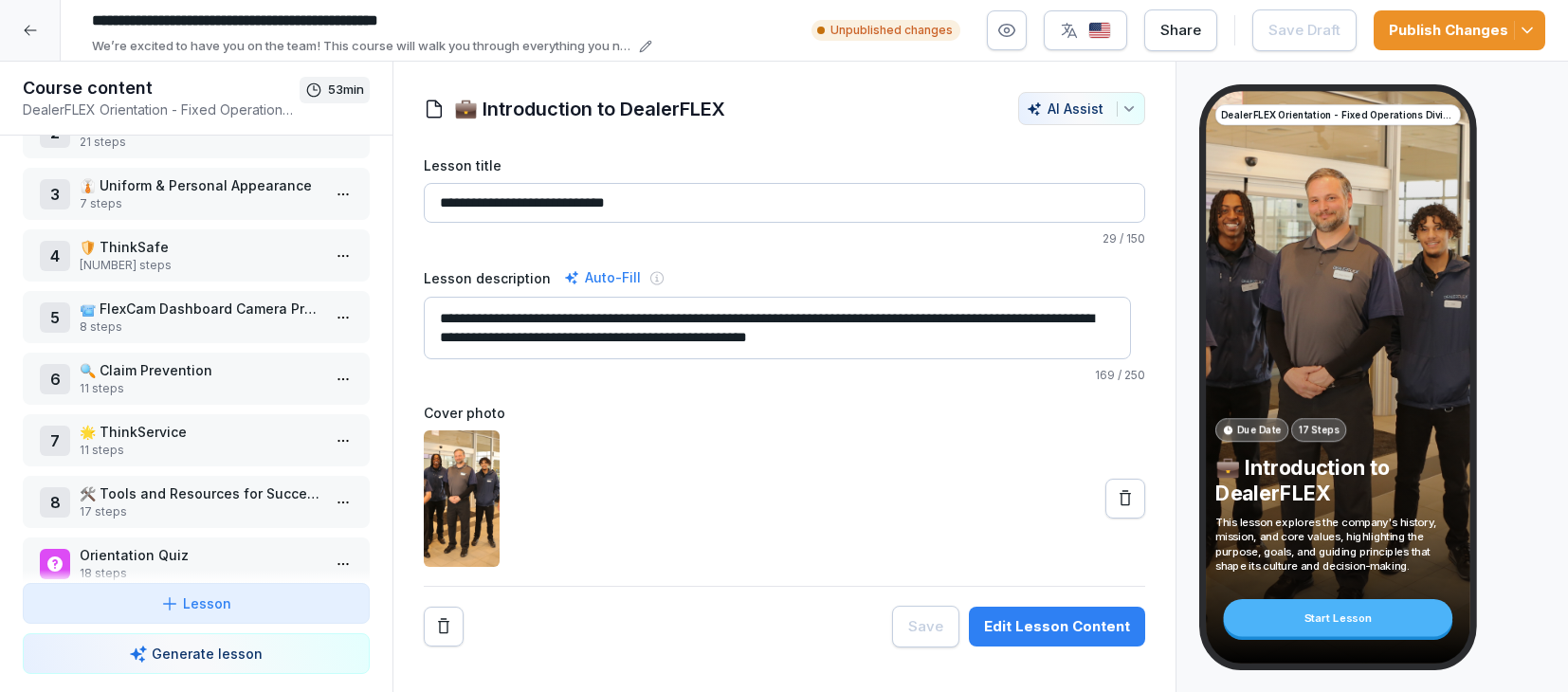 scroll, scrollTop: 157, scrollLeft: 0, axis: vertical 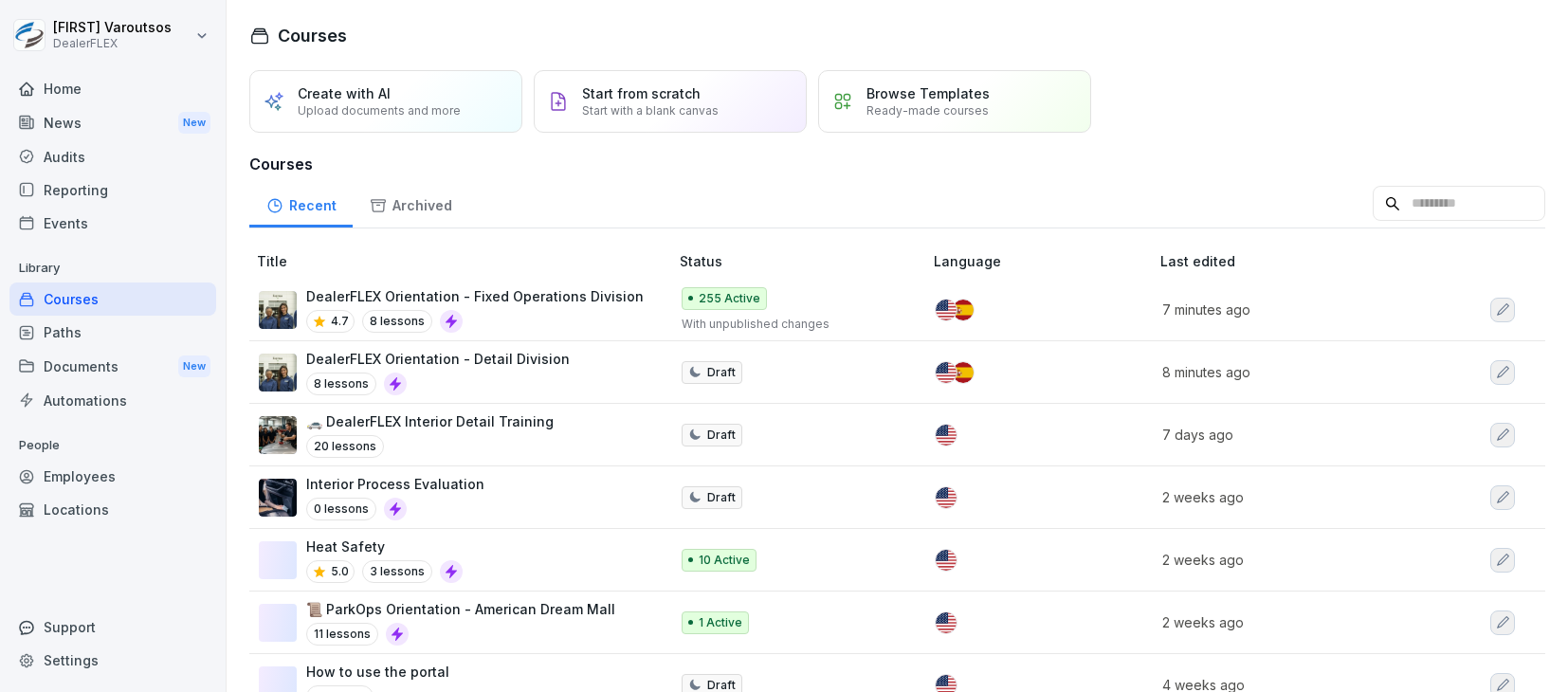 click on "🚗 DealerFLEX Interior Detail Training" at bounding box center [429, 421] 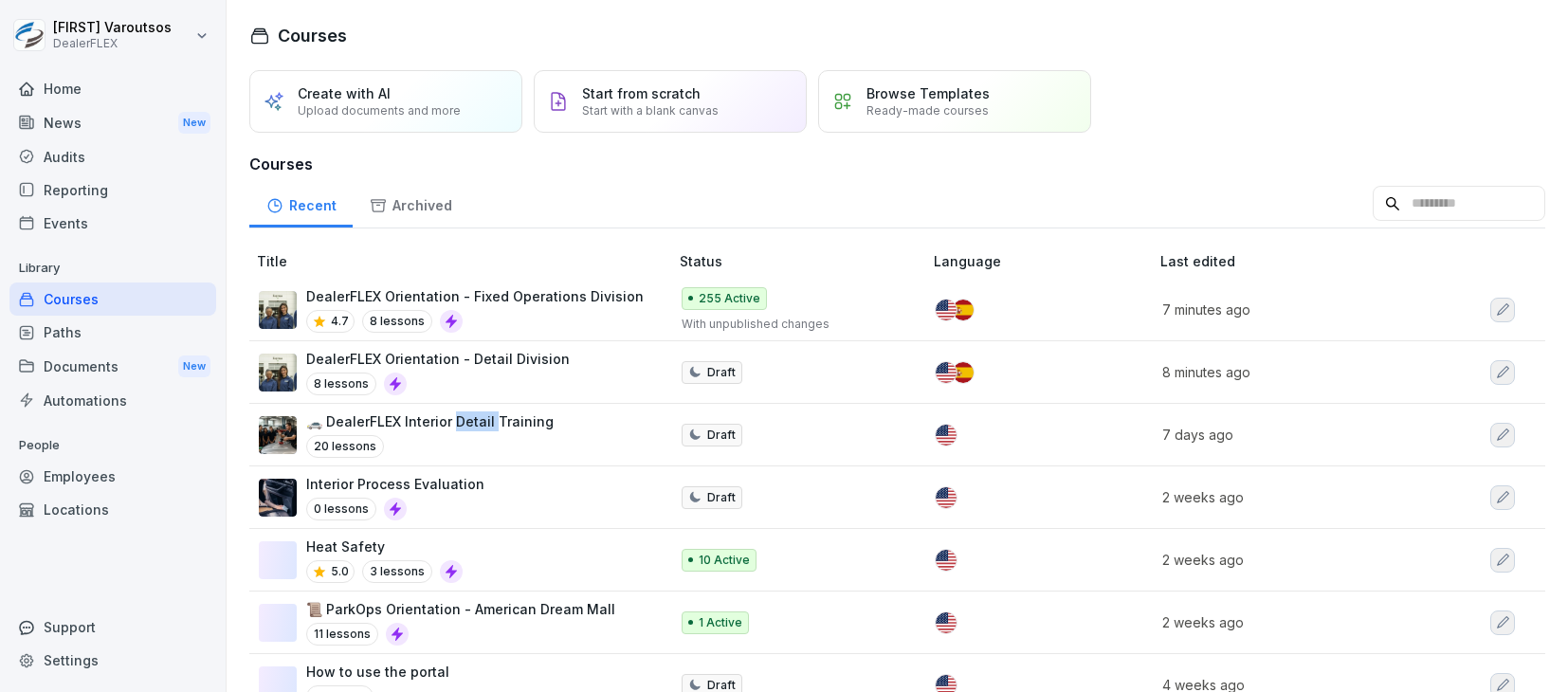 click on "🚗 DealerFLEX Interior Detail Training" at bounding box center [429, 421] 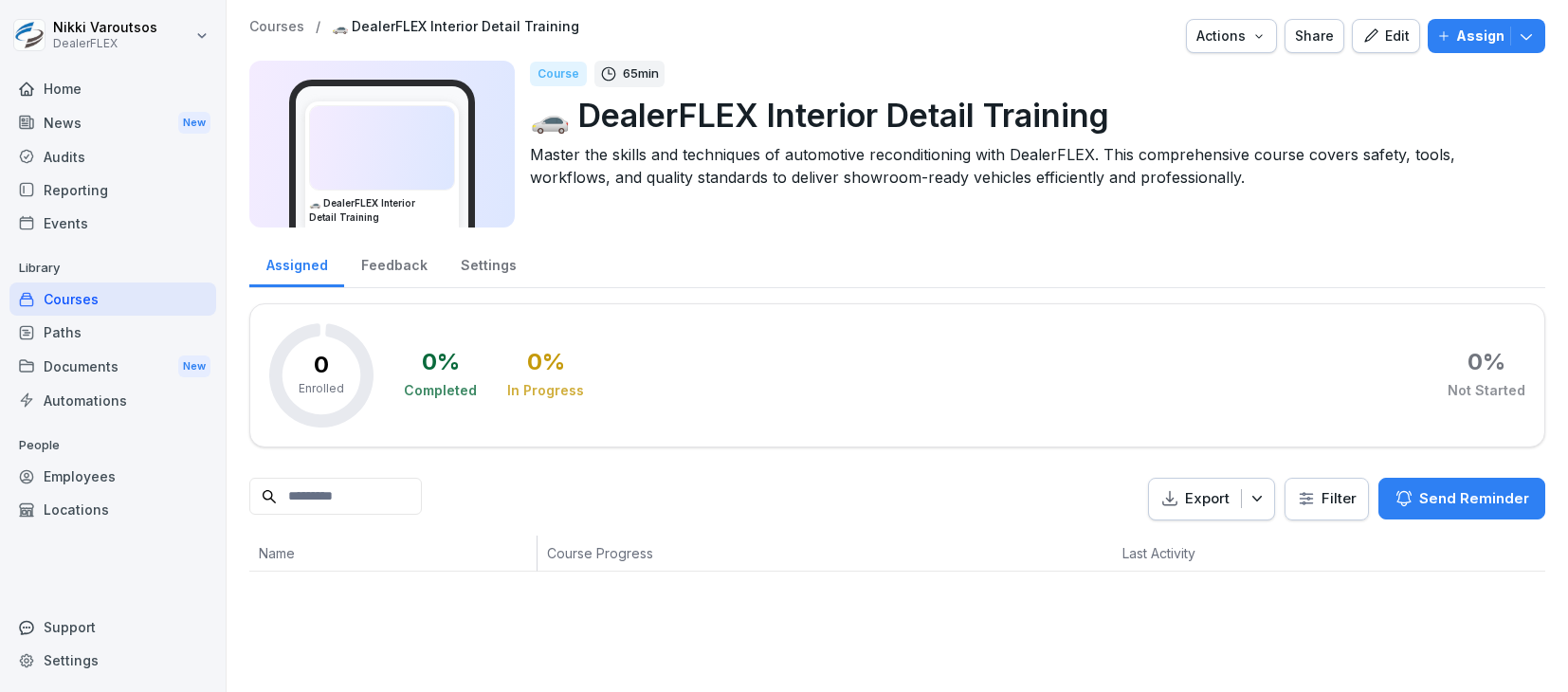 scroll, scrollTop: 0, scrollLeft: 0, axis: both 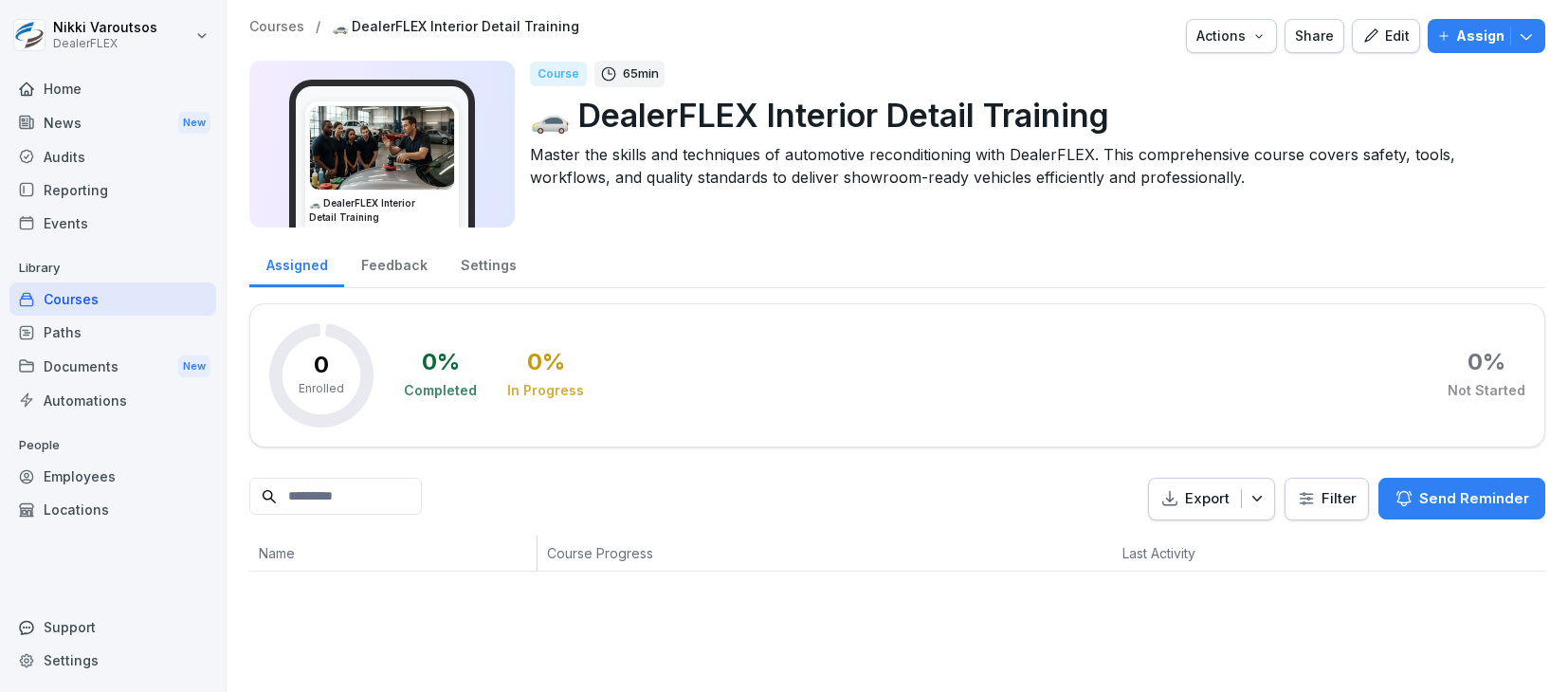 click on "Edit" at bounding box center (1386, 36) 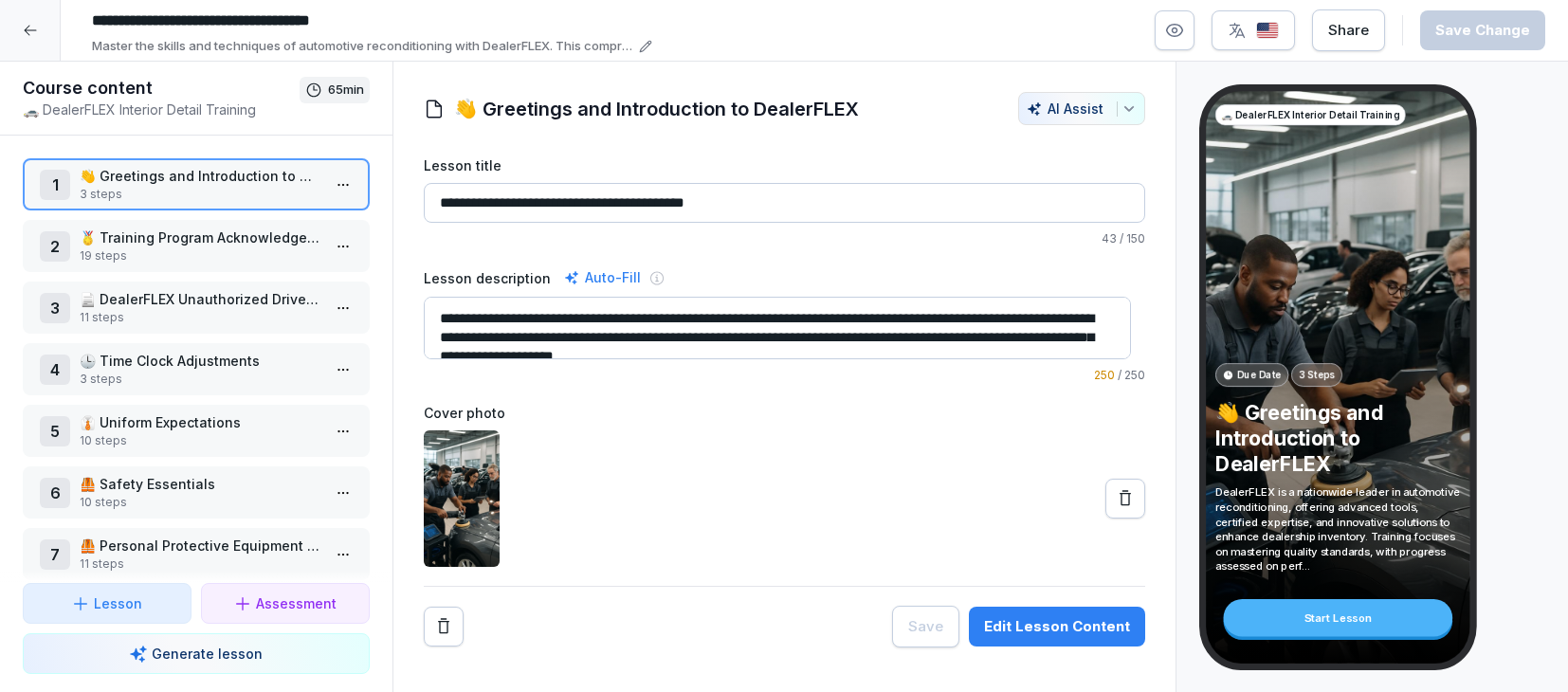 click on "19 steps" at bounding box center (200, 256) 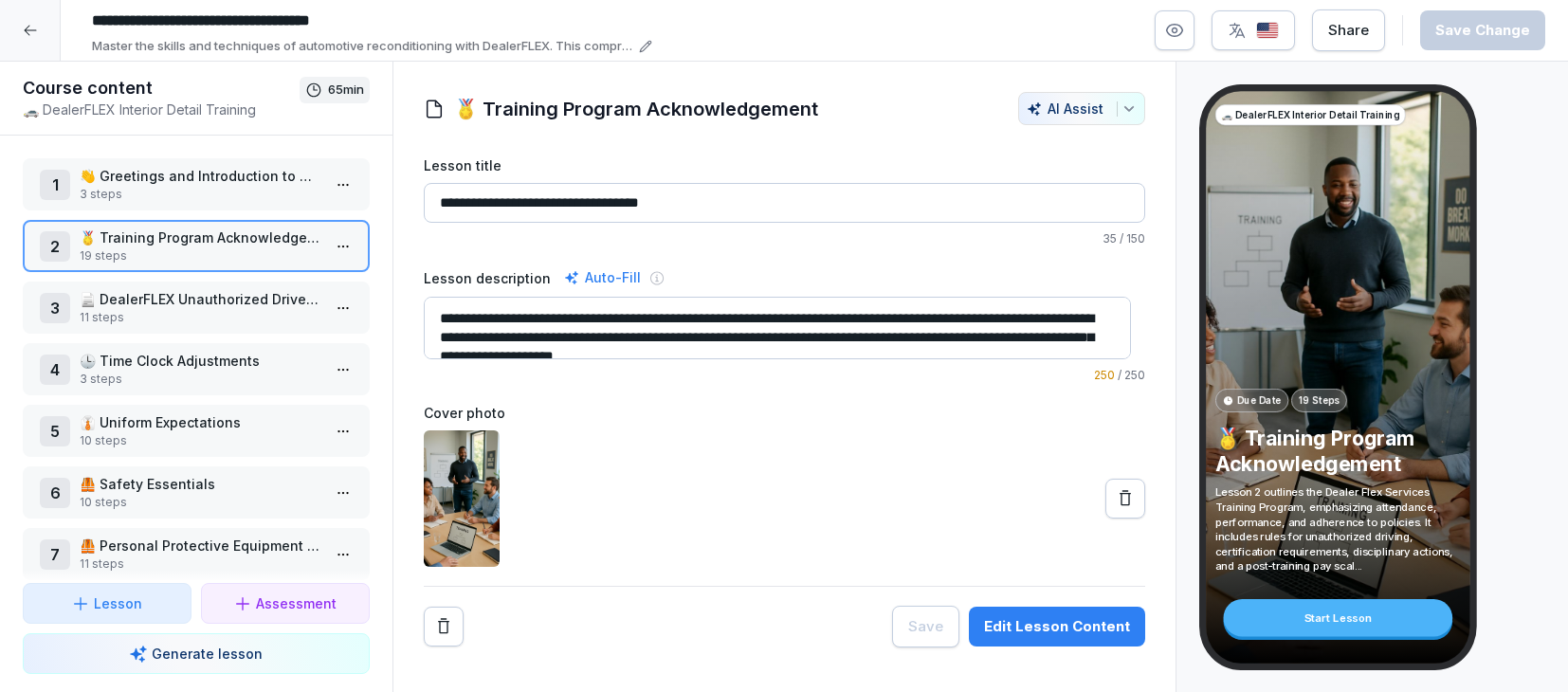 click on "11 steps" at bounding box center (200, 318) 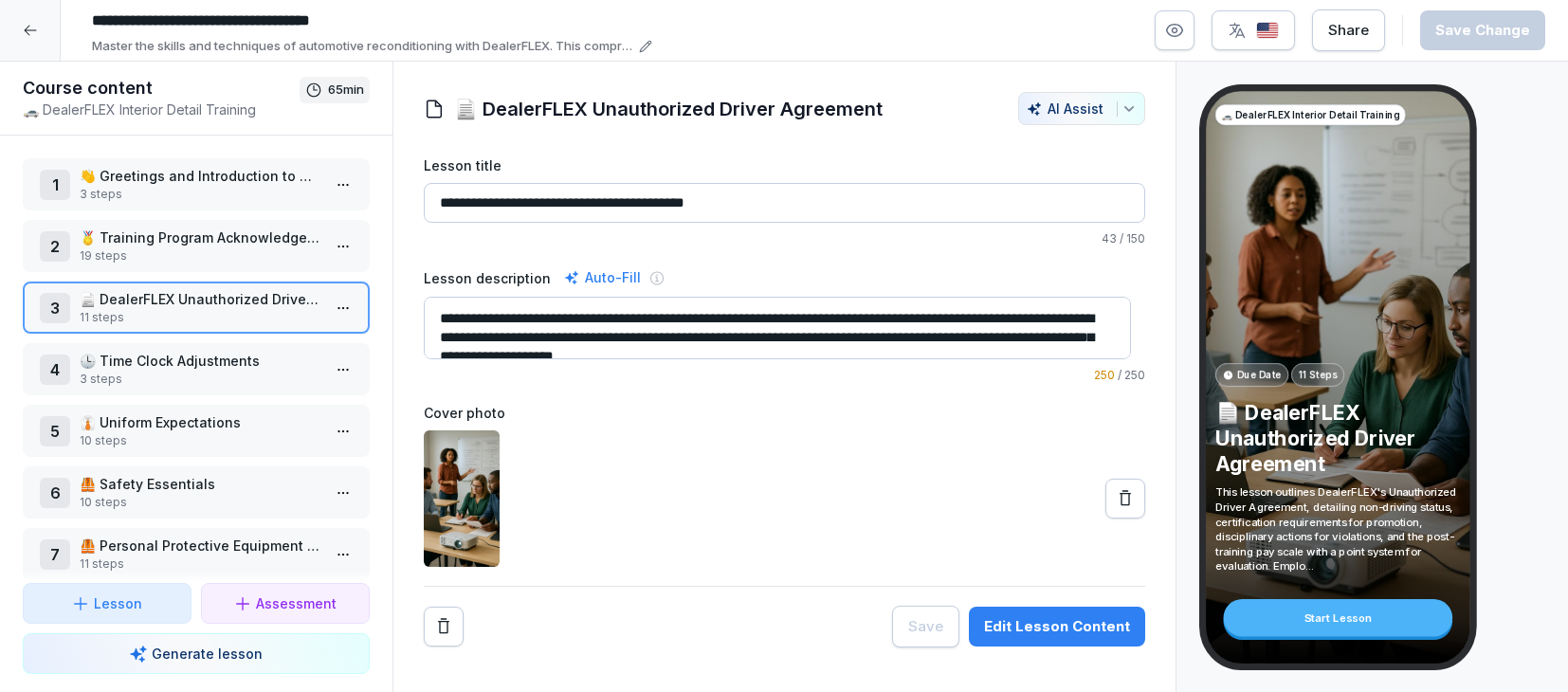 click on "🕒 Time Clock Adjustments" at bounding box center [200, 360] 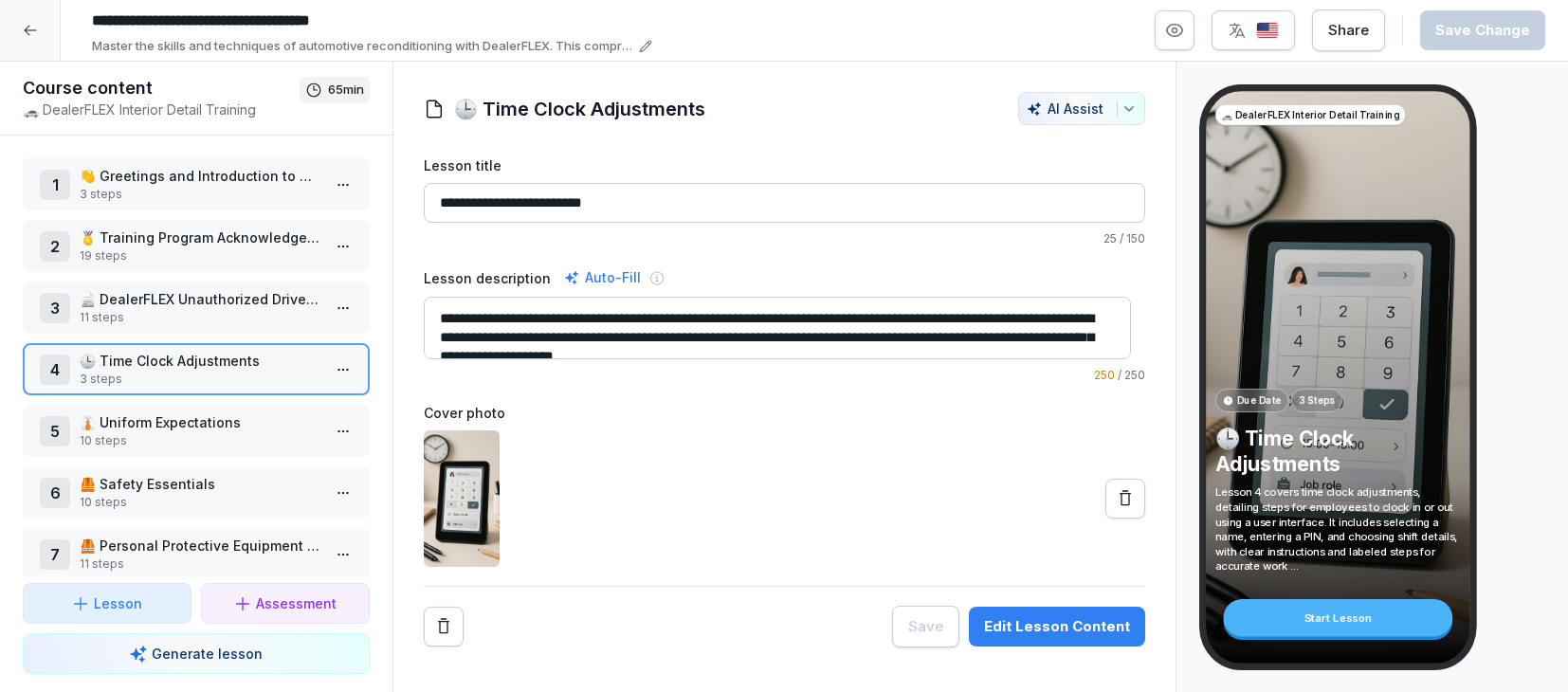 click on "10 steps" at bounding box center (200, 441) 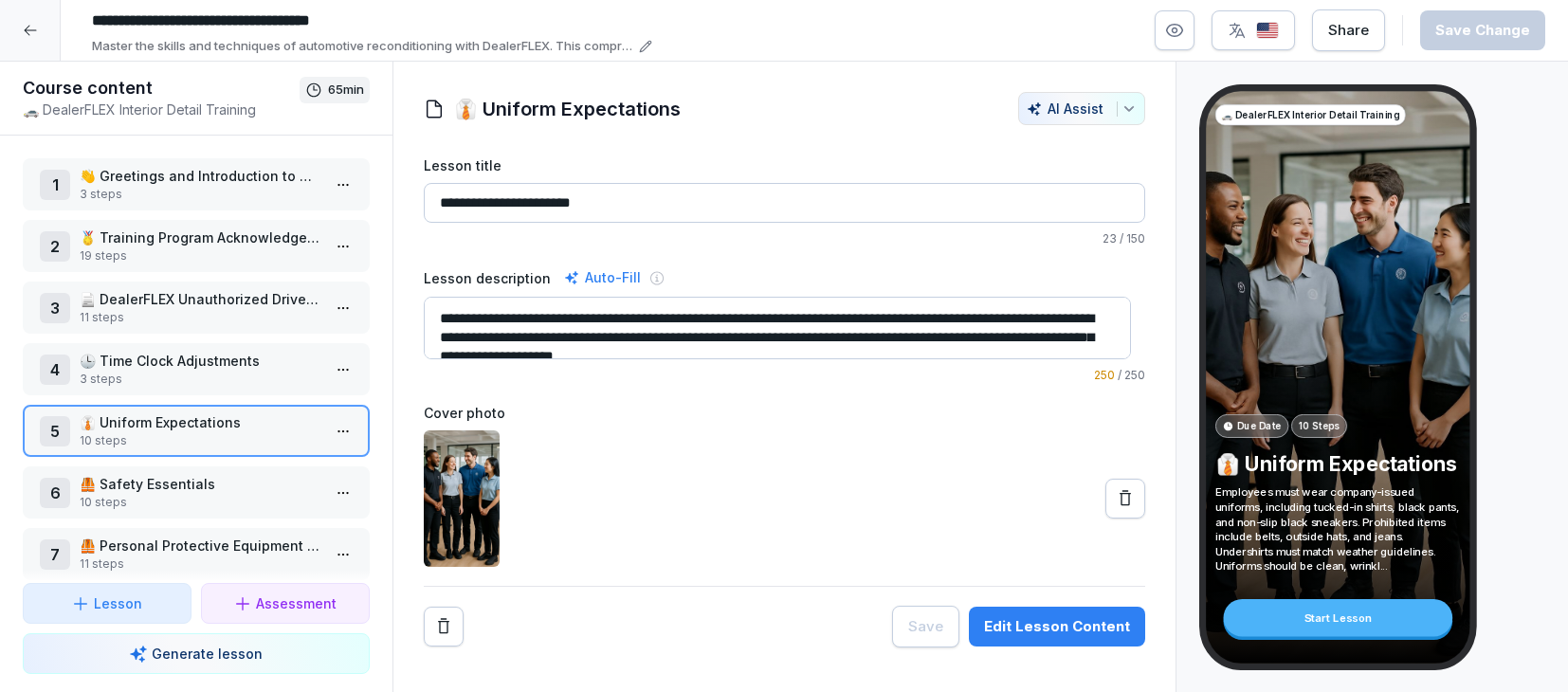 click on "👔 Uniform Expectations" at bounding box center [200, 422] 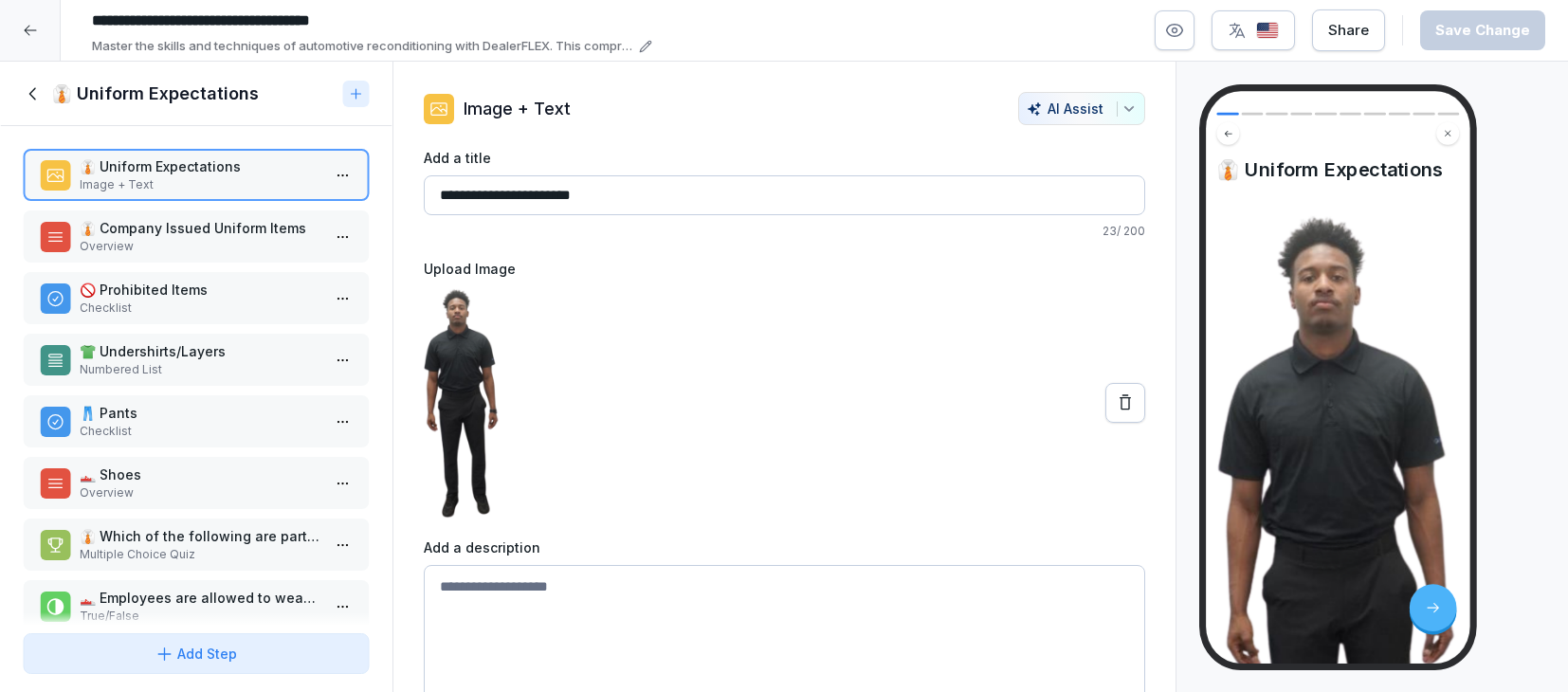 click on "🚫 Prohibited Items" at bounding box center [200, 289] 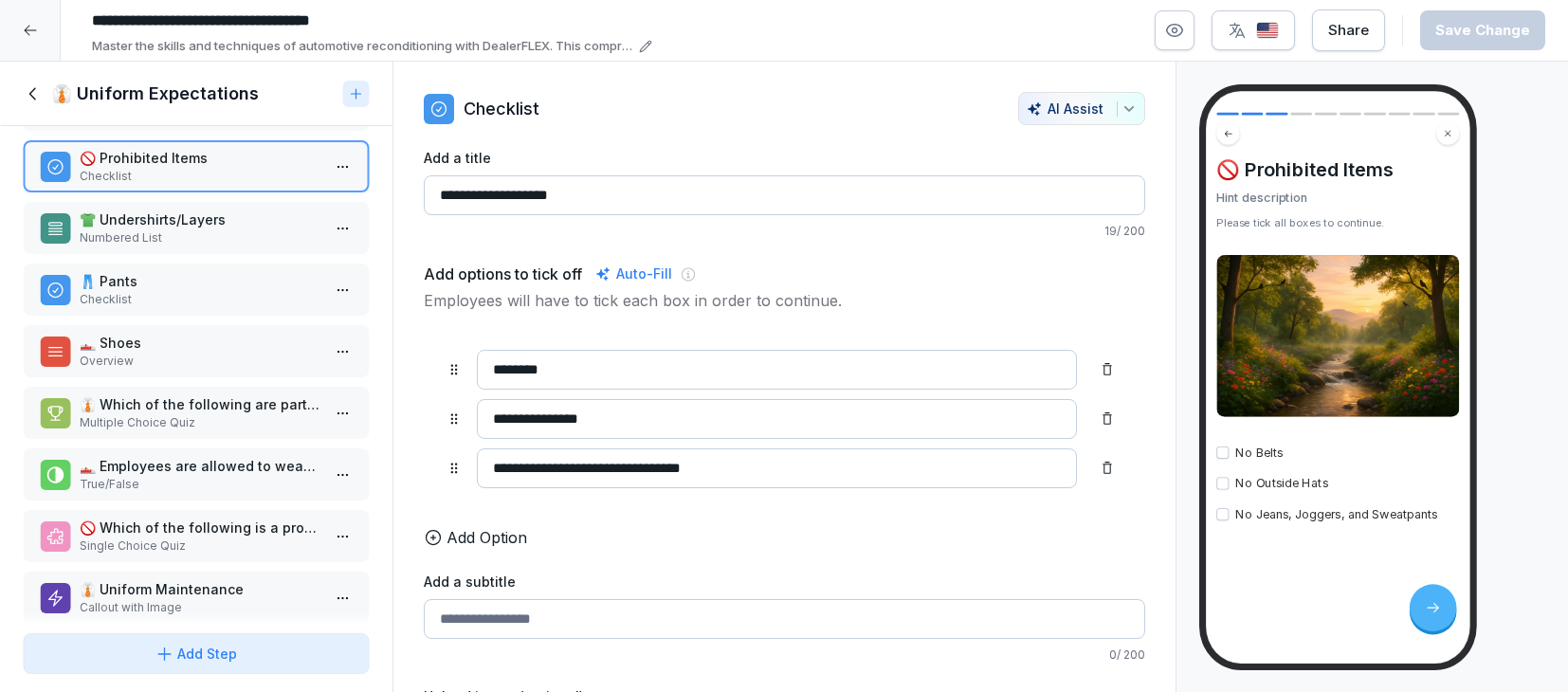 scroll, scrollTop: 166, scrollLeft: 0, axis: vertical 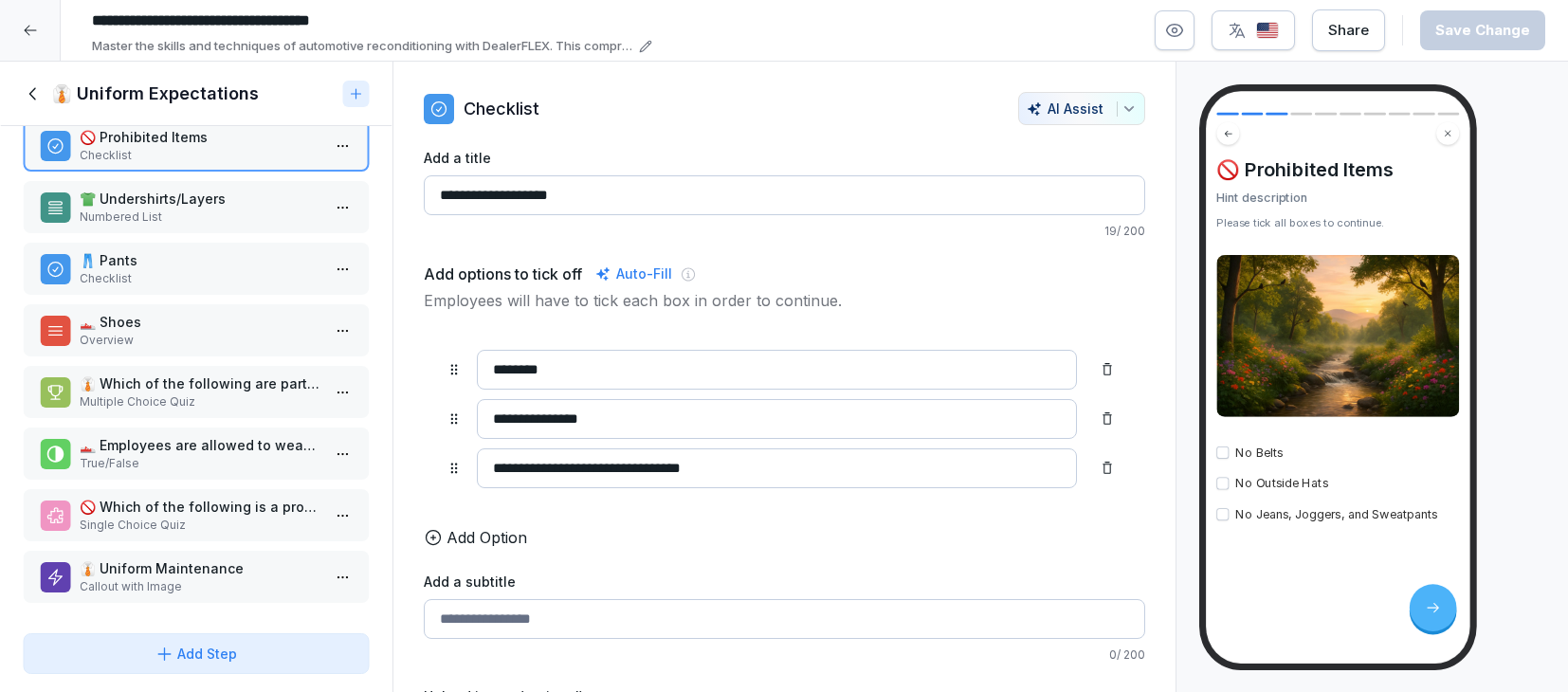 click 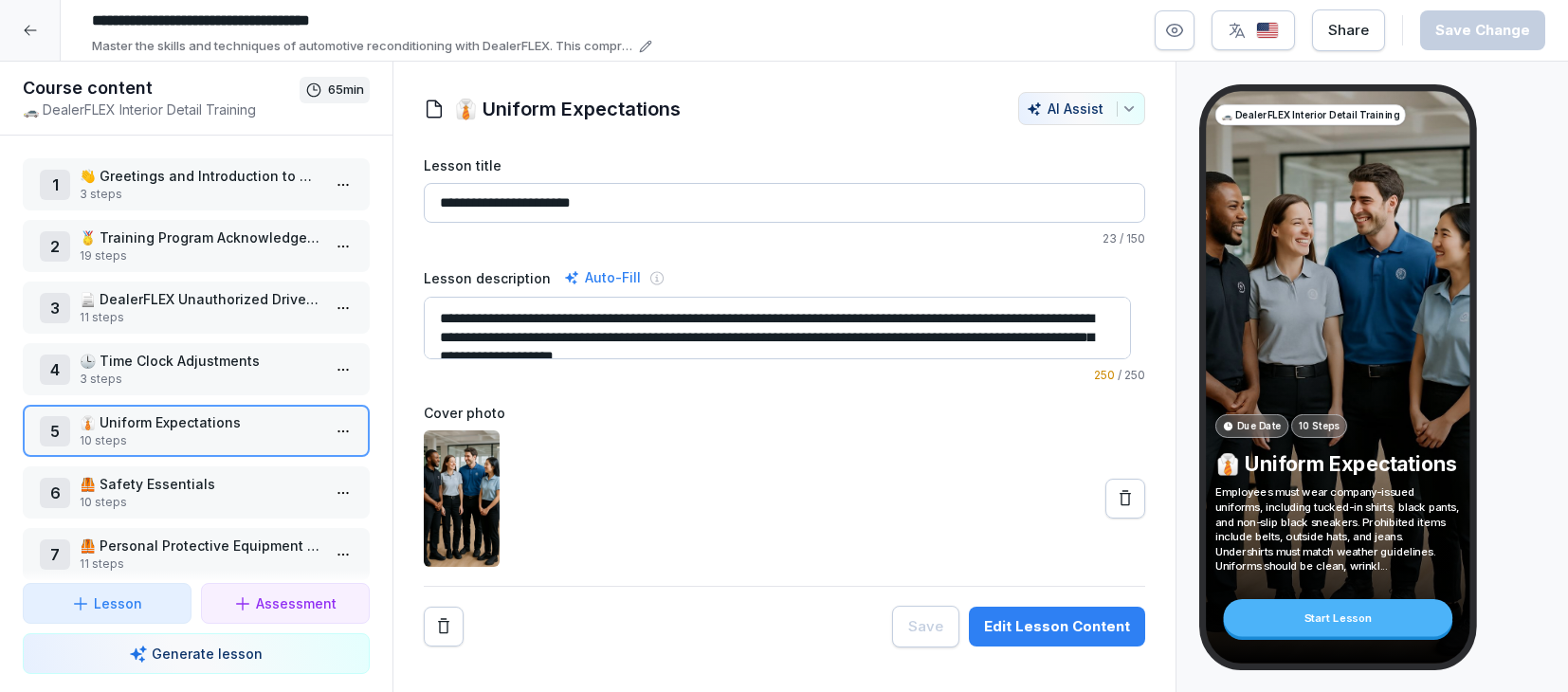 scroll, scrollTop: 253, scrollLeft: 0, axis: vertical 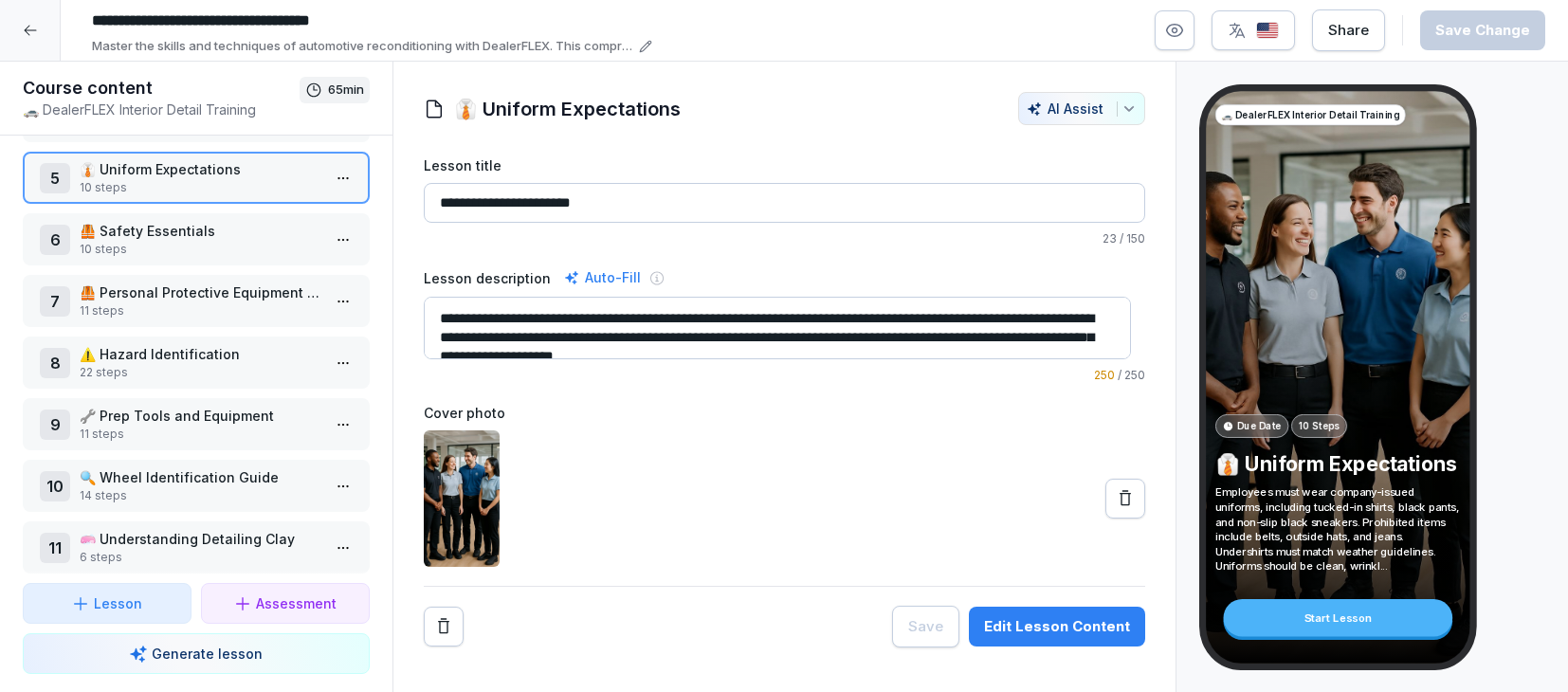 click on "10 steps" at bounding box center (200, 249) 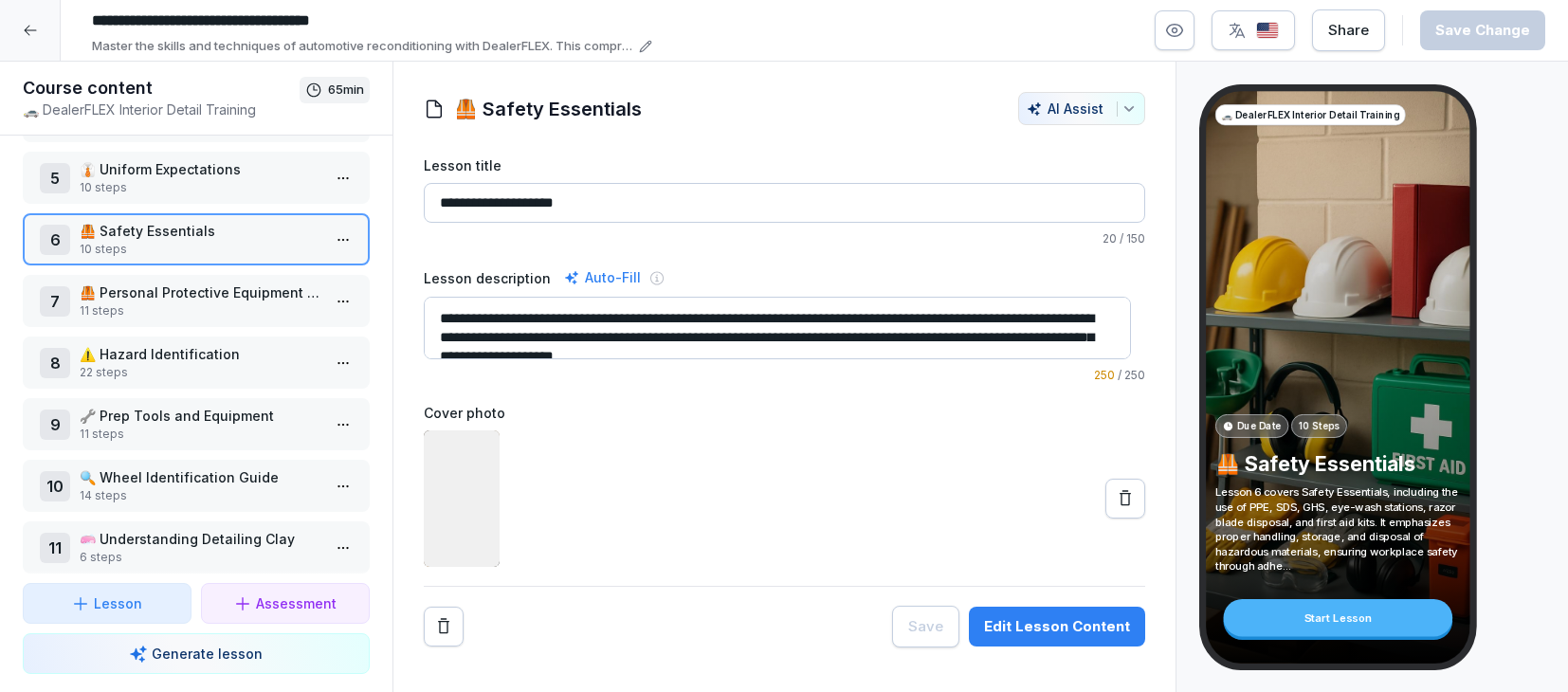 click on "10 steps" at bounding box center (200, 249) 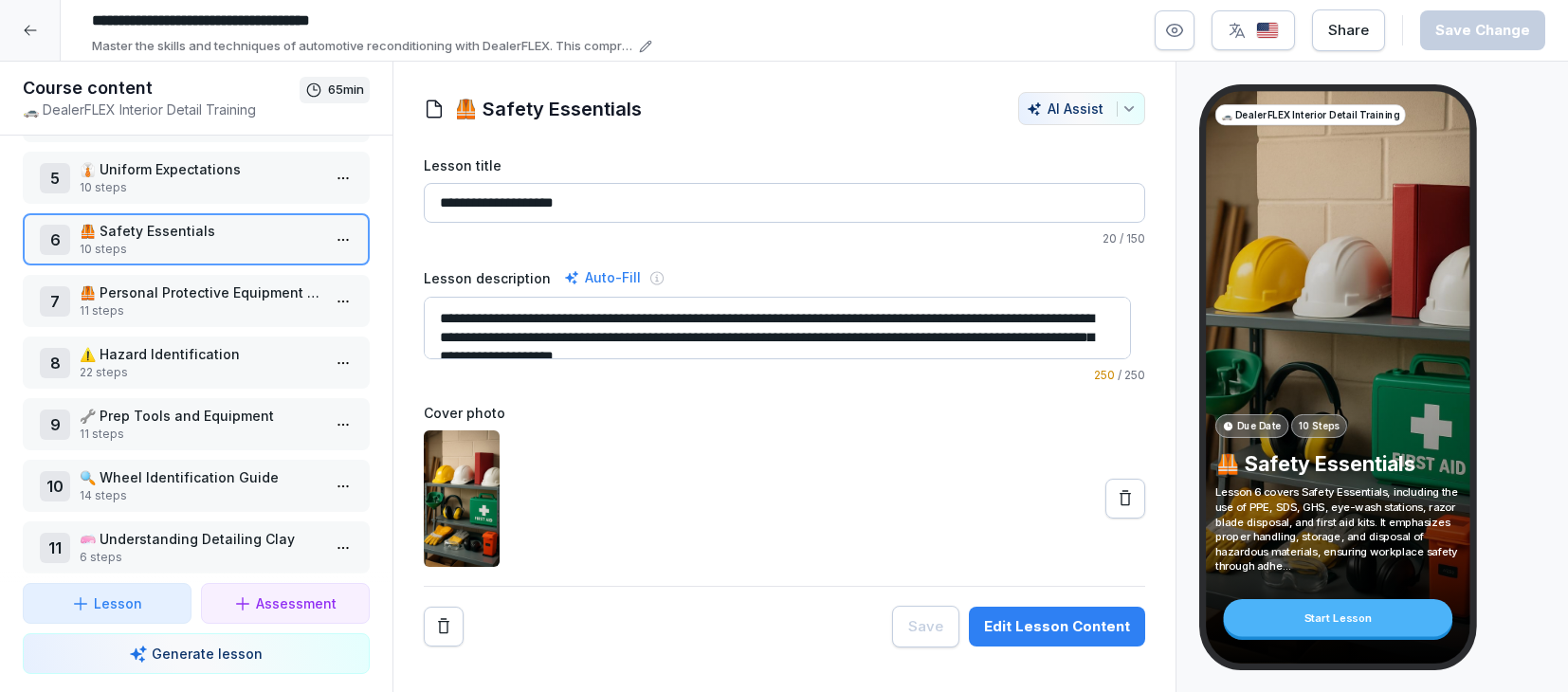 click on "10 steps" at bounding box center [200, 249] 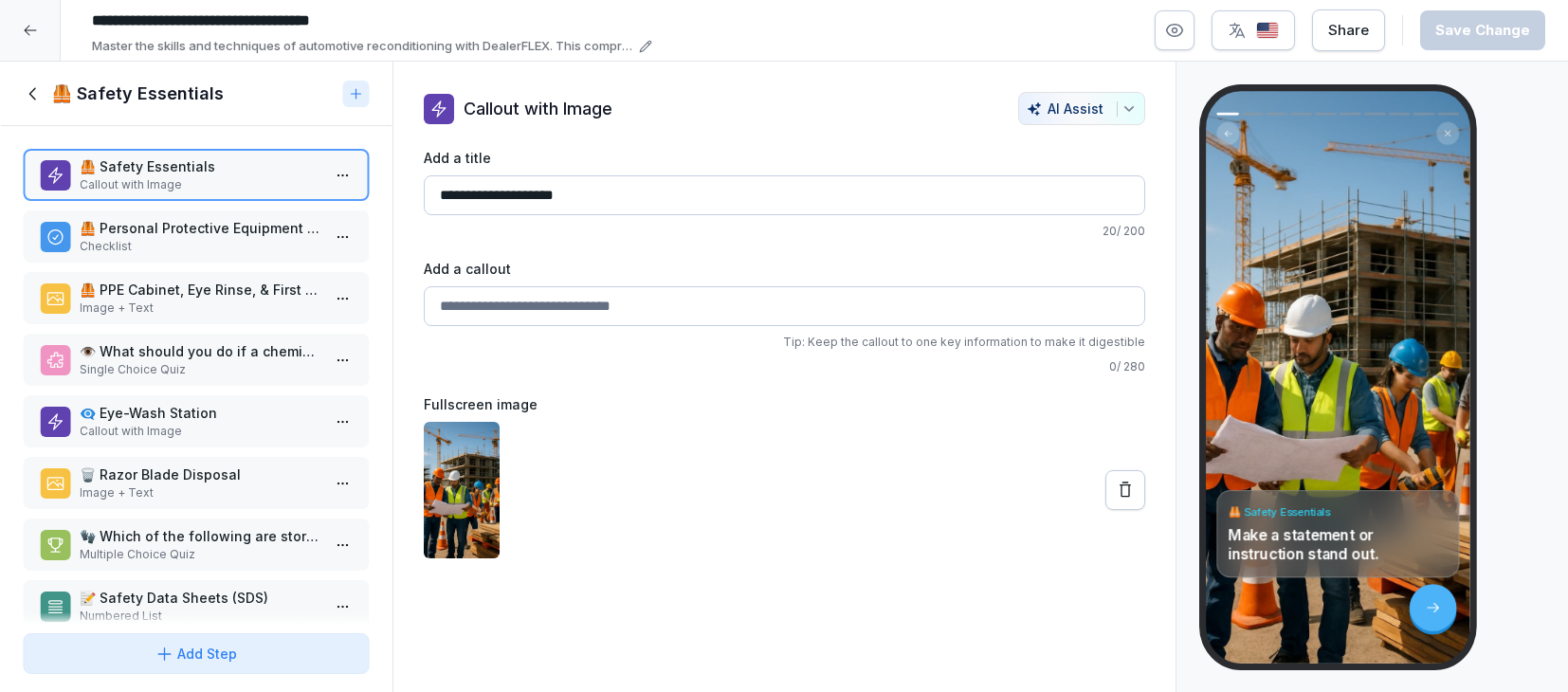 click on "🦺 Personal Protective Equipment (PPE)" at bounding box center [200, 228] 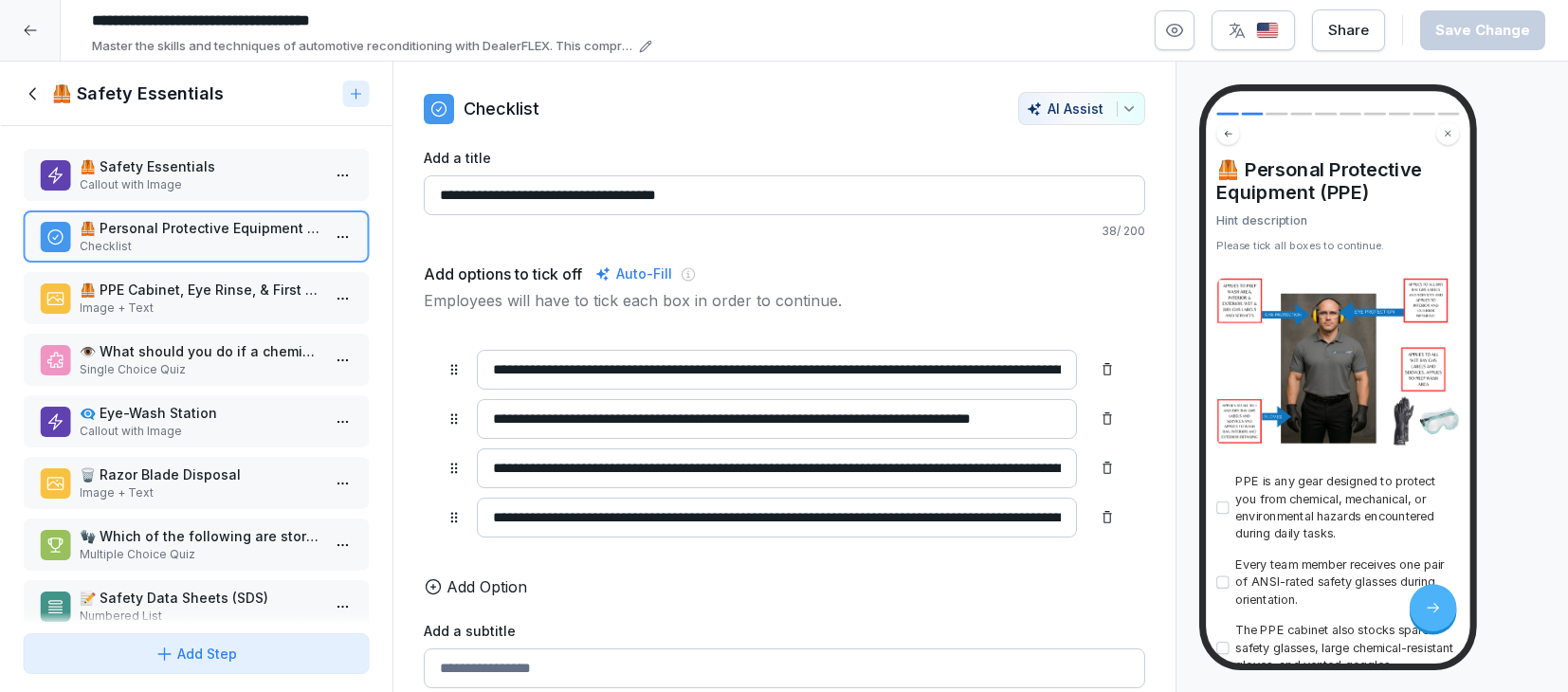 click on "Image + Text" at bounding box center (200, 308) 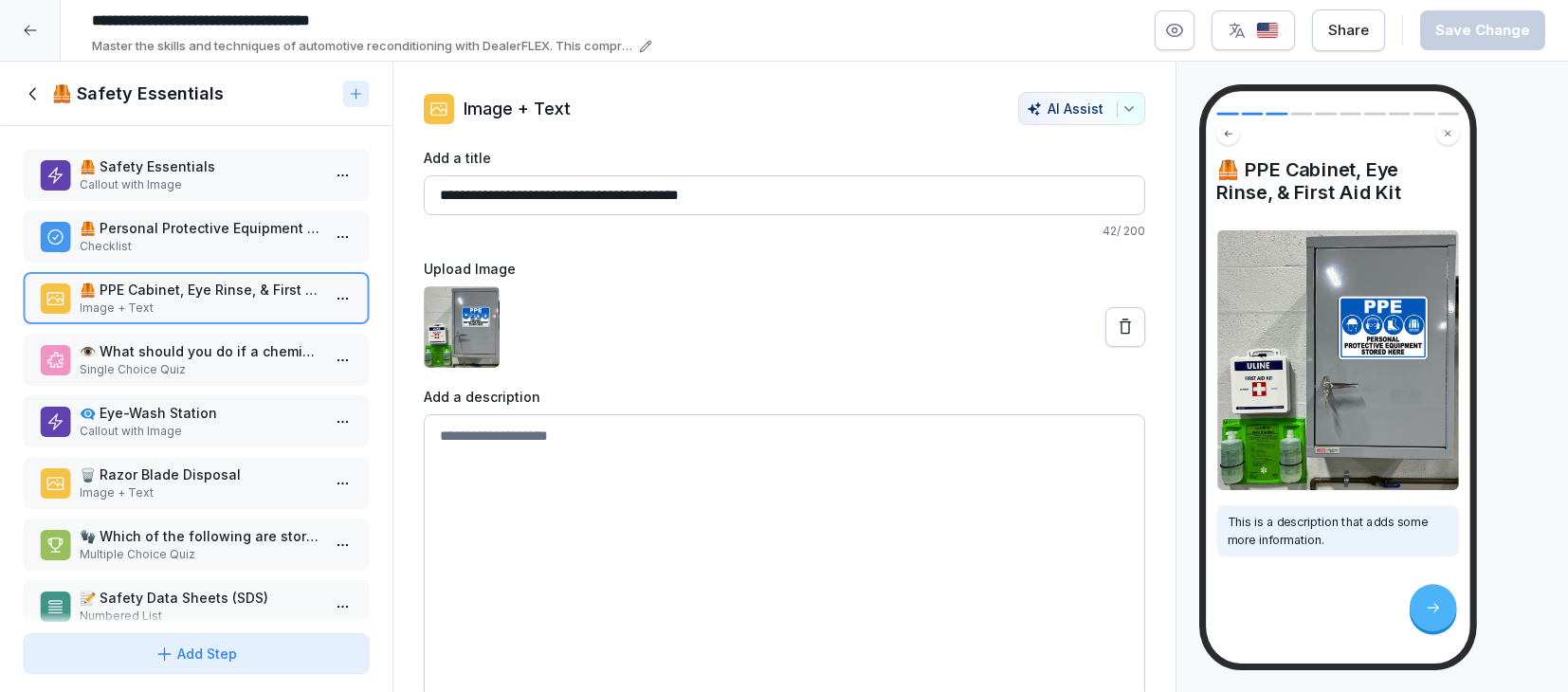 click on "Checklist" at bounding box center [200, 246] 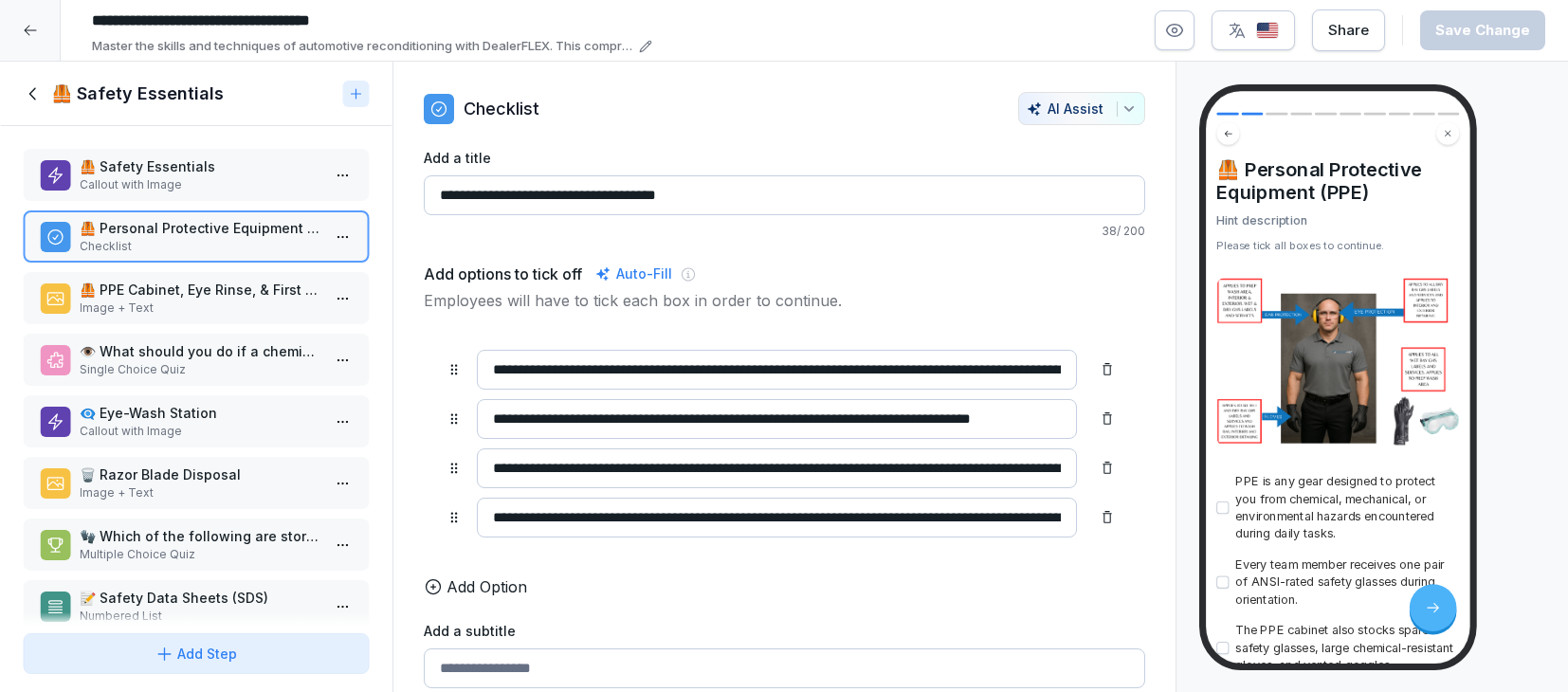 click on "**********" at bounding box center (784, 346) 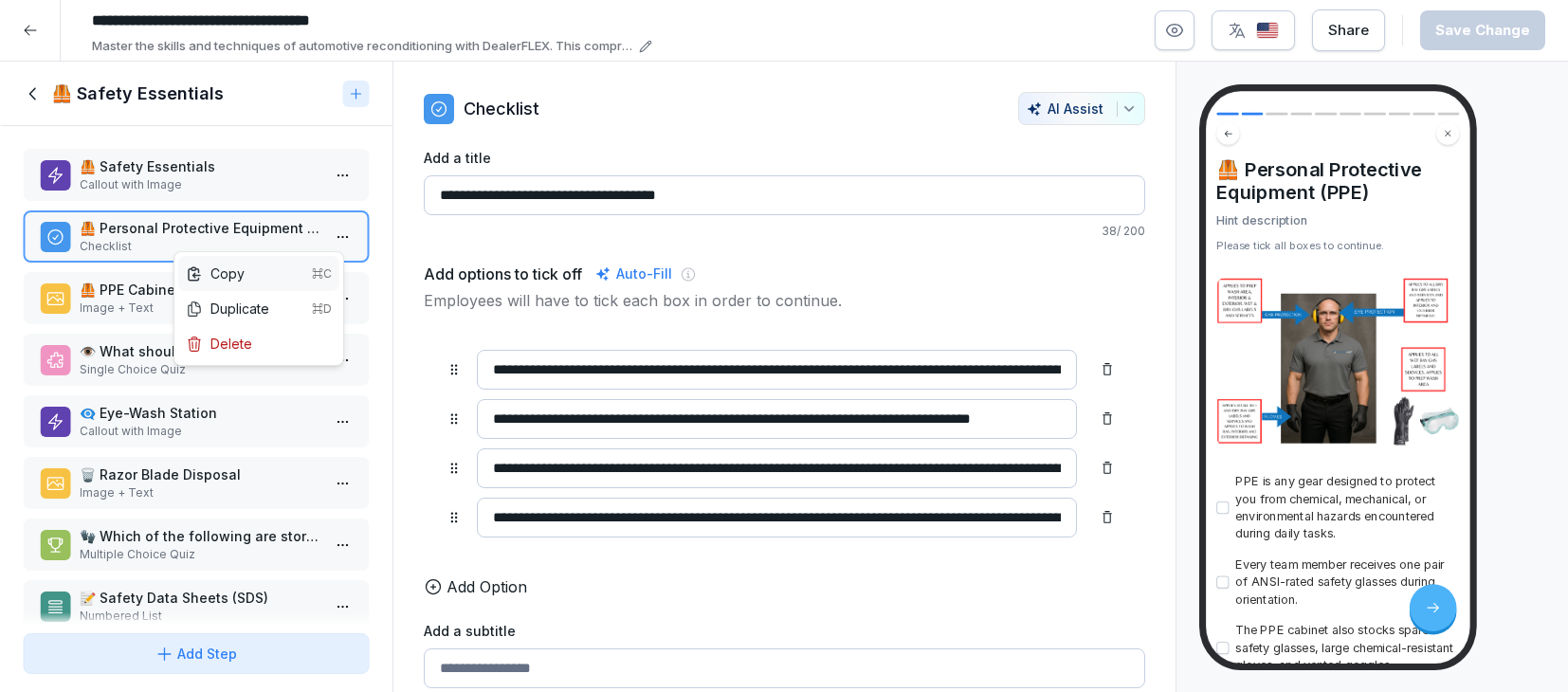 click on "Copy ⌘C" at bounding box center (259, 273) 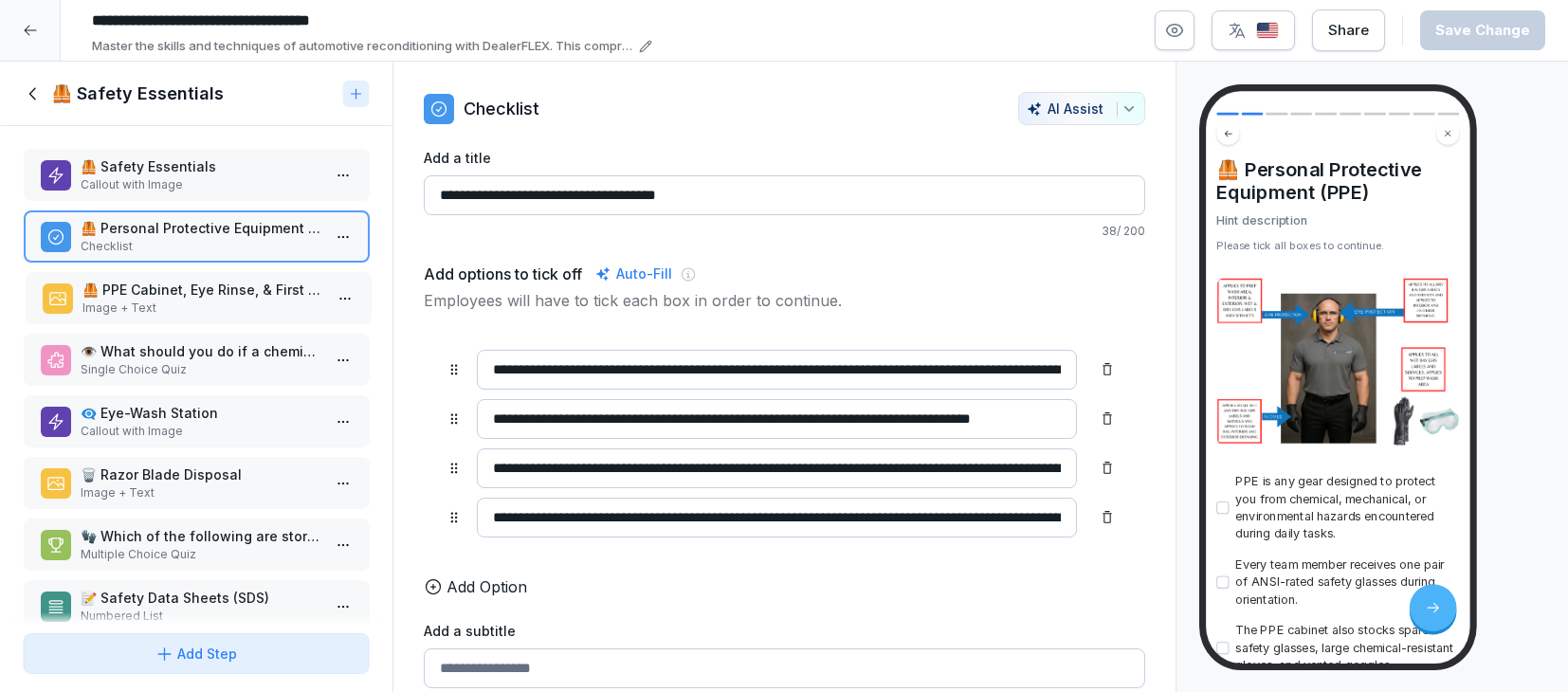 click on "Image + Text" at bounding box center [202, 308] 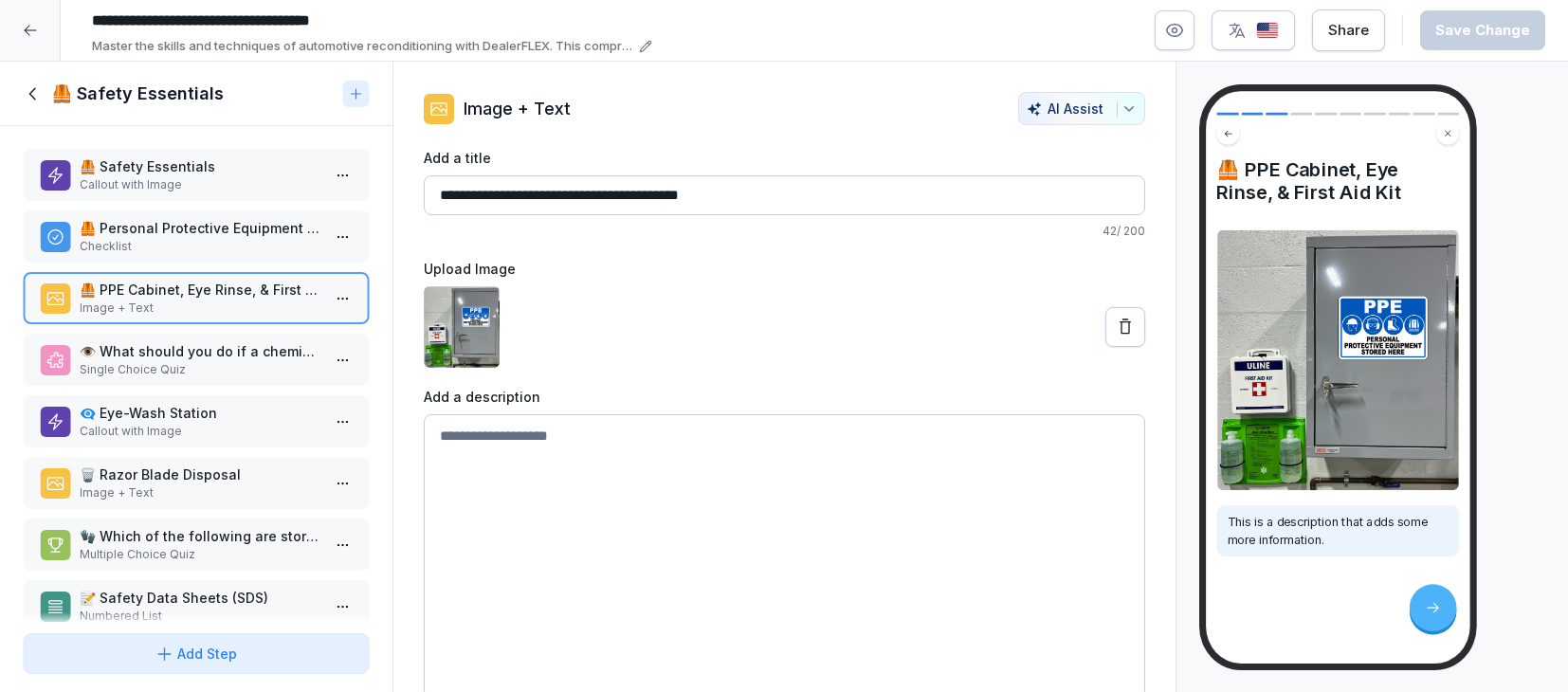 click on "Single Choice Quiz" at bounding box center [200, 370] 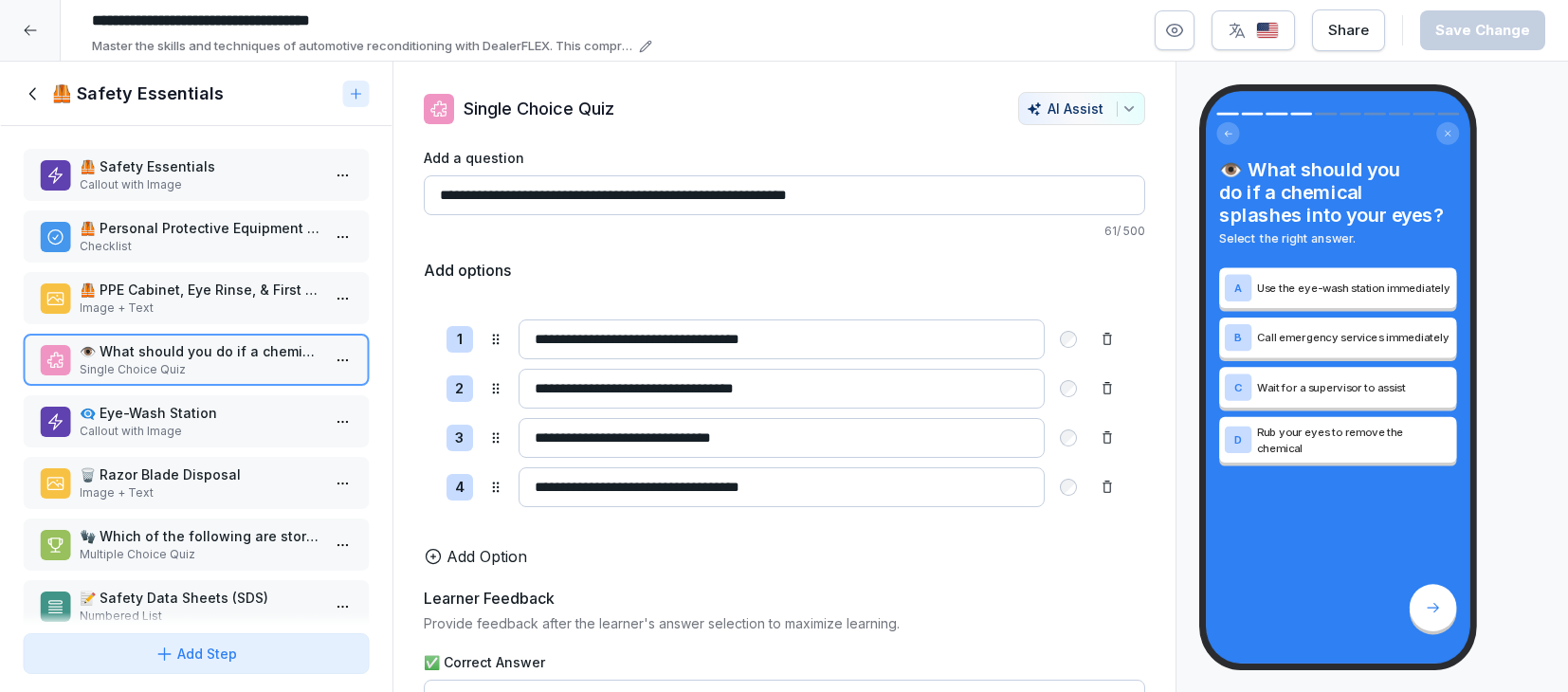 click on "Callout with Image" at bounding box center (200, 431) 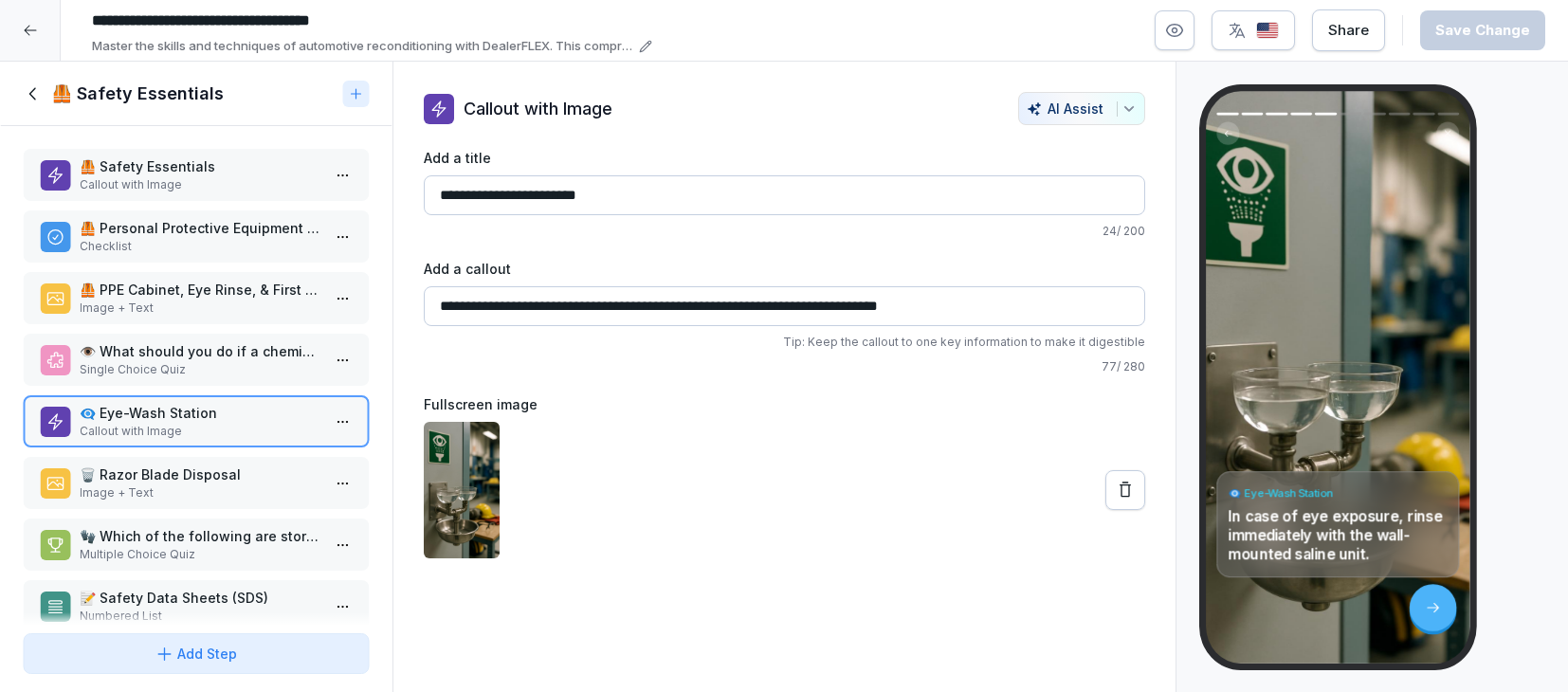 click on "Image + Text" at bounding box center [200, 493] 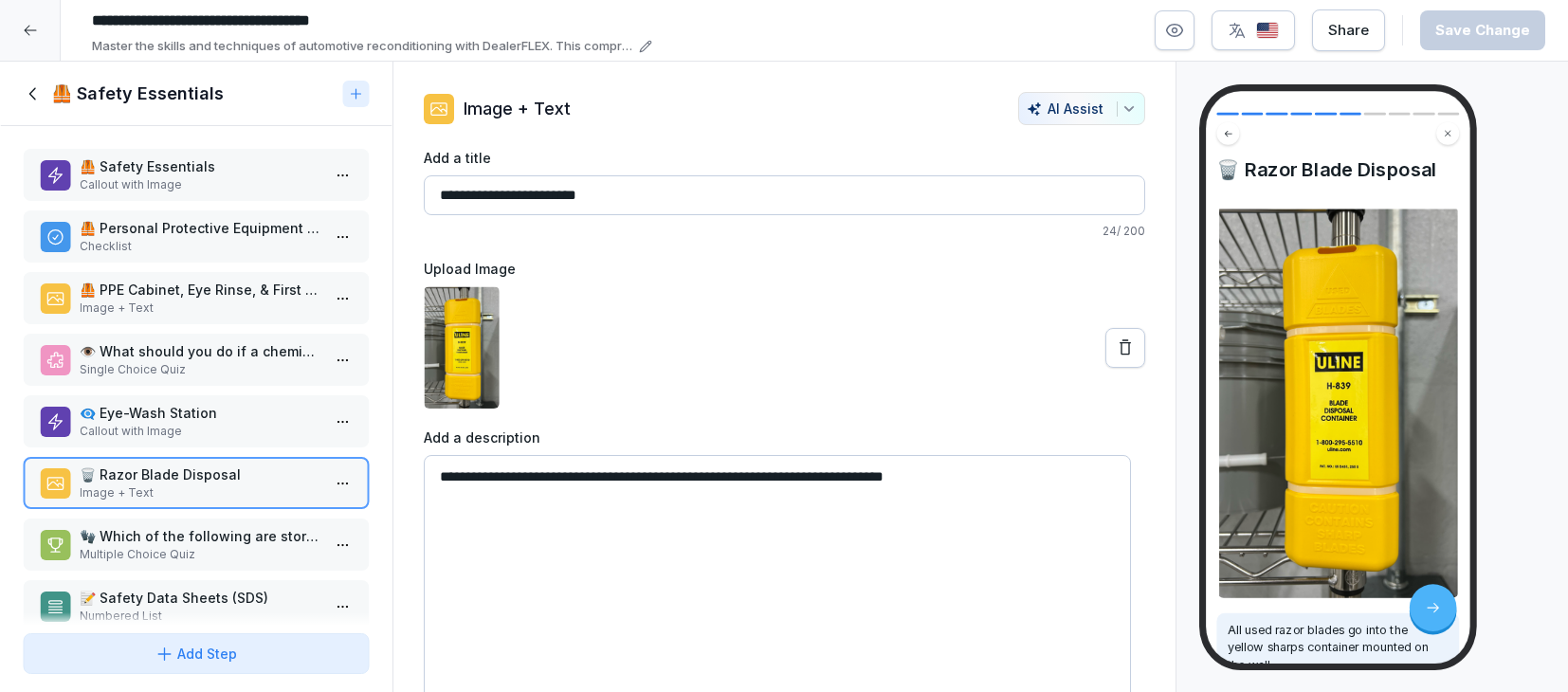 click on "🦺 PPE Cabinet, Eye Rinse, & First Aid Kit" at bounding box center (200, 289) 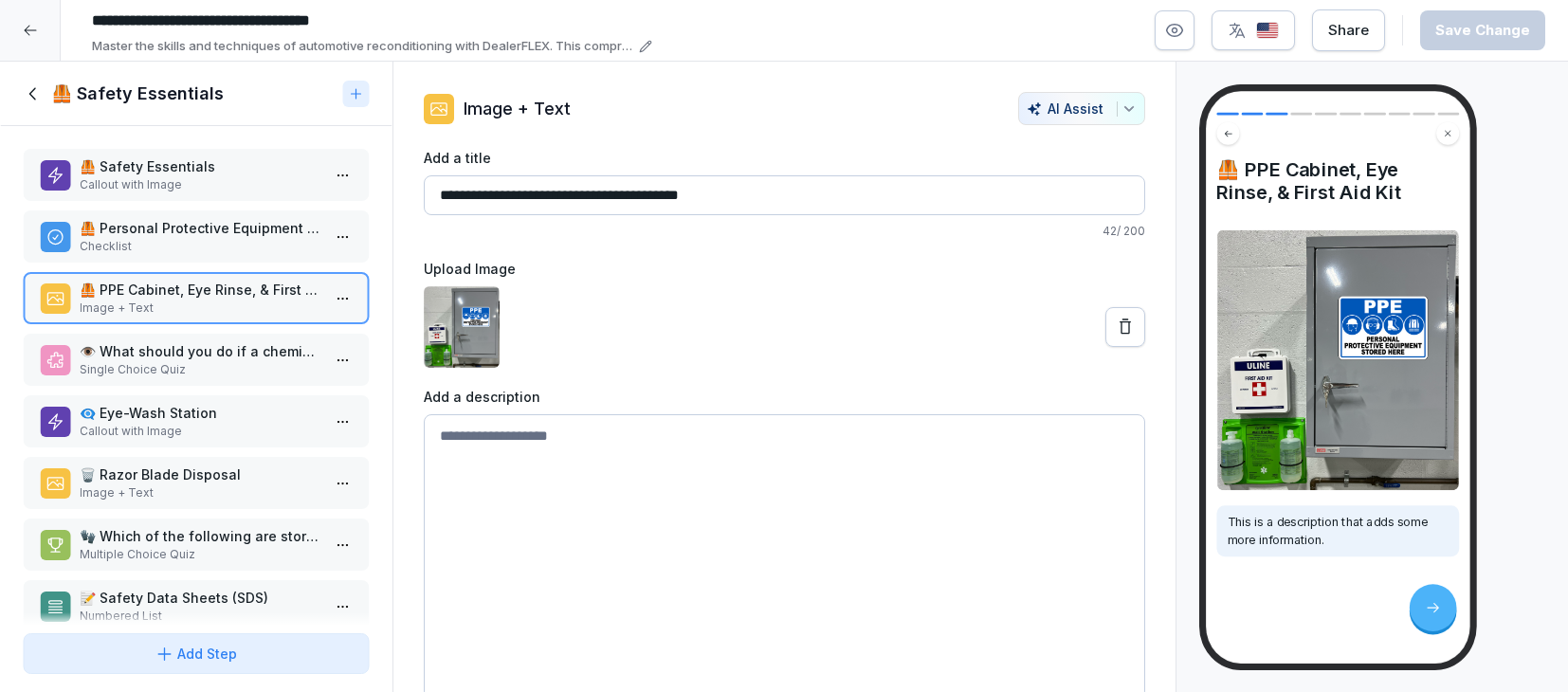 click on "👁️ What should you do if a chemical splashes into your eyes?" at bounding box center [200, 351] 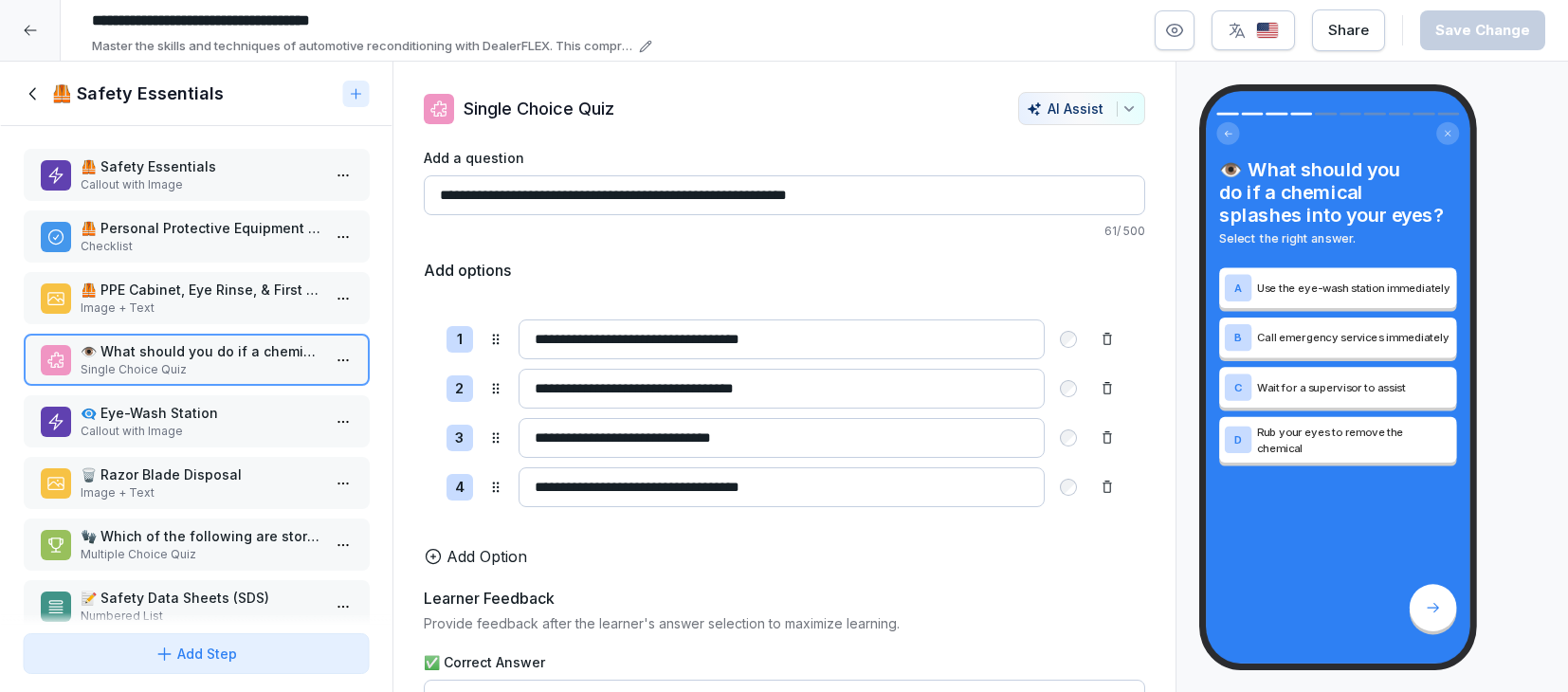 click on "👁️‍🗨️ Eye-Wash Station" at bounding box center [200, 412] 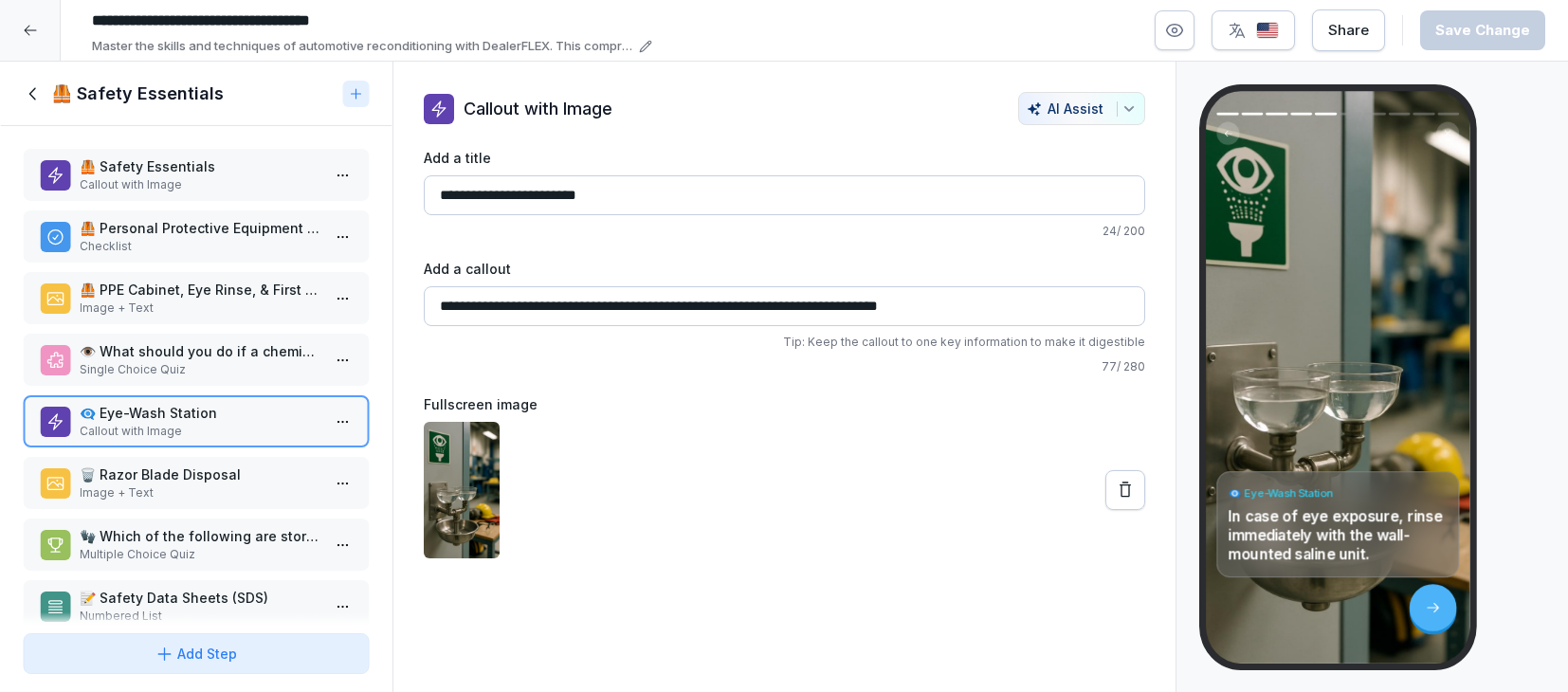 click on "🗑️ Razor Blade Disposal" at bounding box center [200, 474] 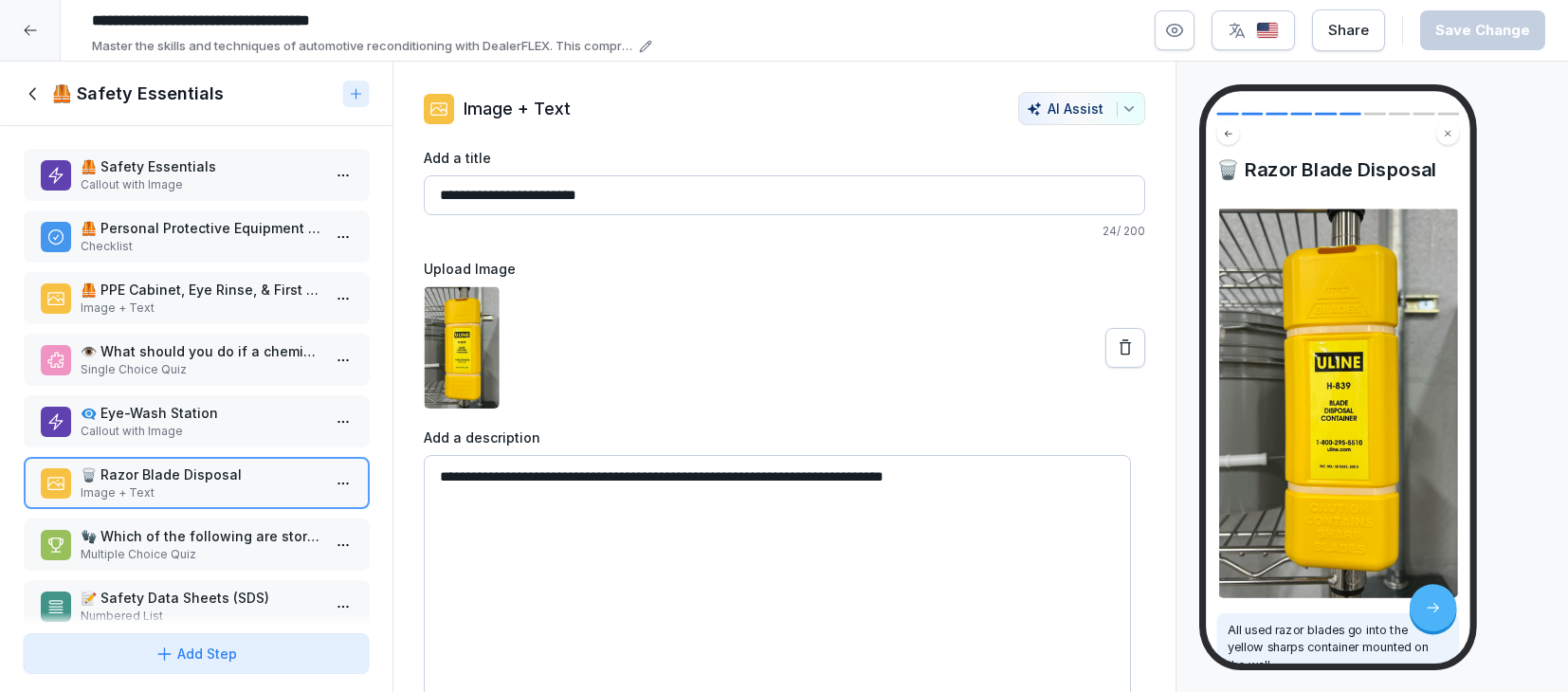 click on "Multiple Choice Quiz" at bounding box center (200, 555) 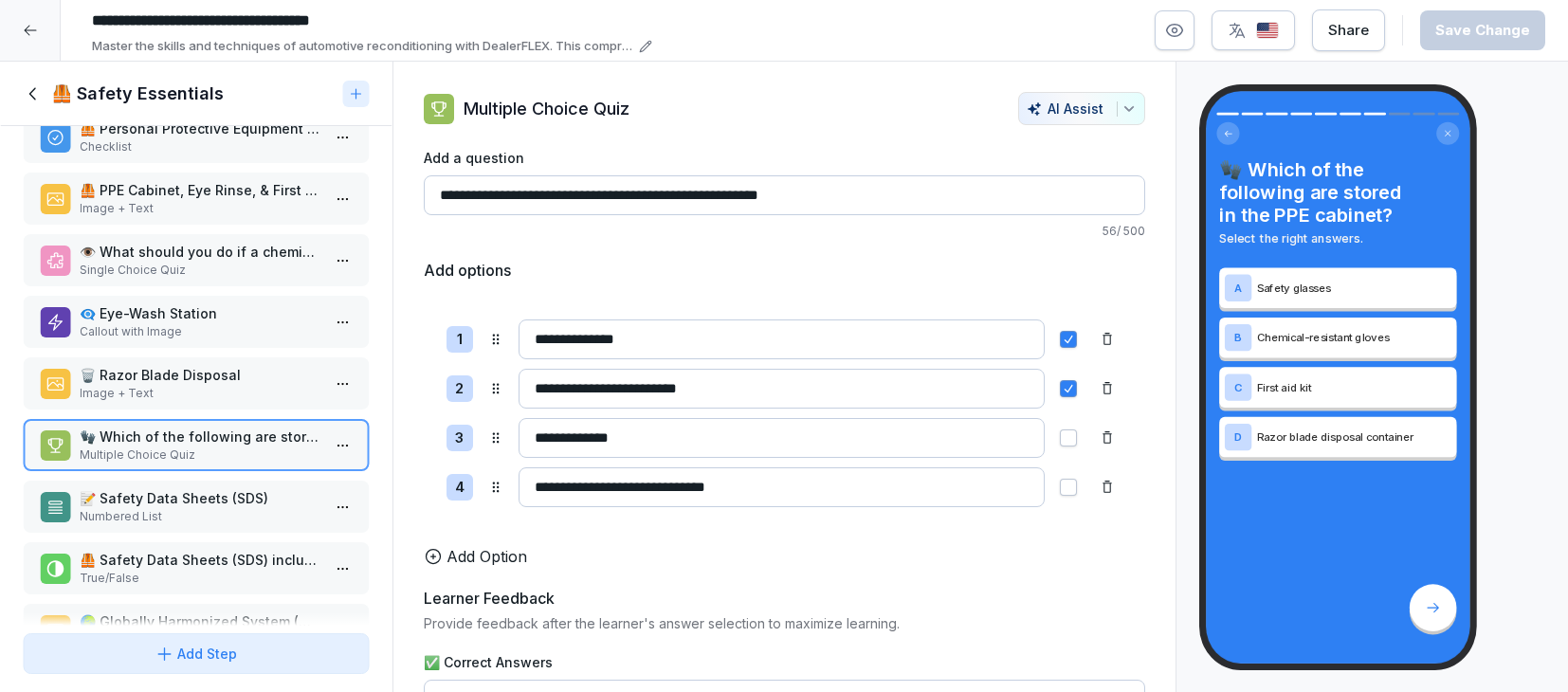 scroll, scrollTop: 166, scrollLeft: 0, axis: vertical 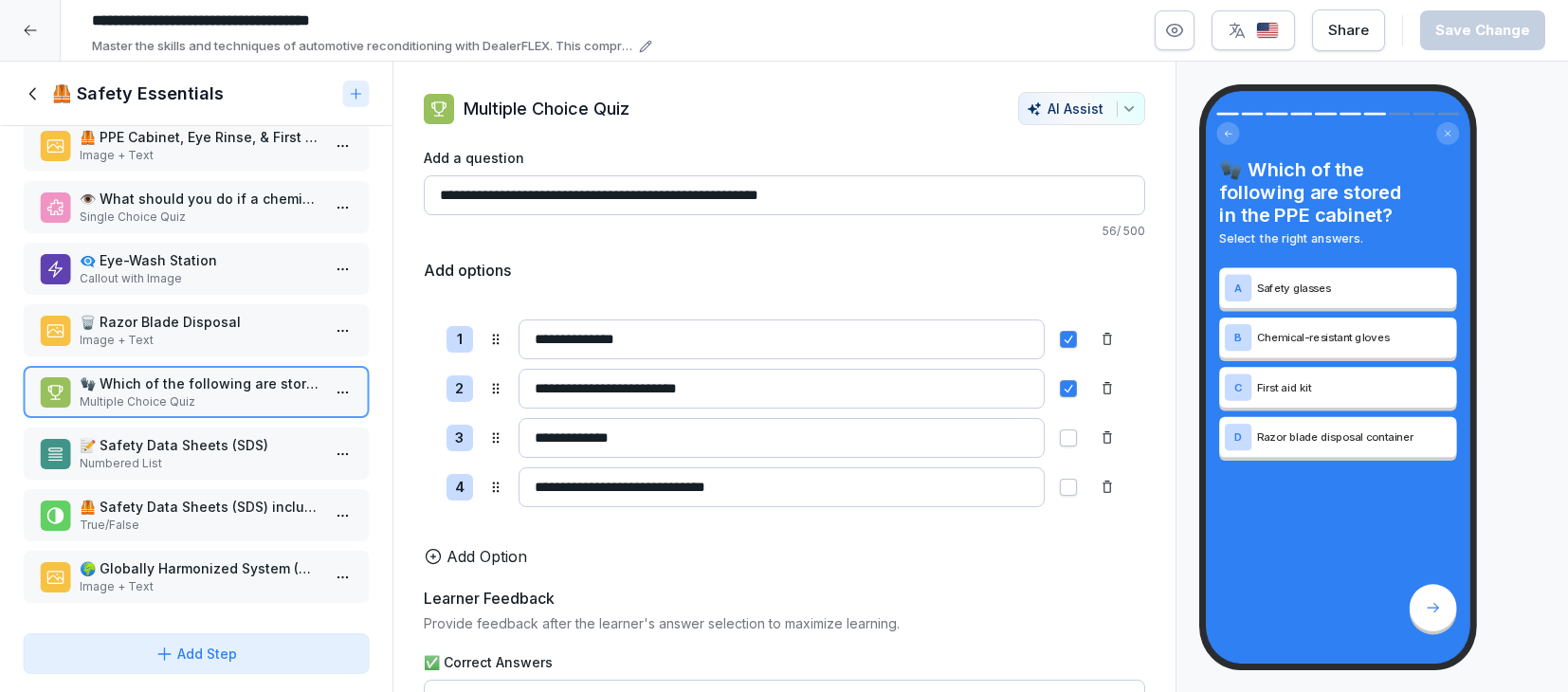 click on "🧤 Which of the following are stored in the PPE cabinet?" at bounding box center (200, 383) 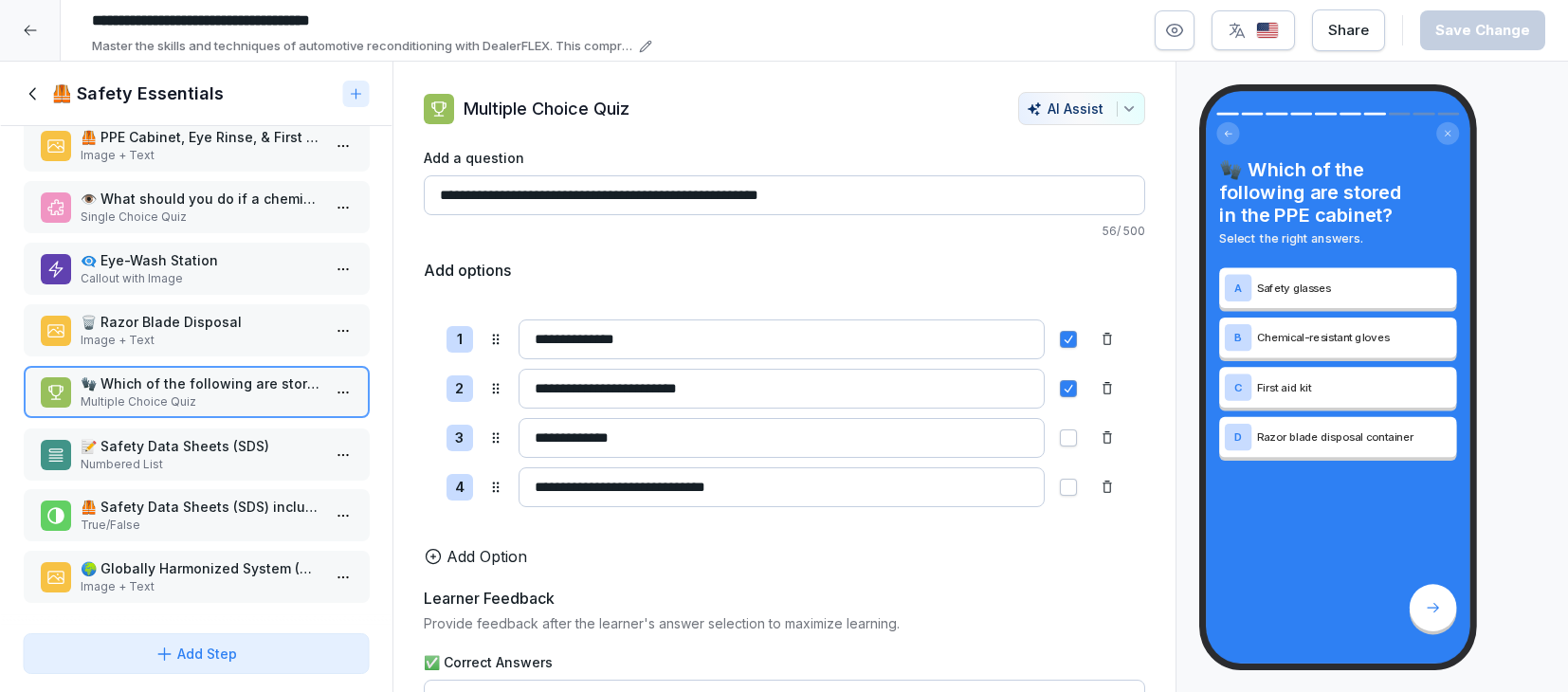 click on "📝 Safety Data Sheets (SDS)" at bounding box center (200, 446) 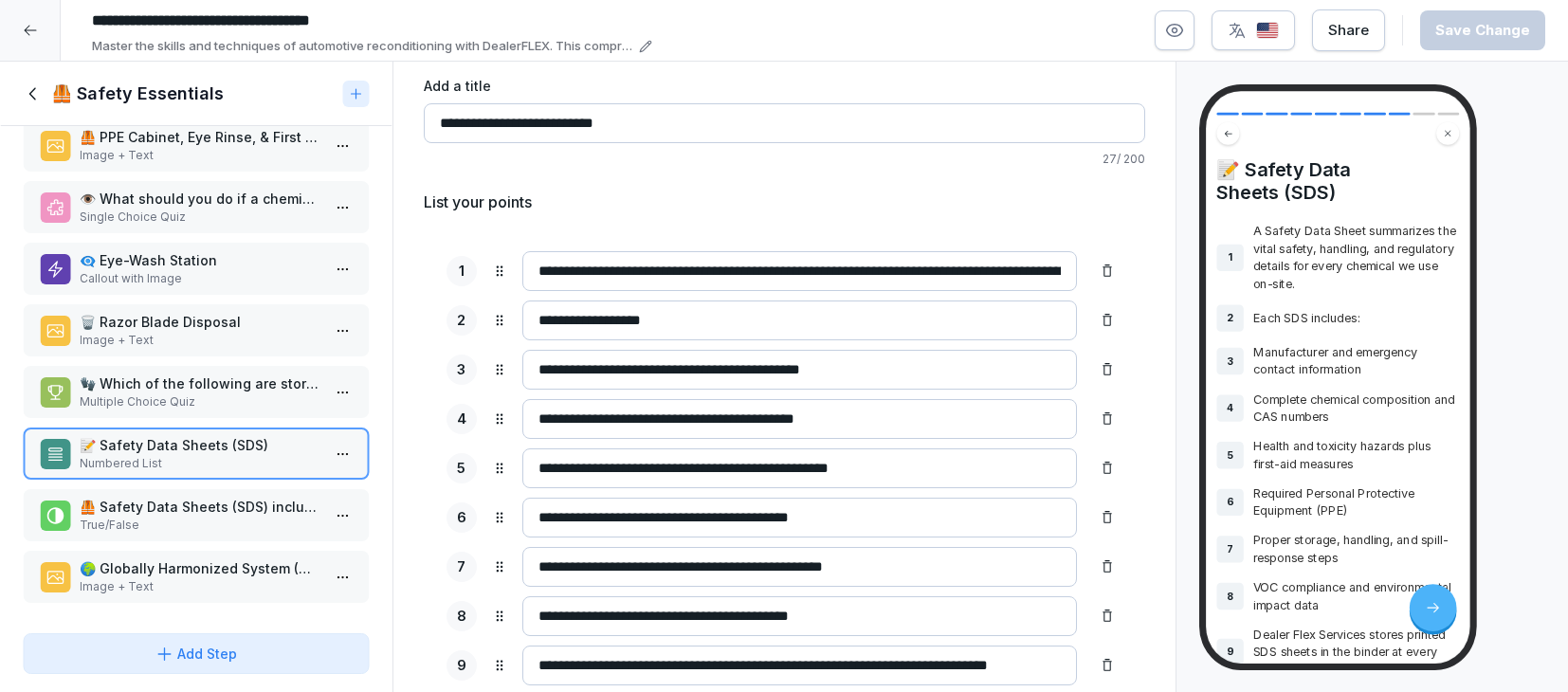 scroll, scrollTop: 0, scrollLeft: 0, axis: both 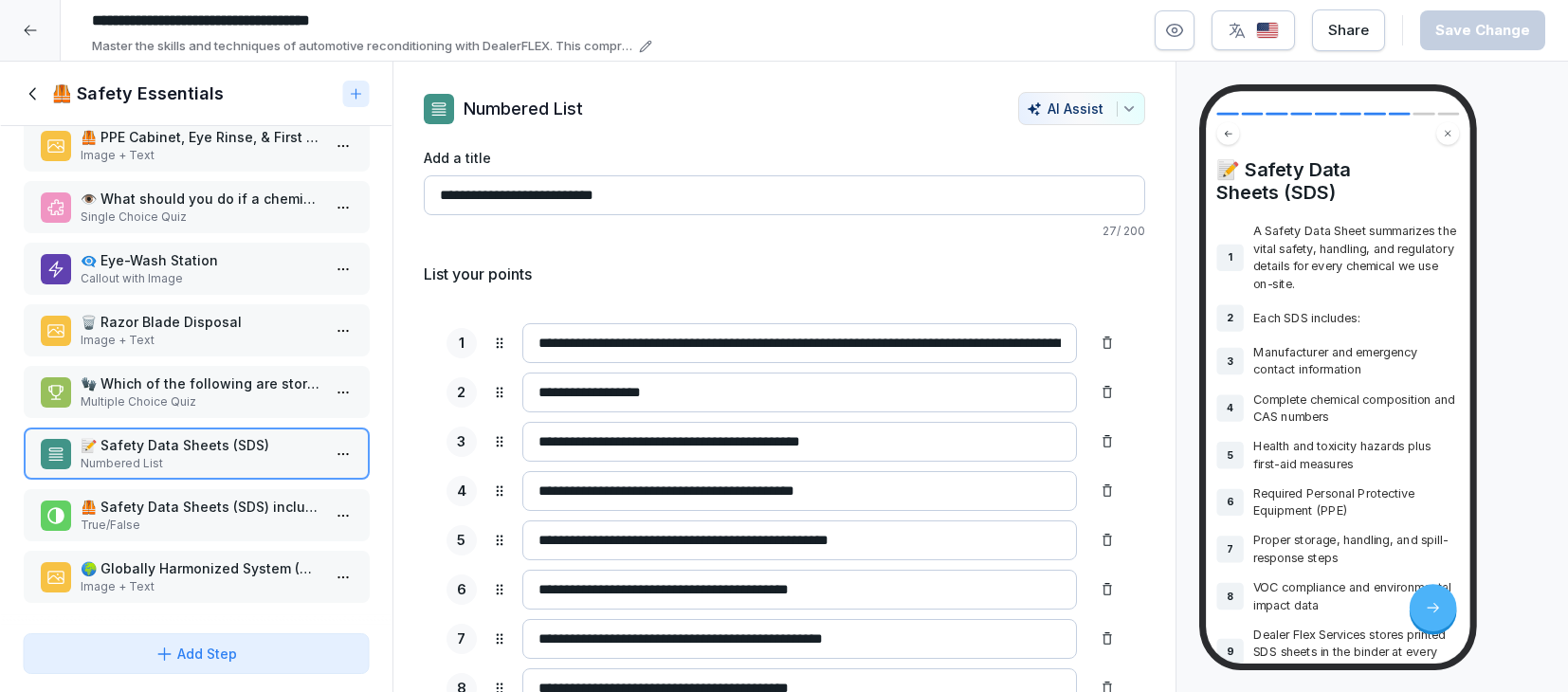 click on "📝 Safety Data Sheets (SDS)" at bounding box center [200, 445] 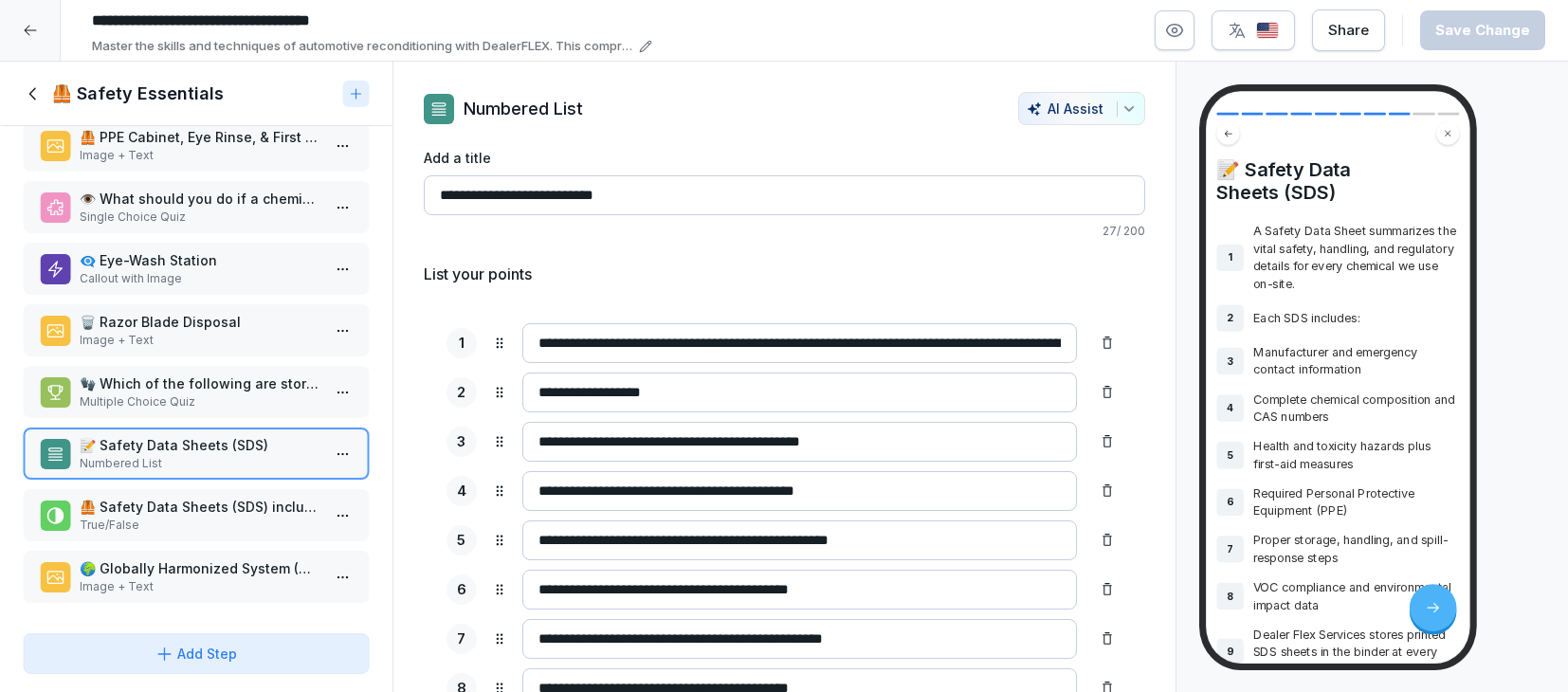 click on "True/False" at bounding box center [200, 525] 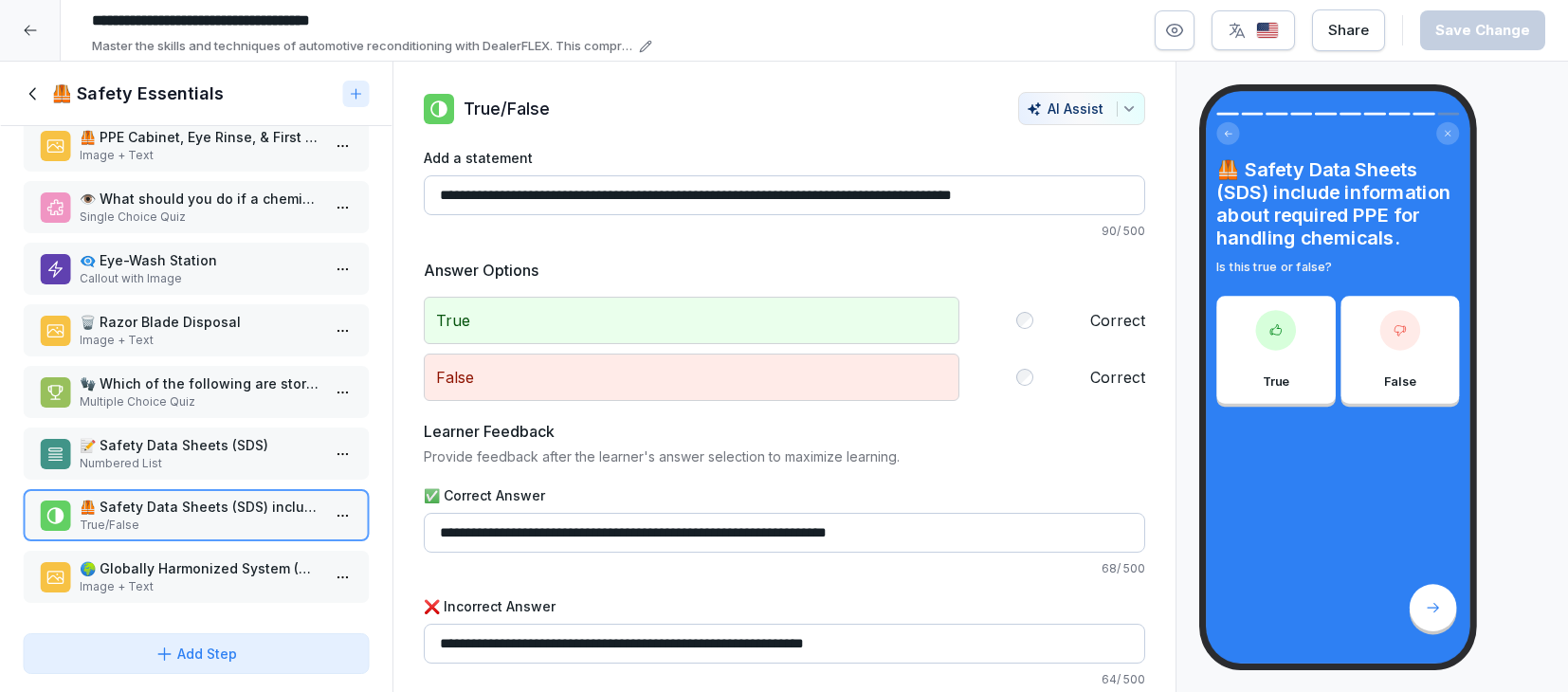 click on "🌍 Globally Harmonized System (GHS)" at bounding box center (200, 568) 